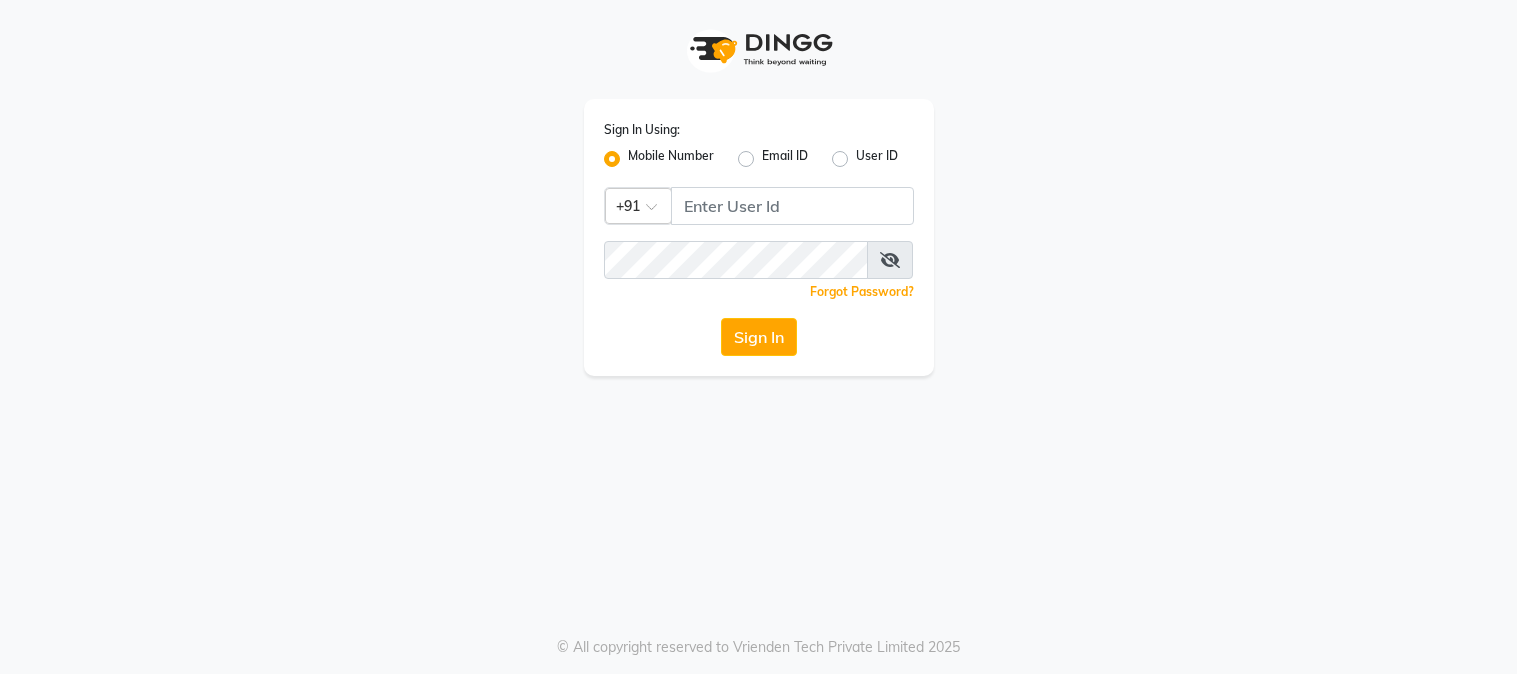 scroll, scrollTop: 0, scrollLeft: 0, axis: both 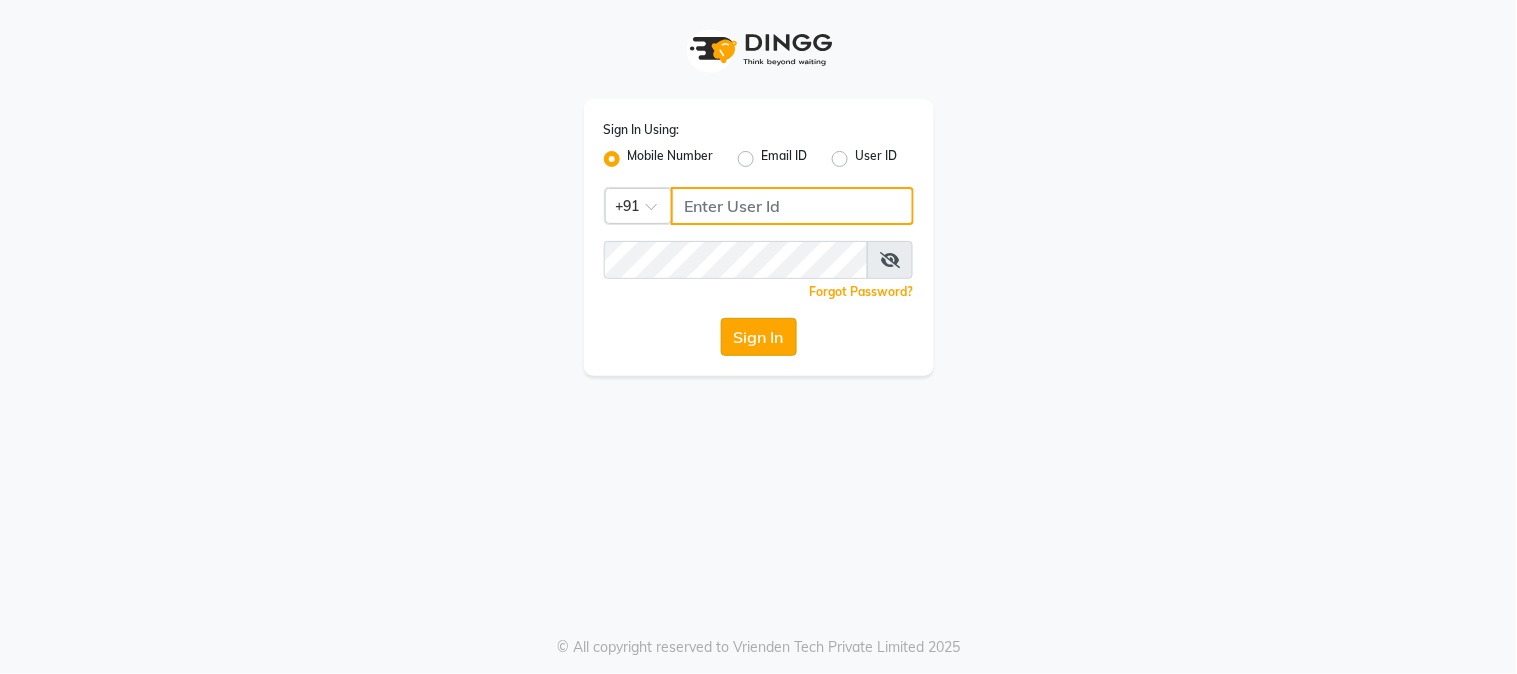 type on "[PHONE]" 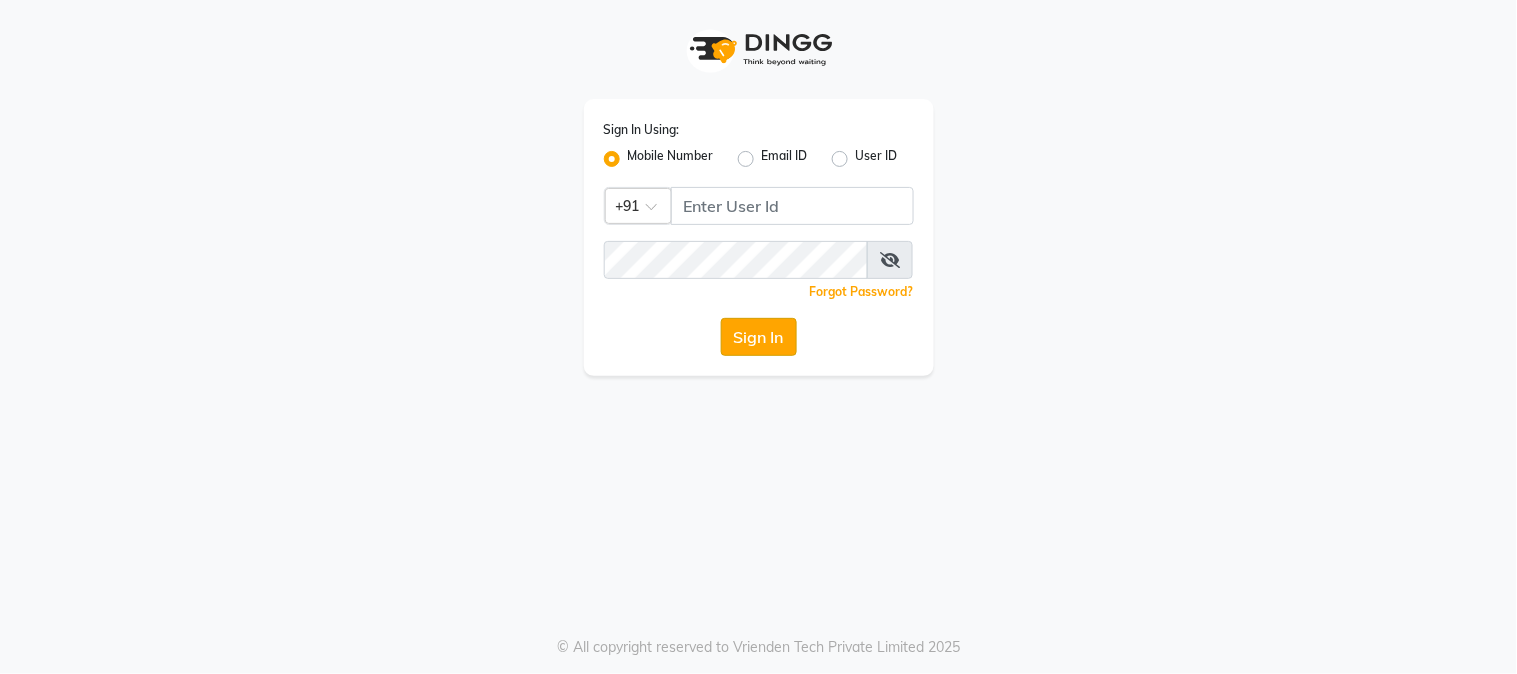 click on "Sign In" 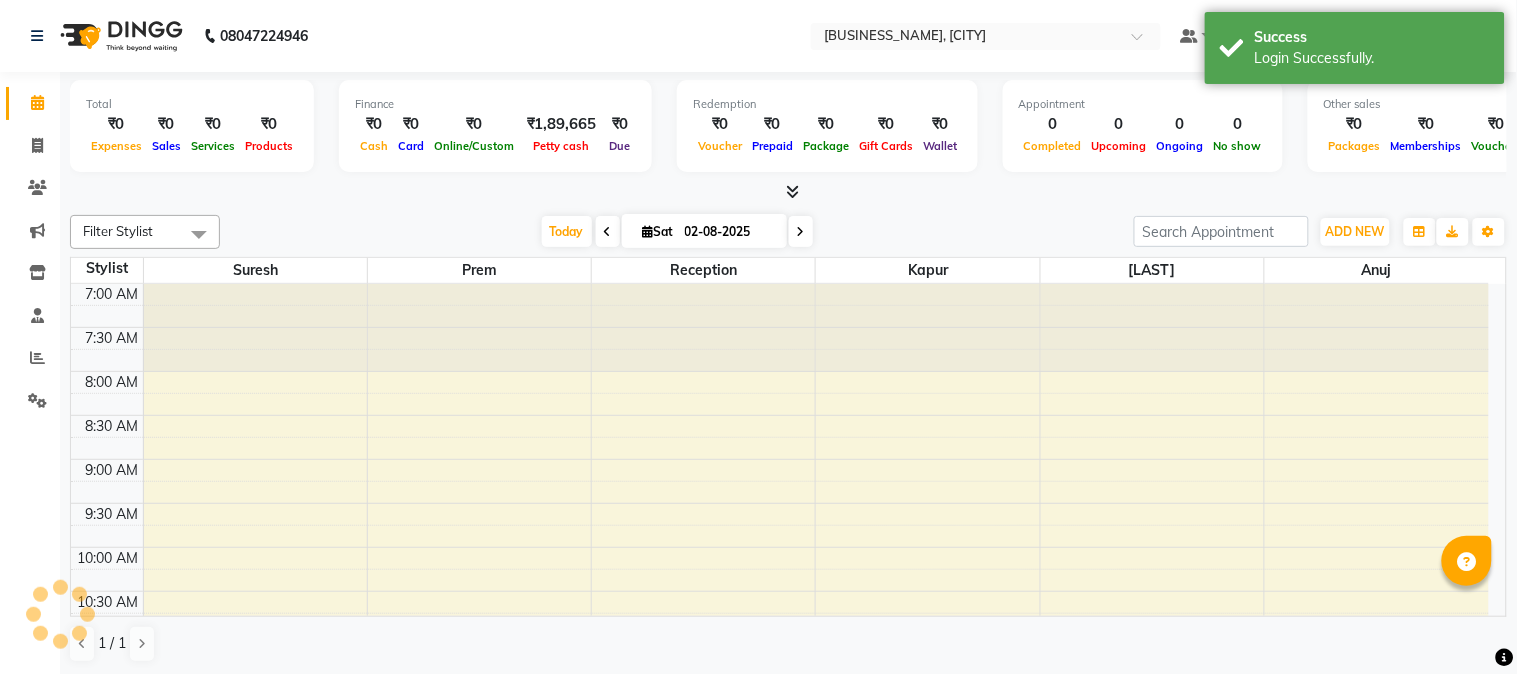 scroll, scrollTop: 0, scrollLeft: 0, axis: both 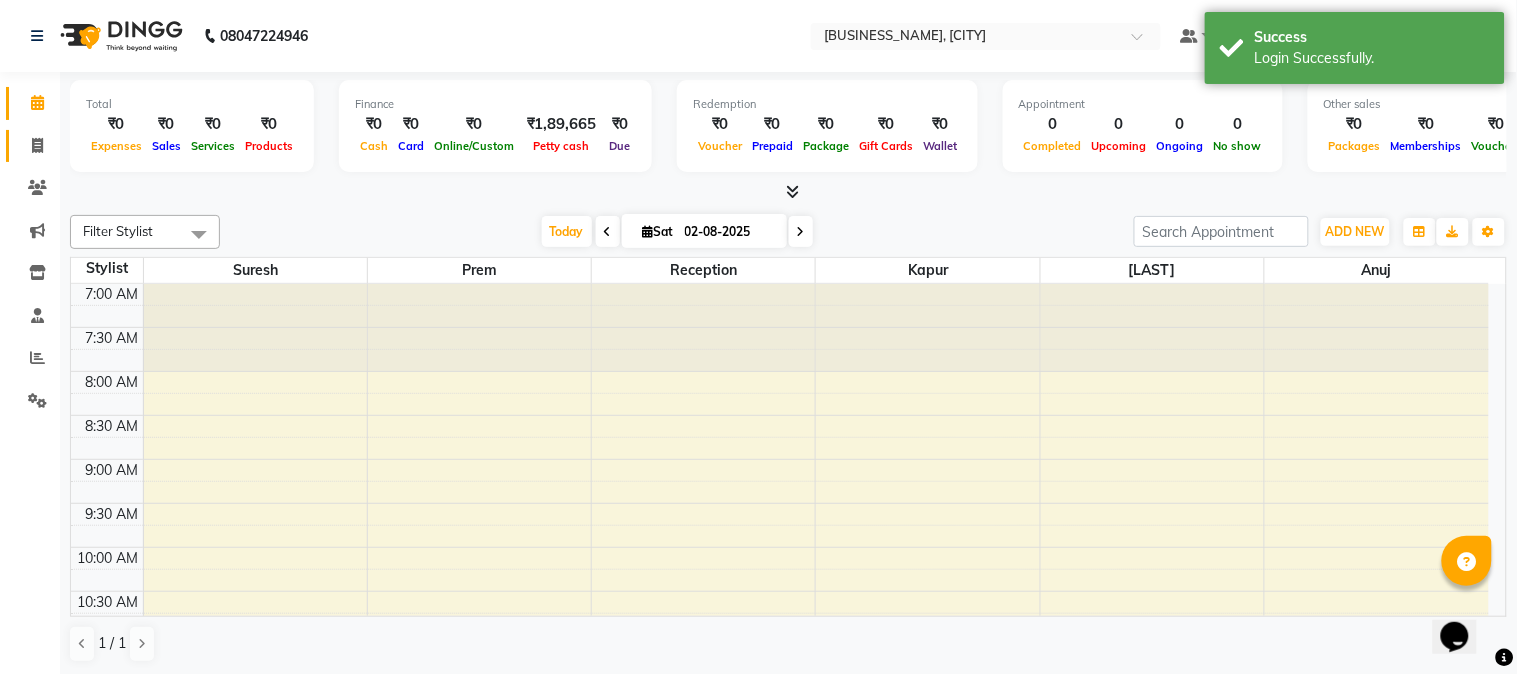 click on "Invoice" 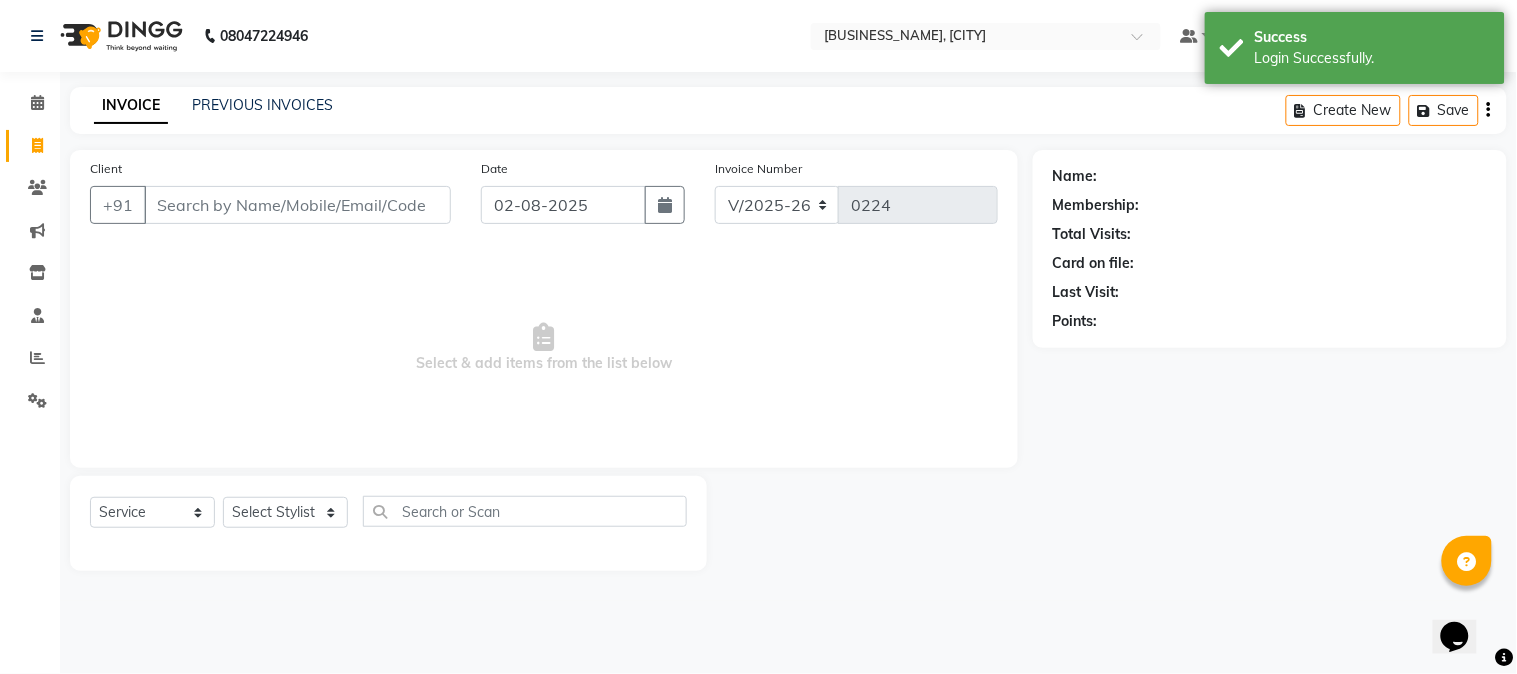 click on "Client" at bounding box center [297, 205] 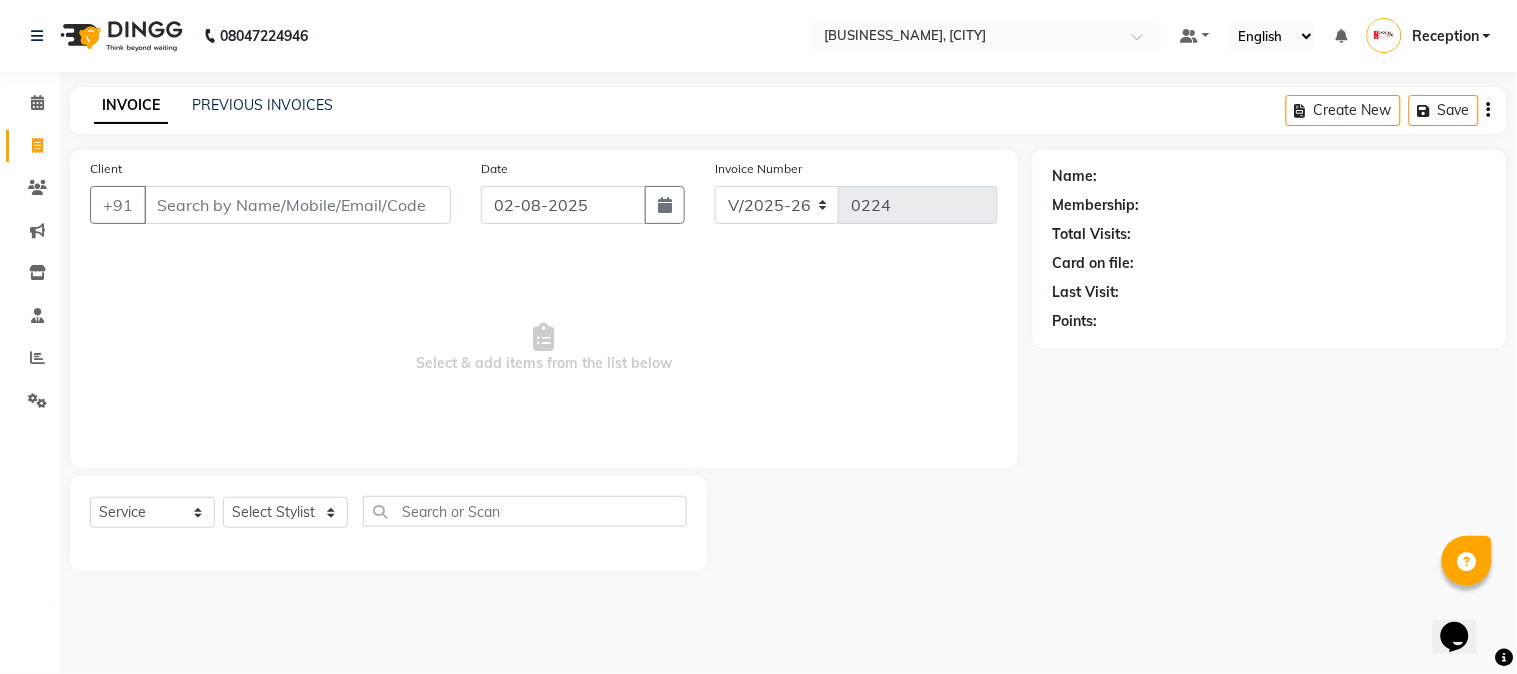 click on "Client" at bounding box center [297, 205] 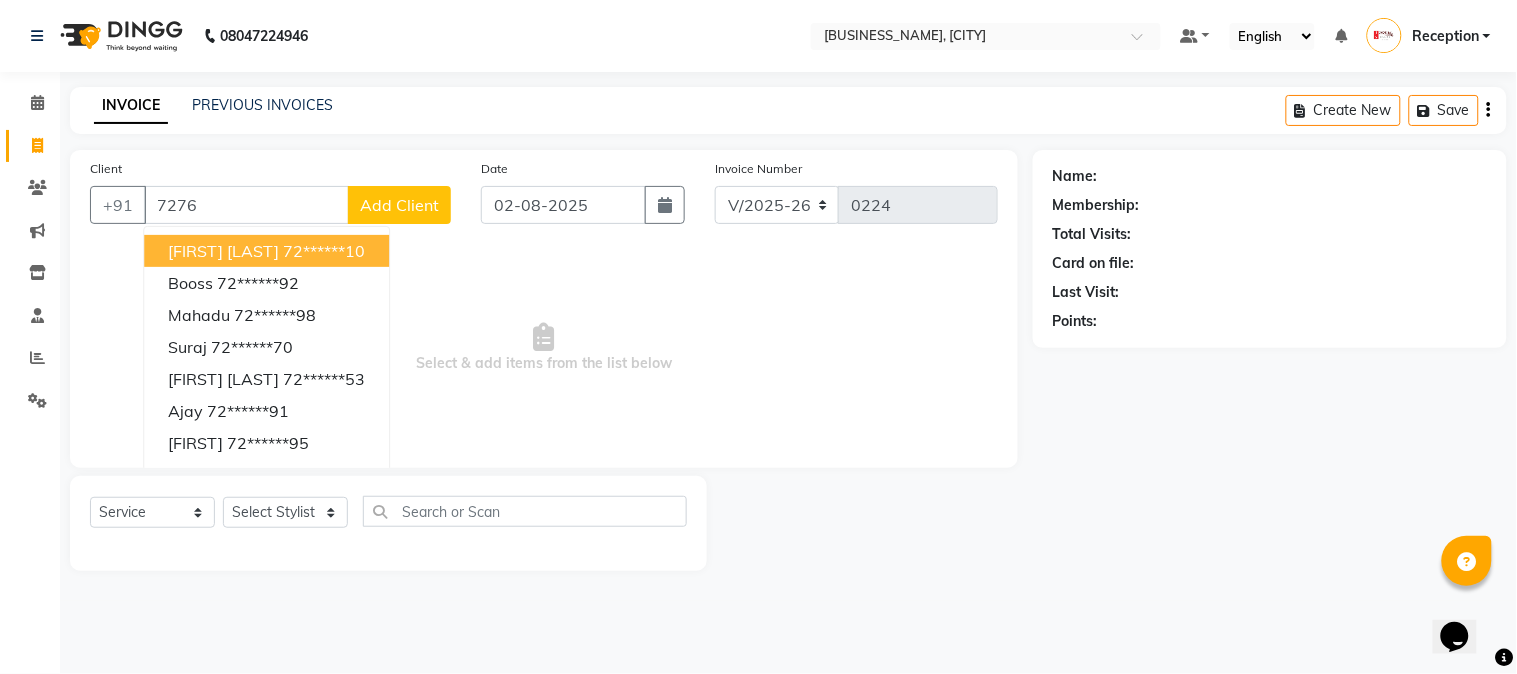click on "[FIRST] [LAST]" at bounding box center (223, 251) 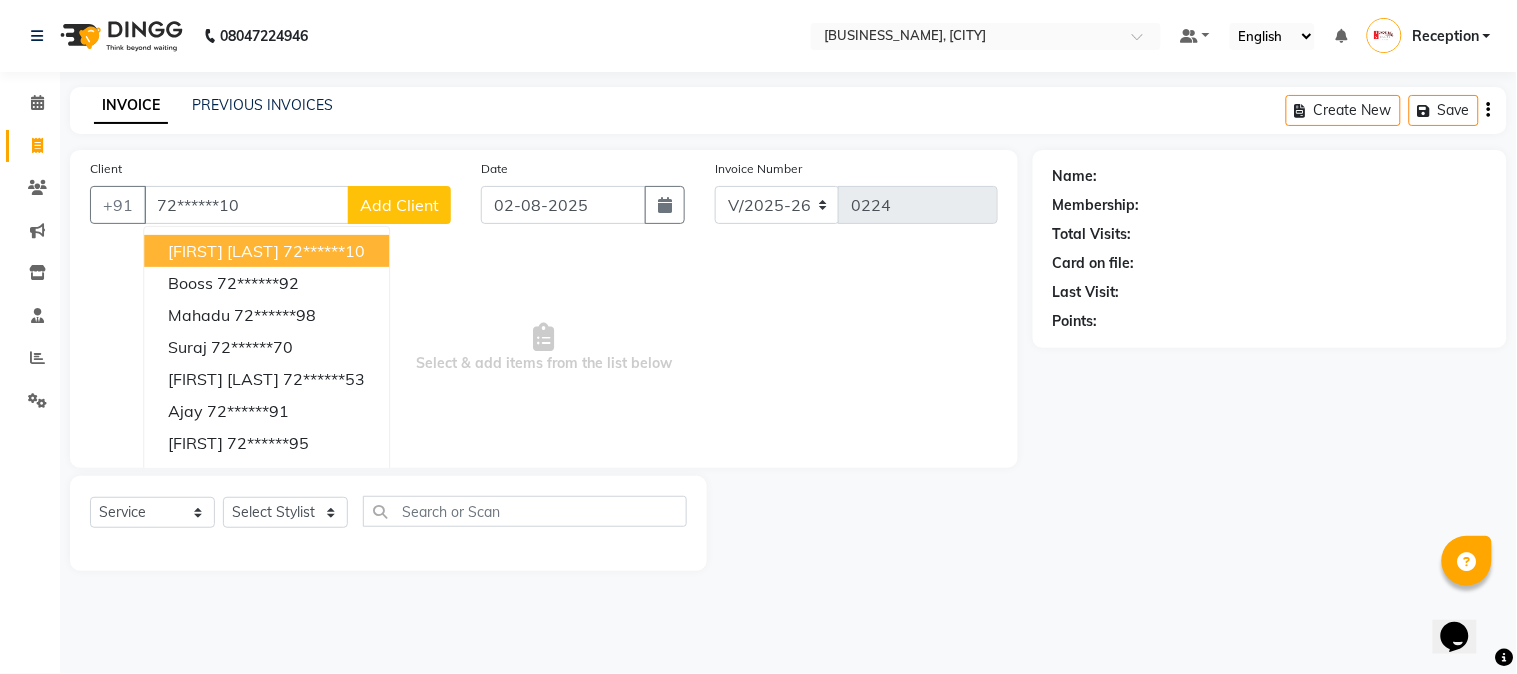 type on "72******10" 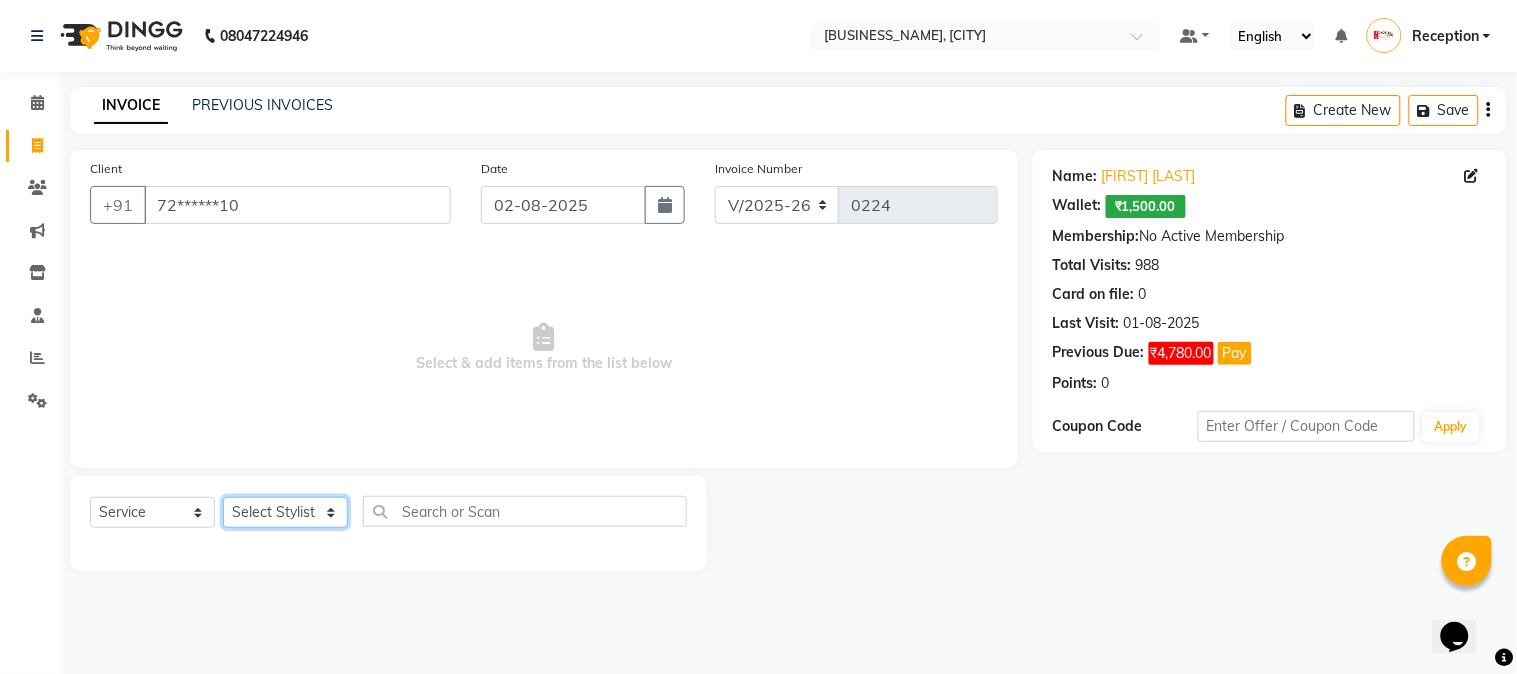 click on "Select Stylist [FIRST] [LAST] [FIRST] [FIRST] [FIRST]" 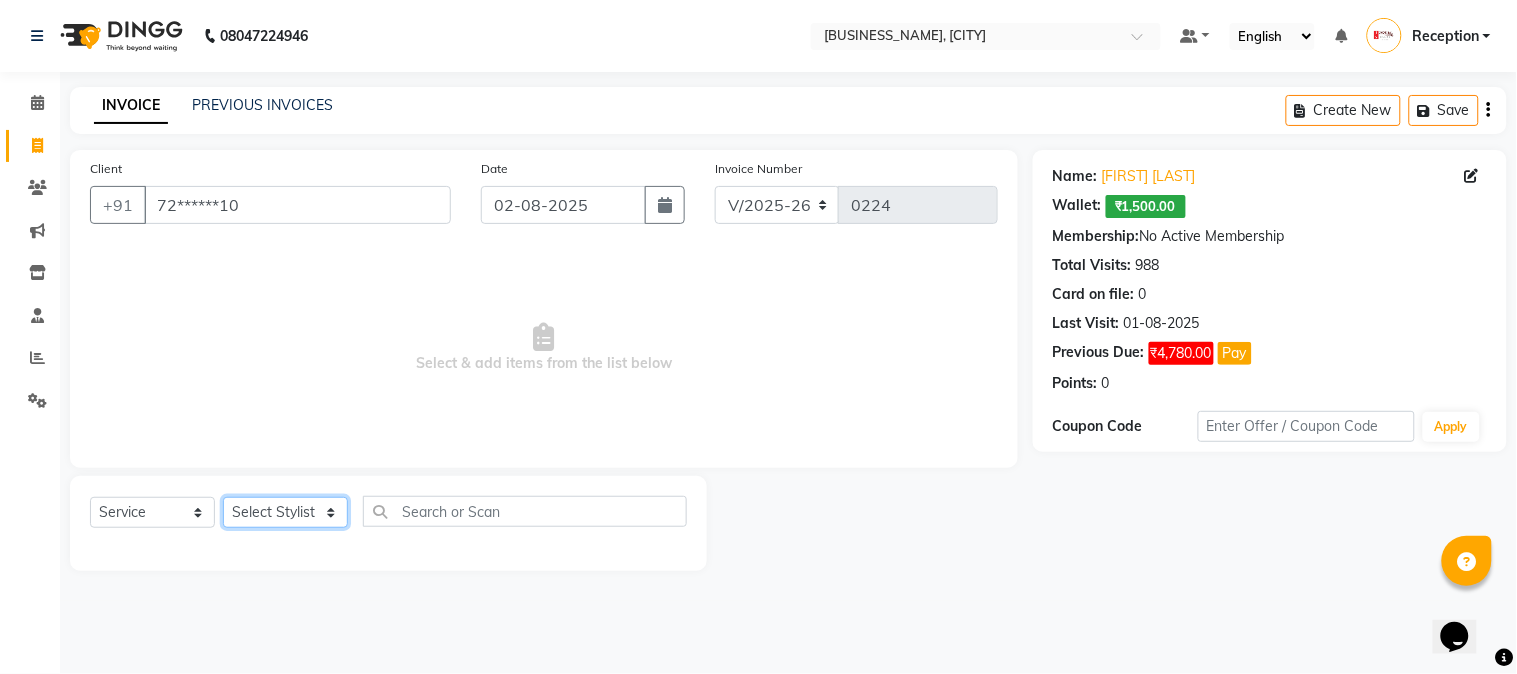 select on "59472" 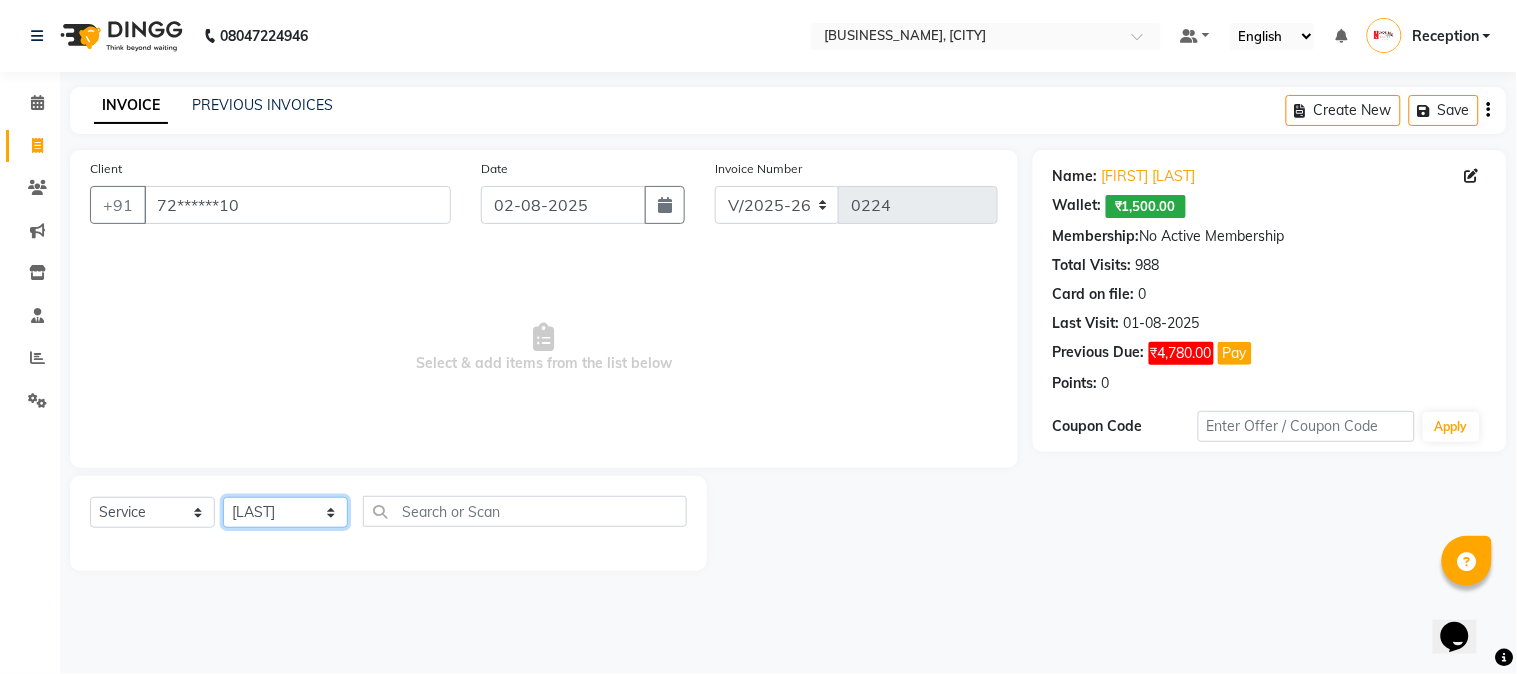 click on "Select Stylist [FIRST] [LAST] [FIRST] [FIRST] [FIRST]" 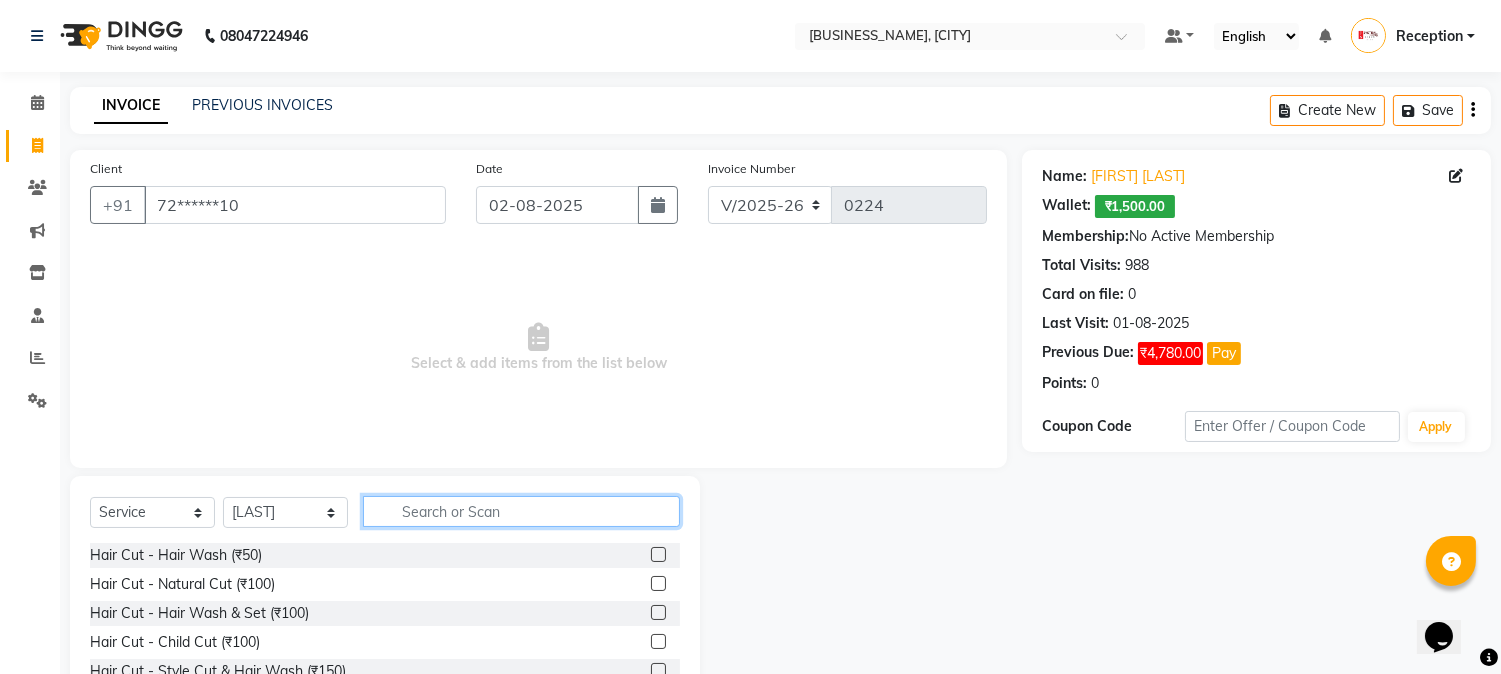 click 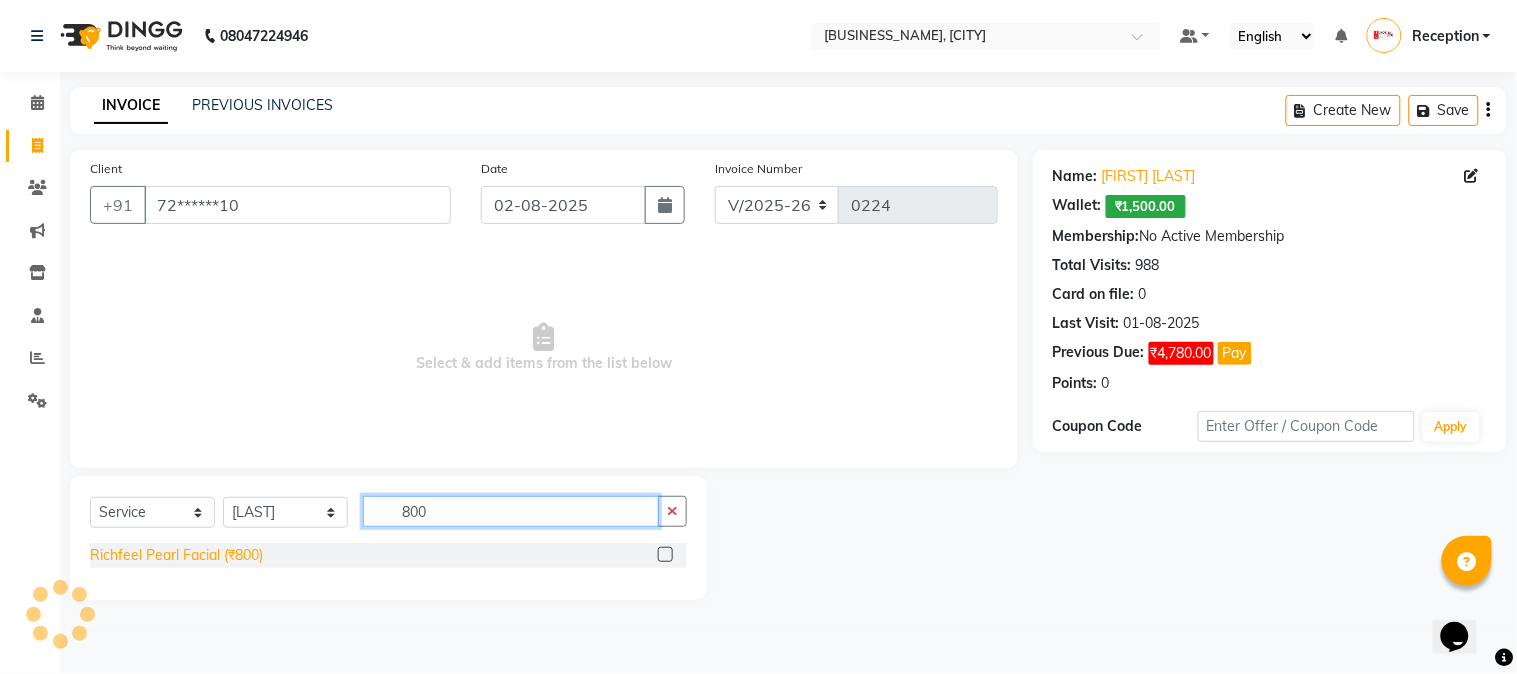 type on "800" 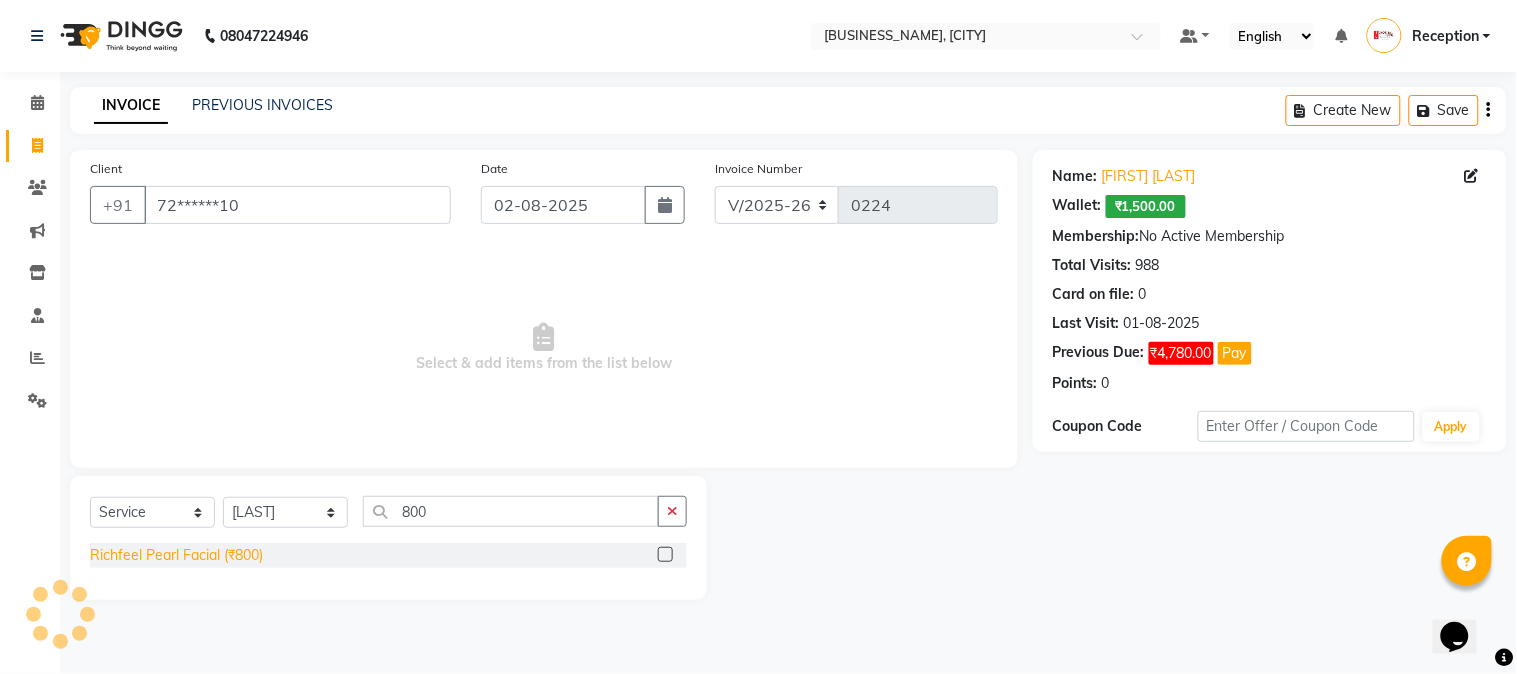 click on "Richfeel Pearl Facial (₹800)" 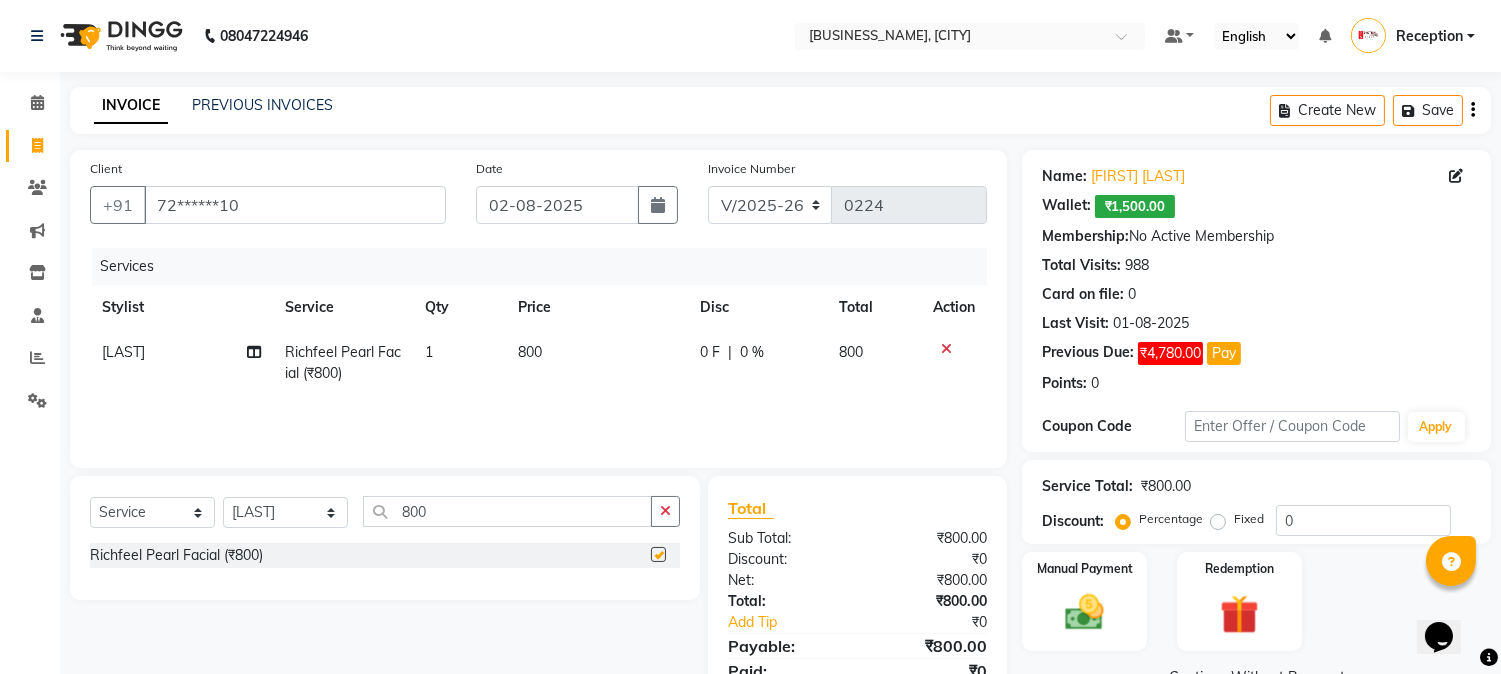 checkbox on "false" 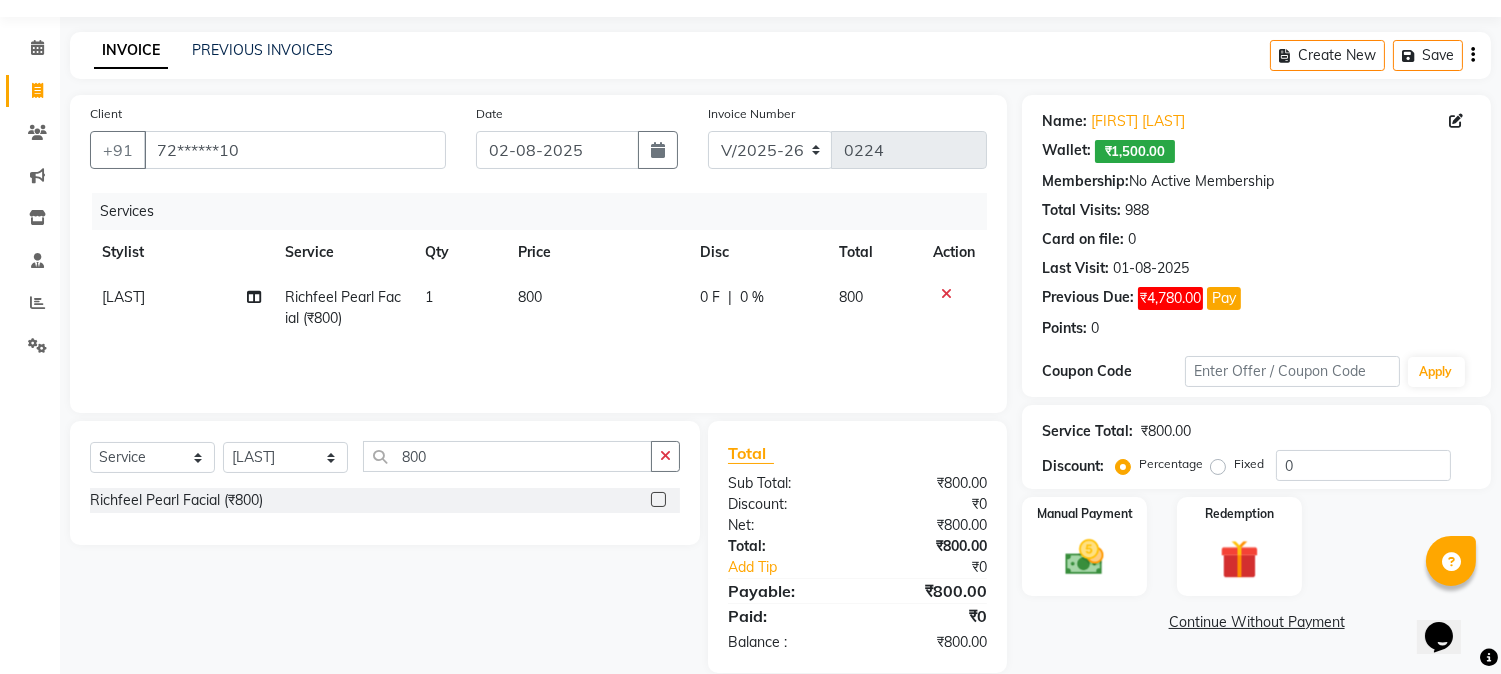 scroll, scrollTop: 84, scrollLeft: 0, axis: vertical 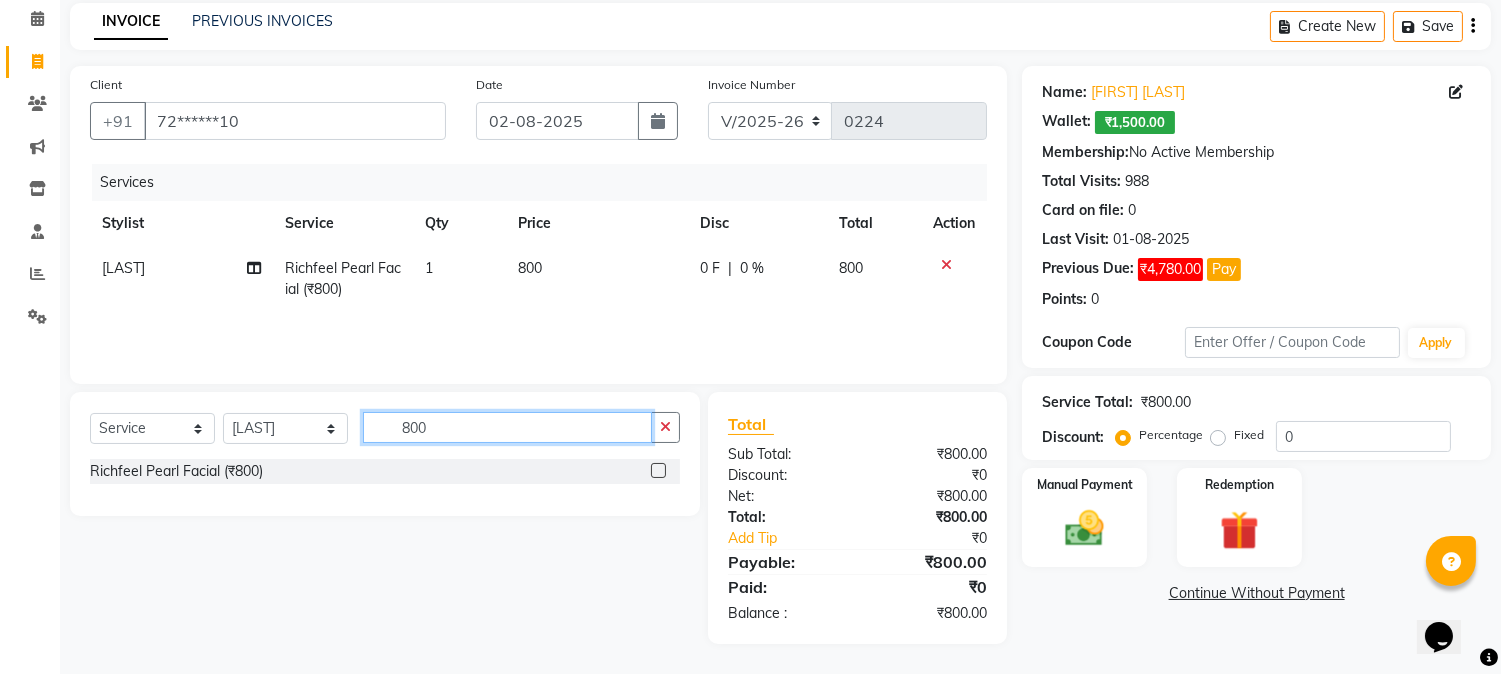 click on "800" 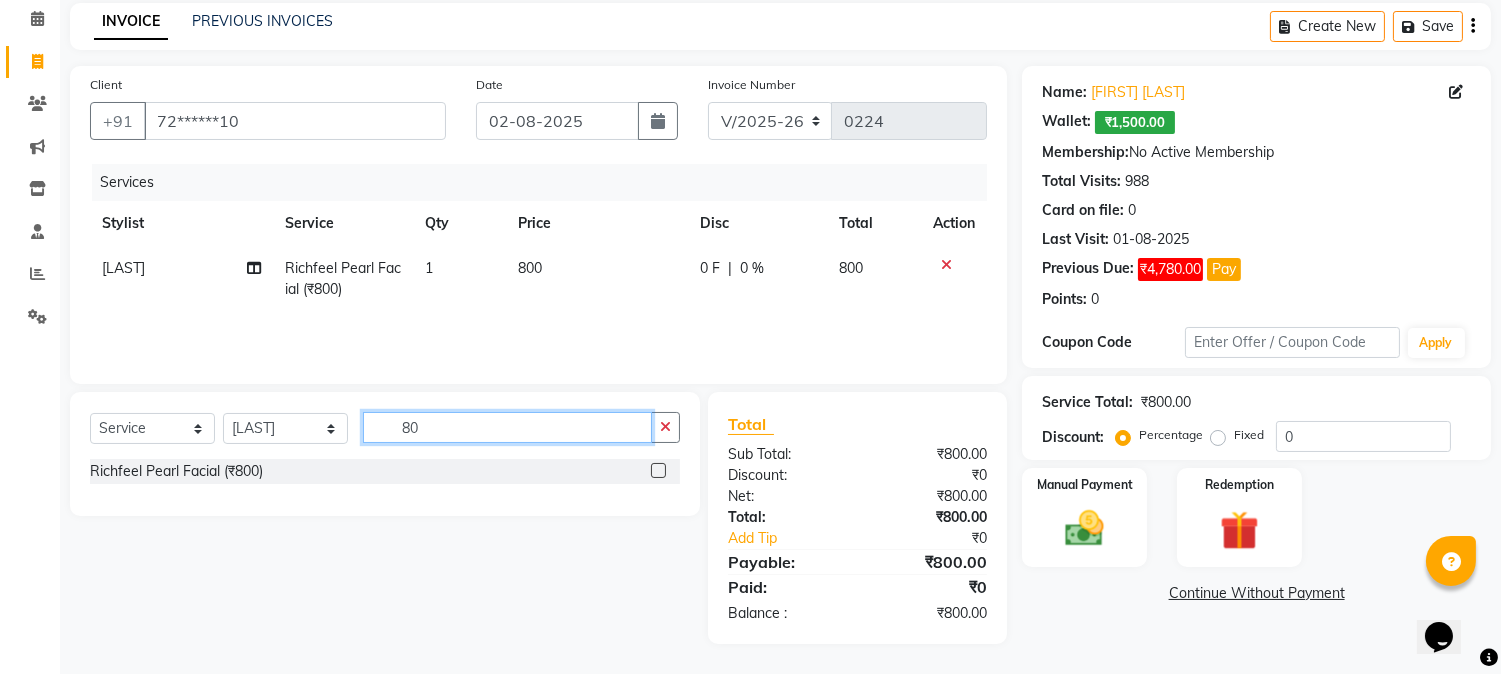 type on "8" 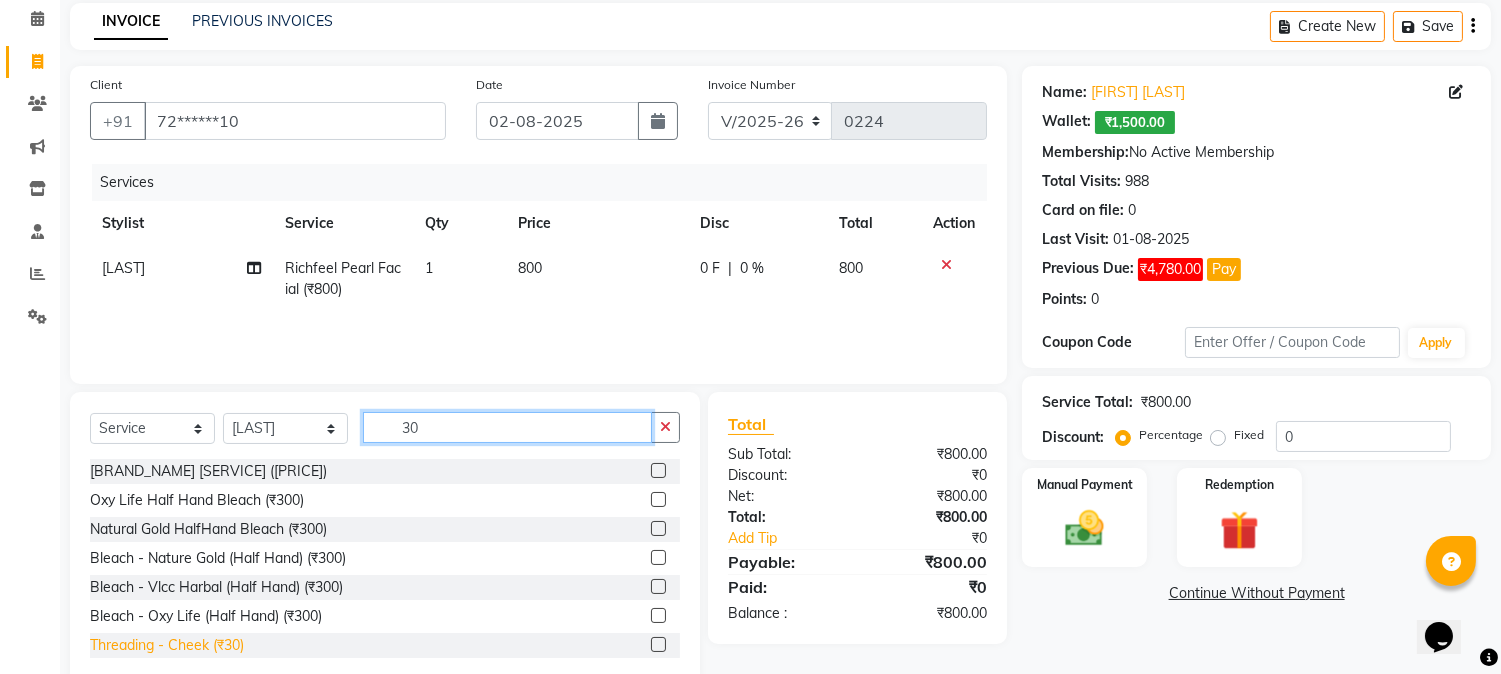type on "30" 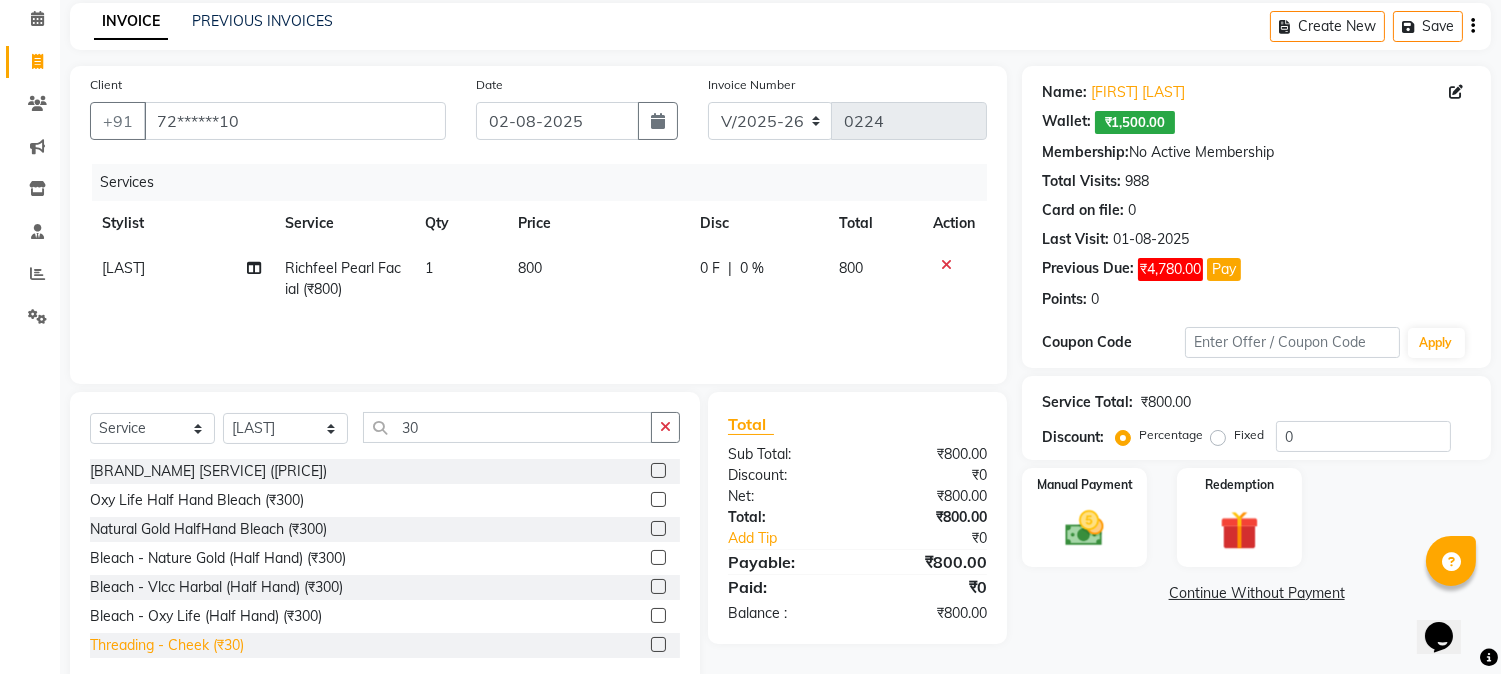 click on "Threading - Cheek (₹30)" 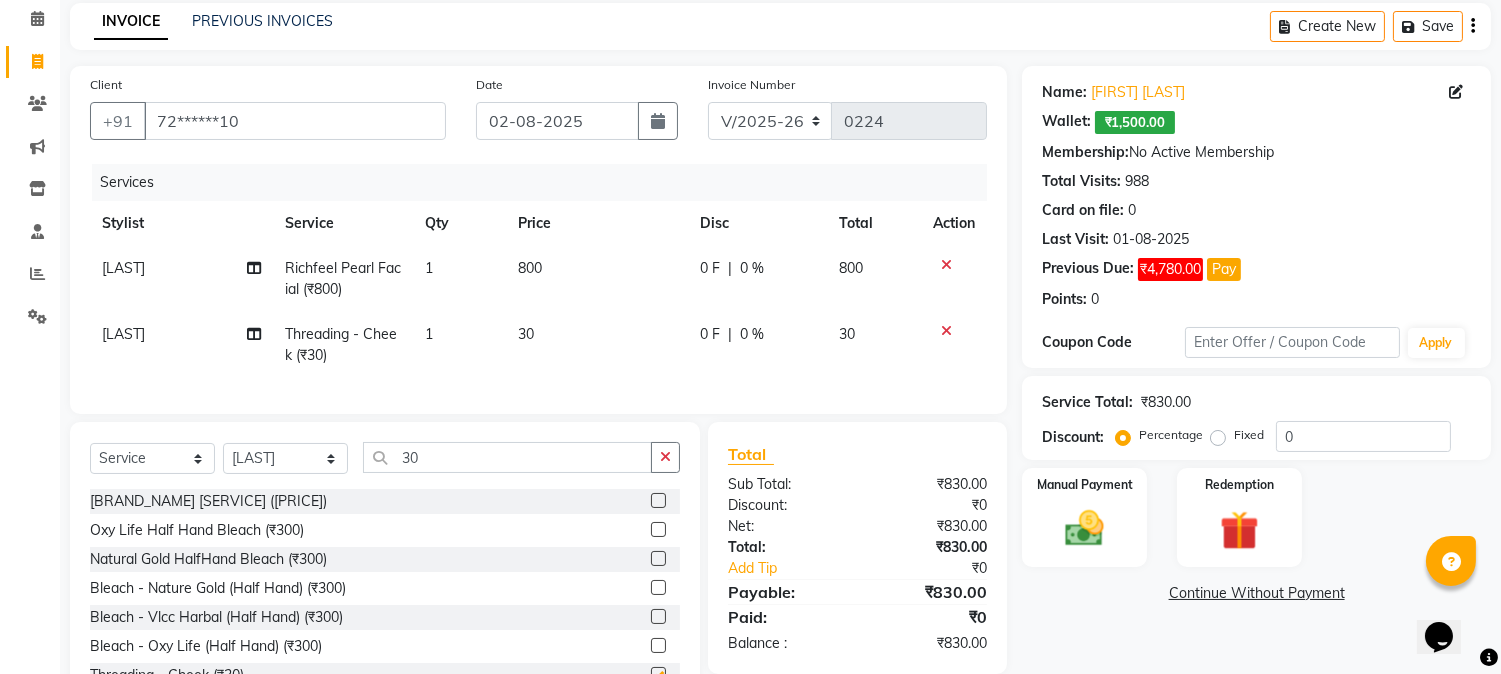 checkbox on "false" 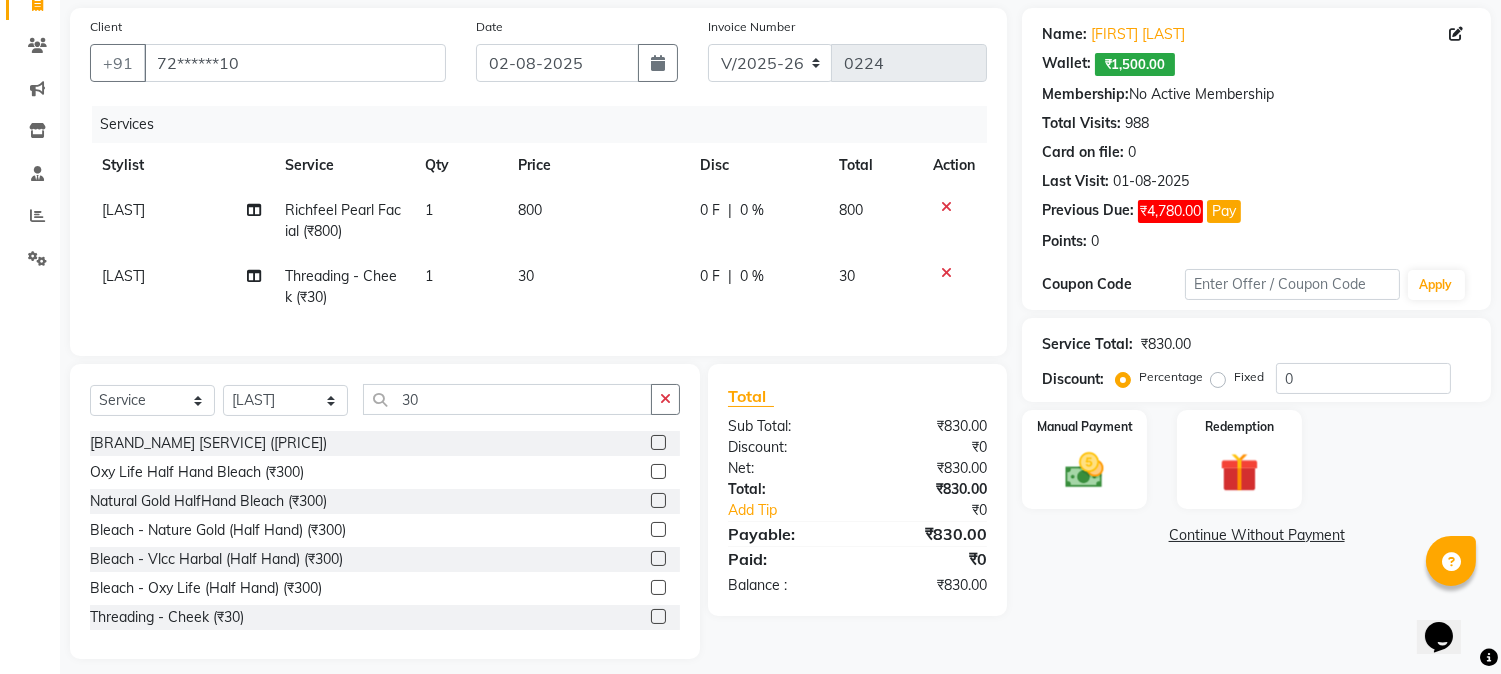 scroll, scrollTop: 173, scrollLeft: 0, axis: vertical 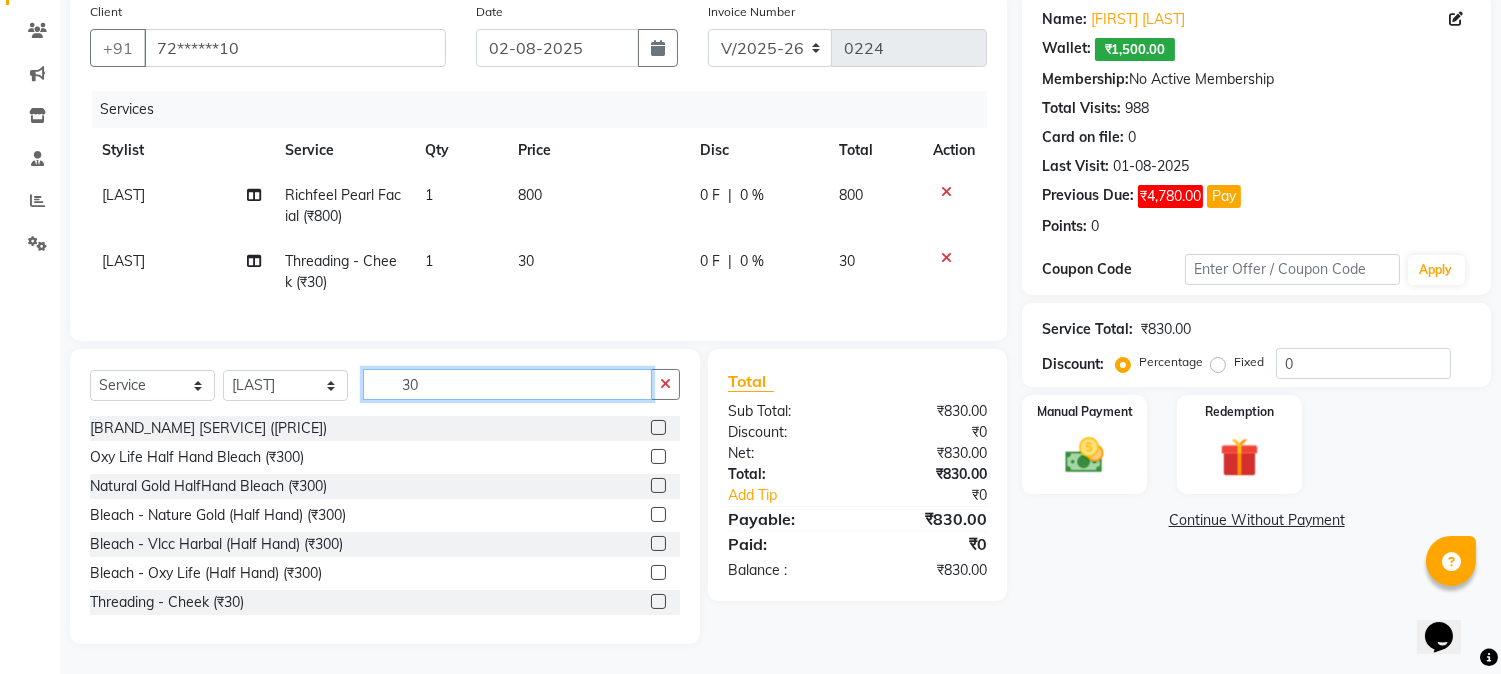 click on "30" 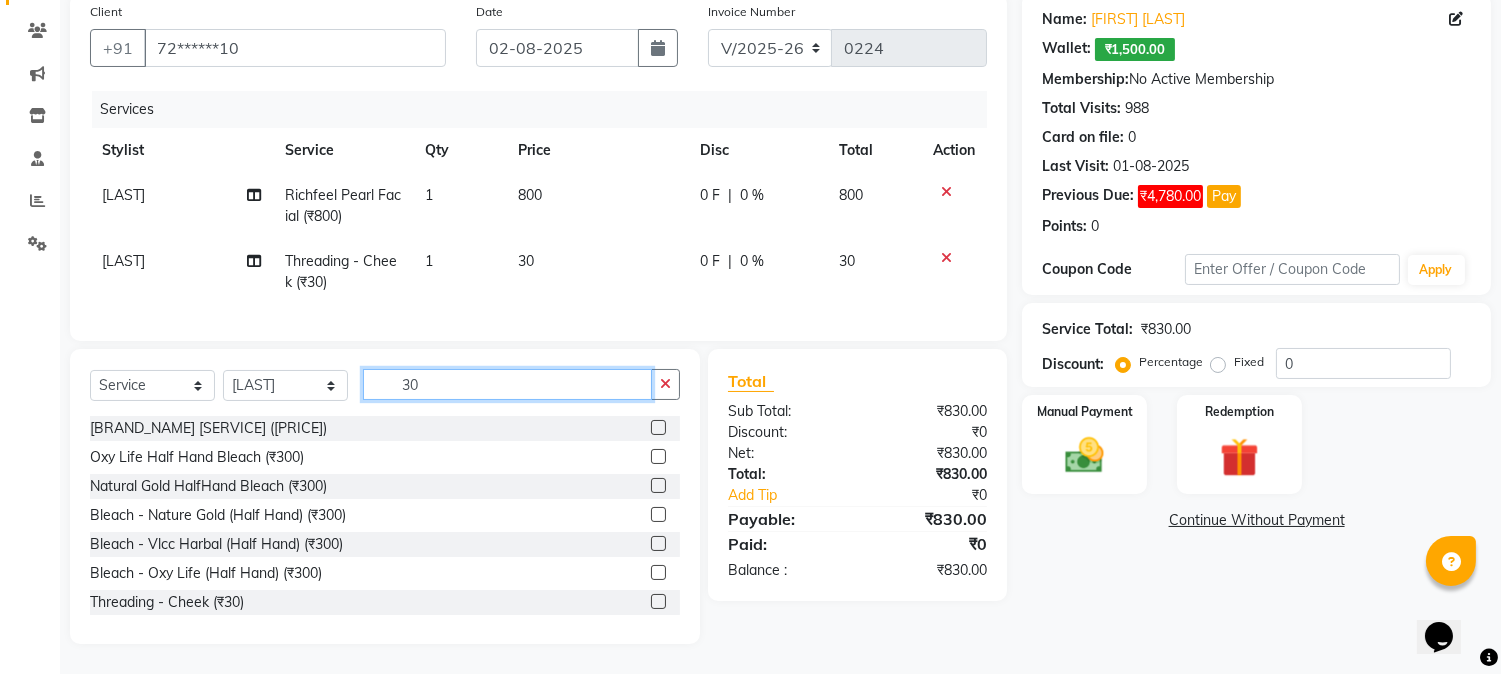 type on "3" 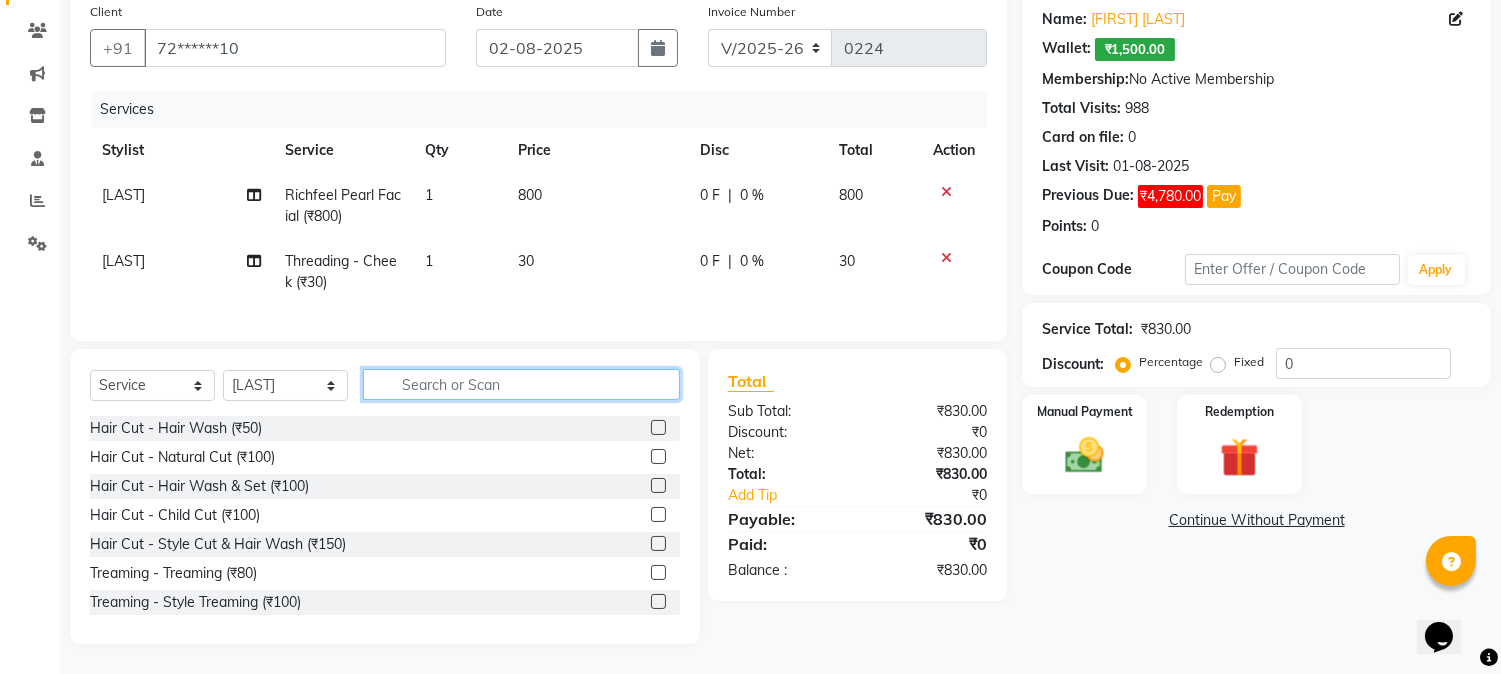 type 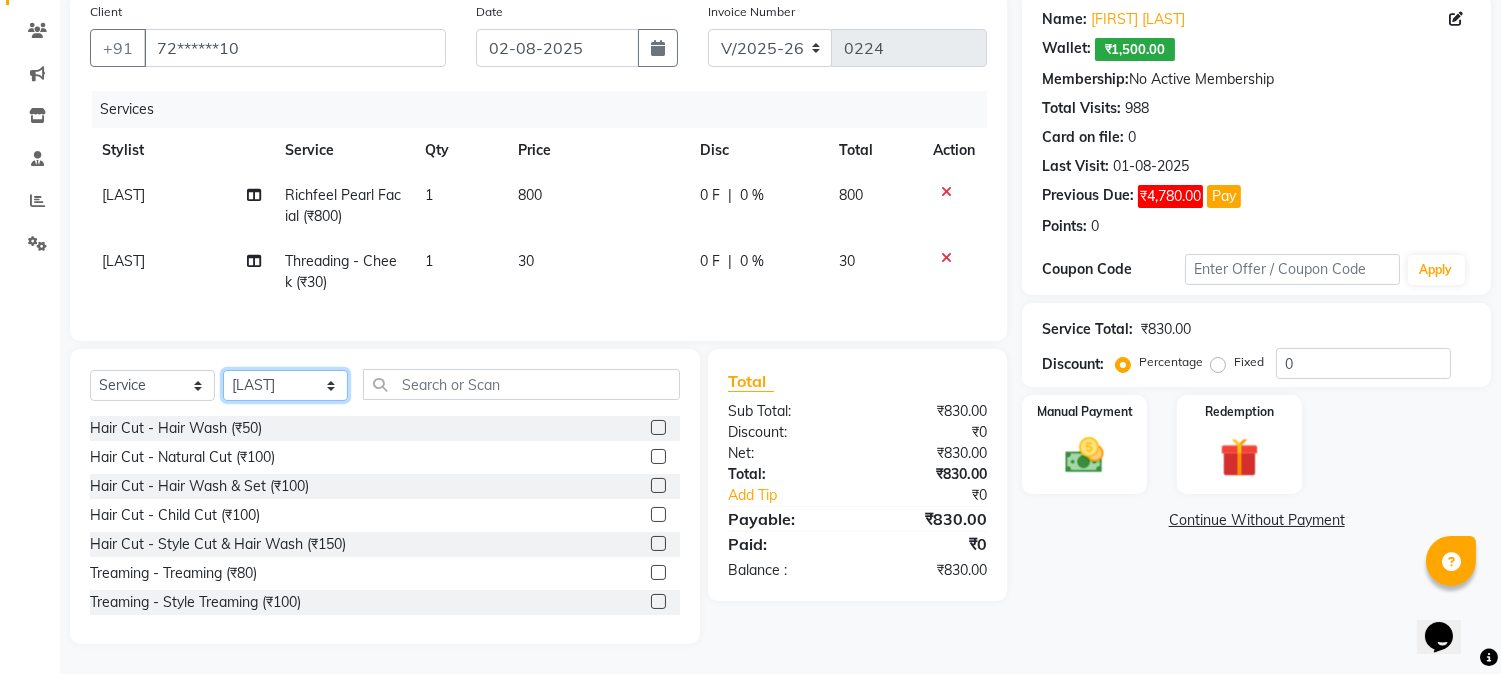 click on "Select Stylist [FIRST] [LAST] [FIRST] [FIRST] [FIRST]" 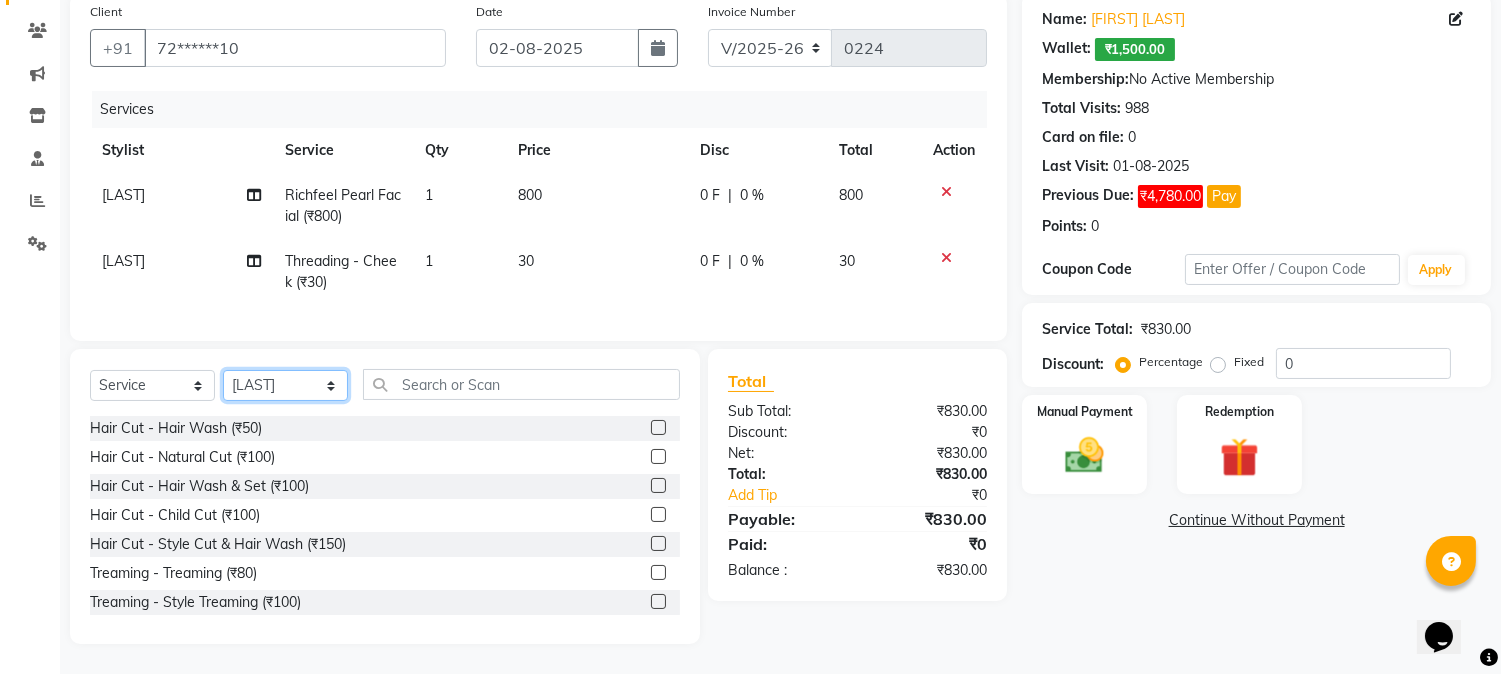 select on "9312" 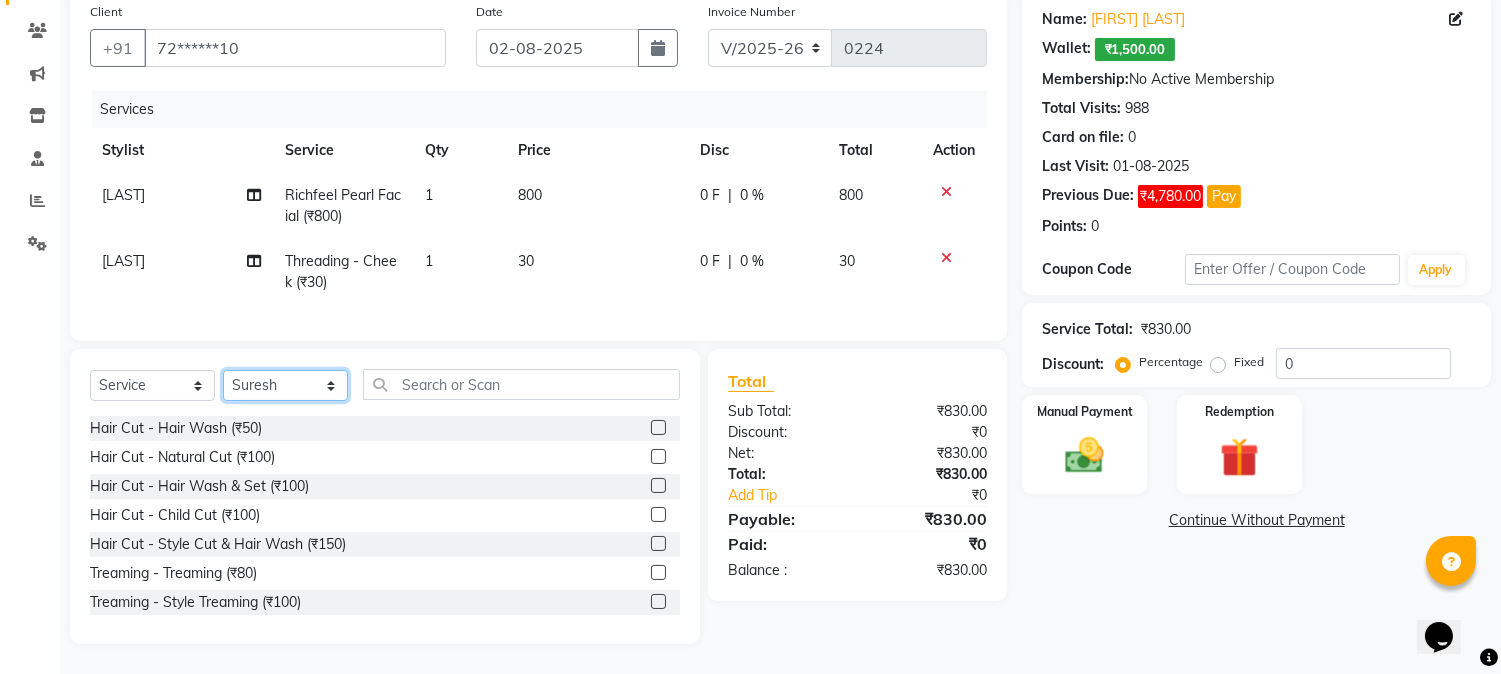 click on "Select Stylist [FIRST] [LAST] [FIRST] [FIRST] [FIRST]" 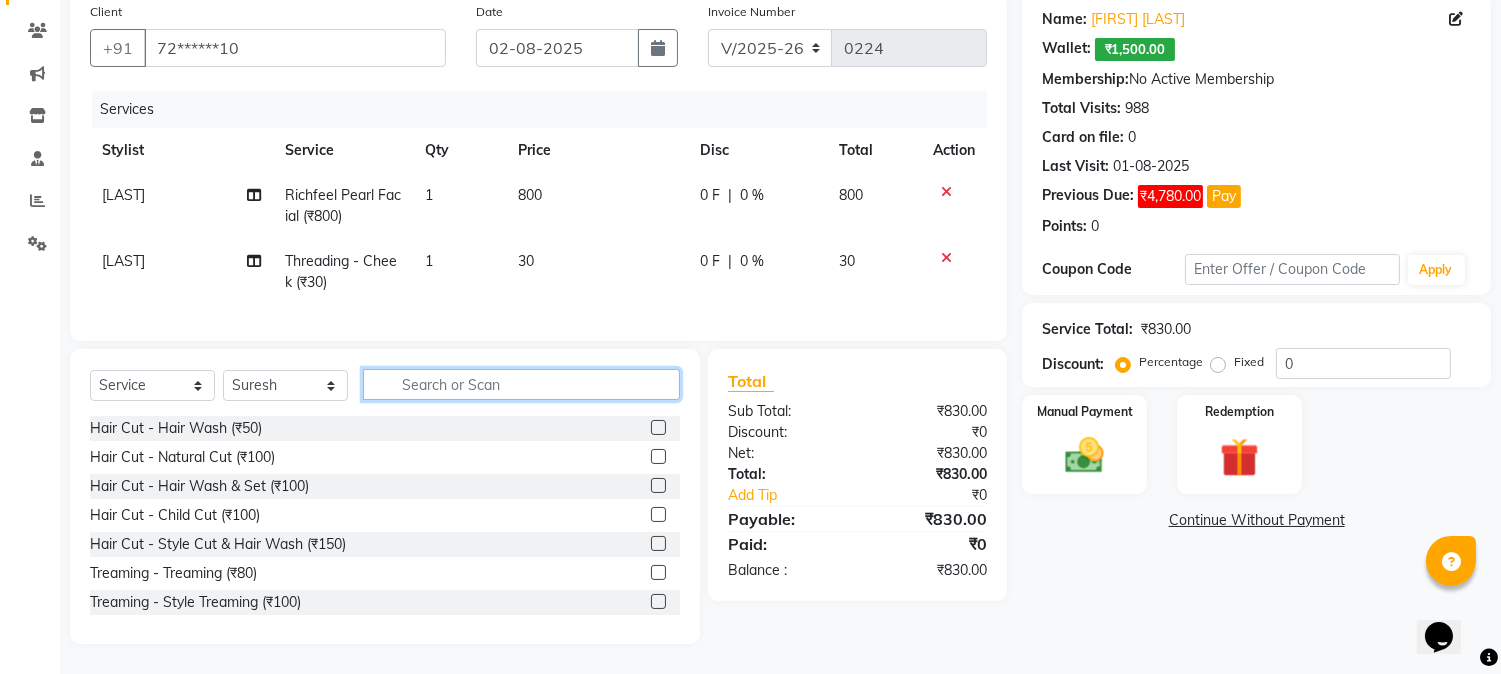 click 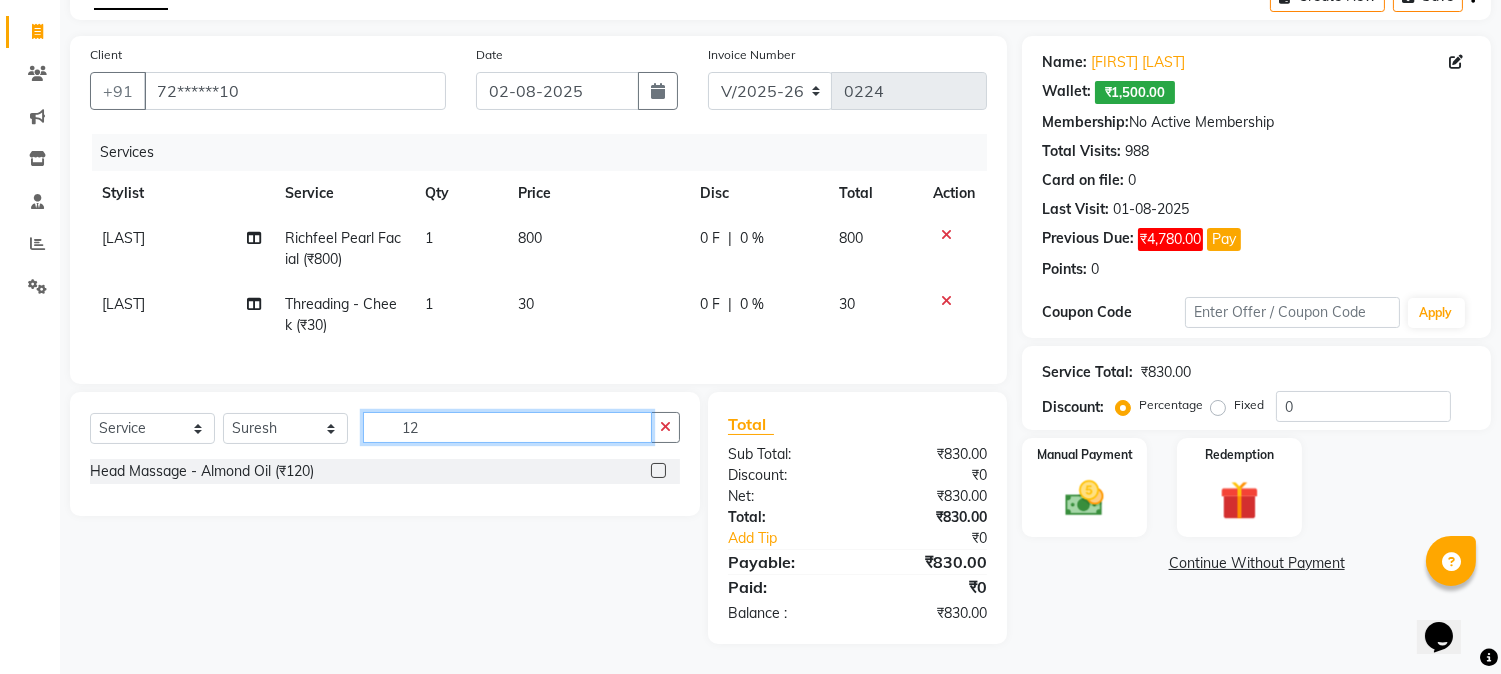 scroll, scrollTop: 130, scrollLeft: 0, axis: vertical 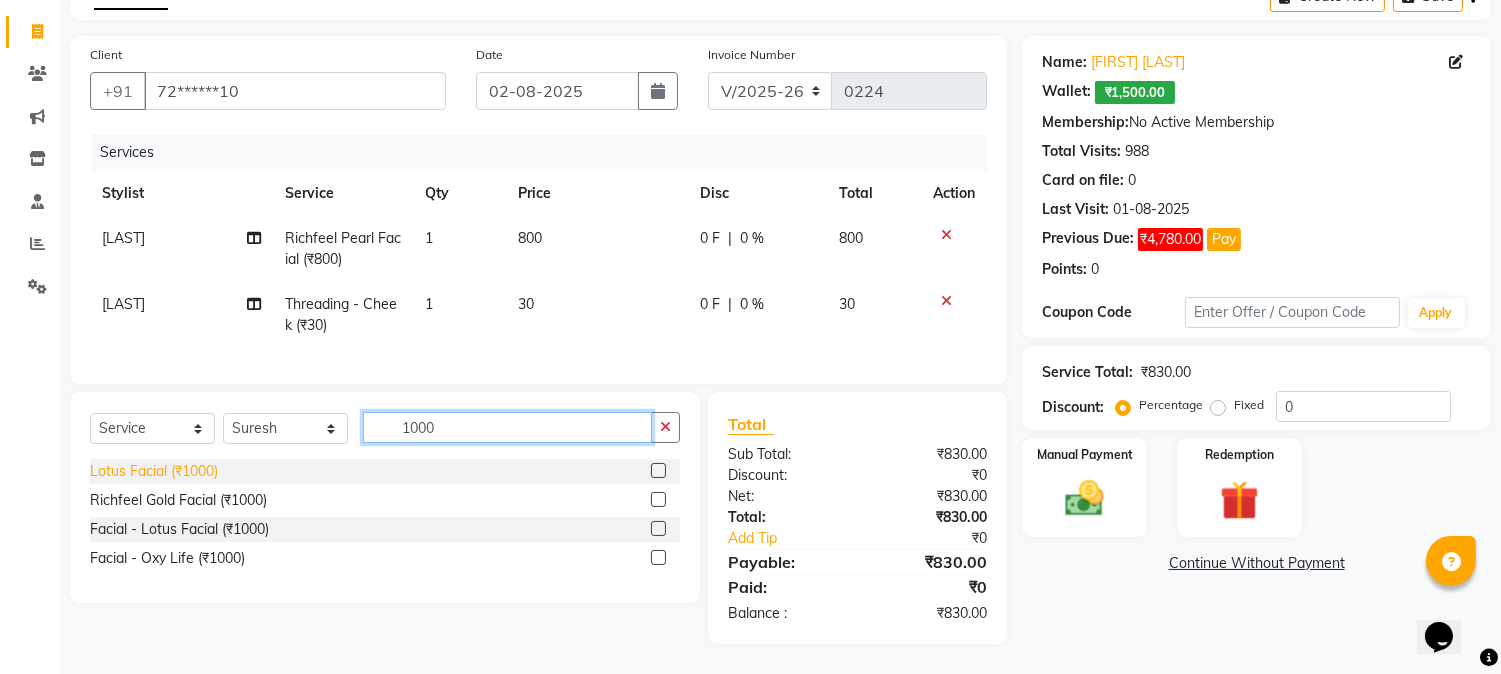 type on "1000" 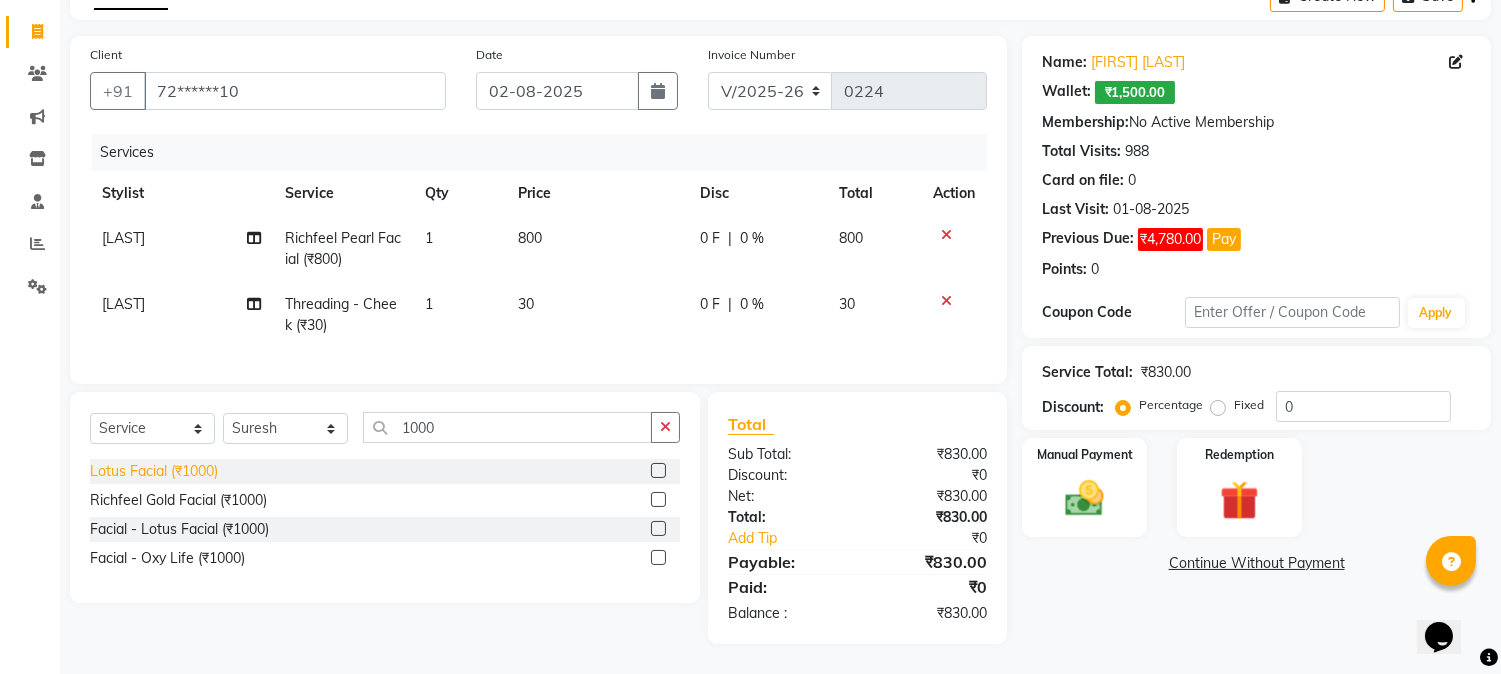 click on "Lotus Facial (₹1000)" 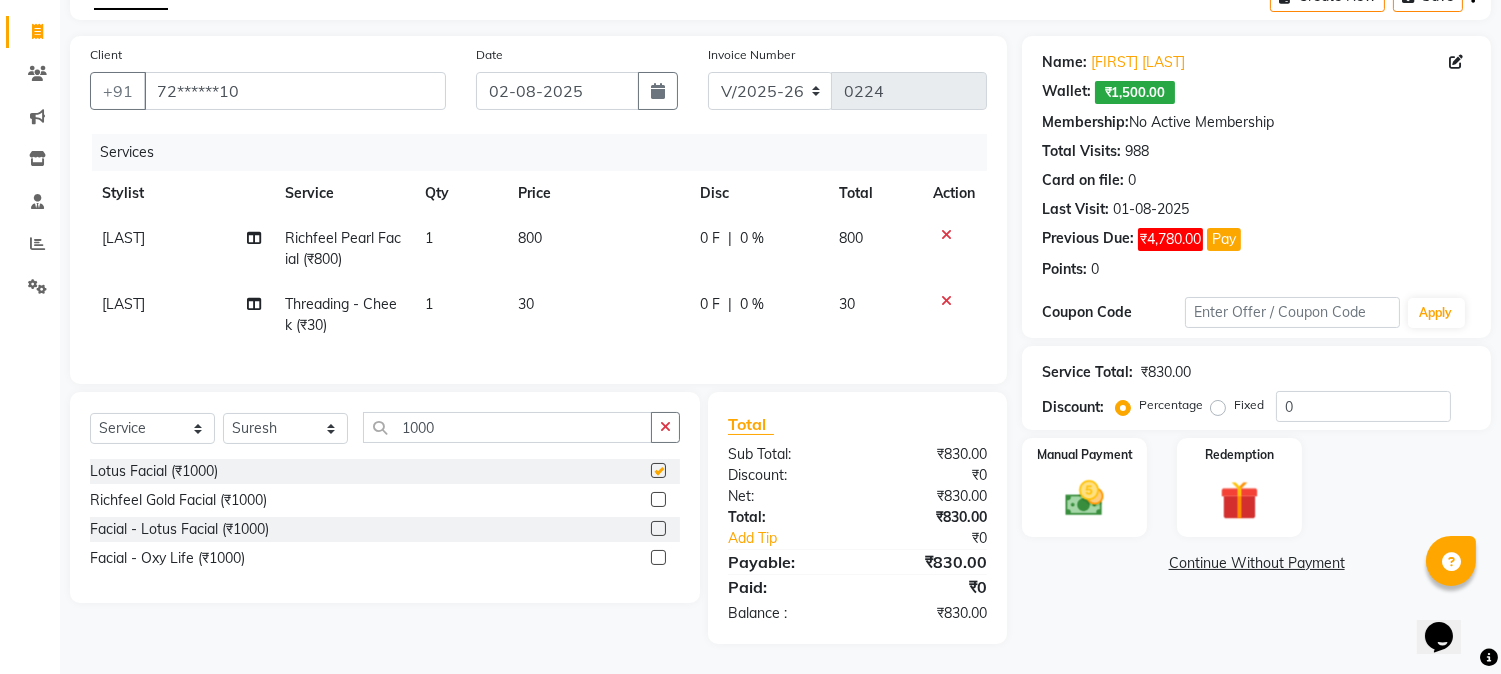 checkbox on "false" 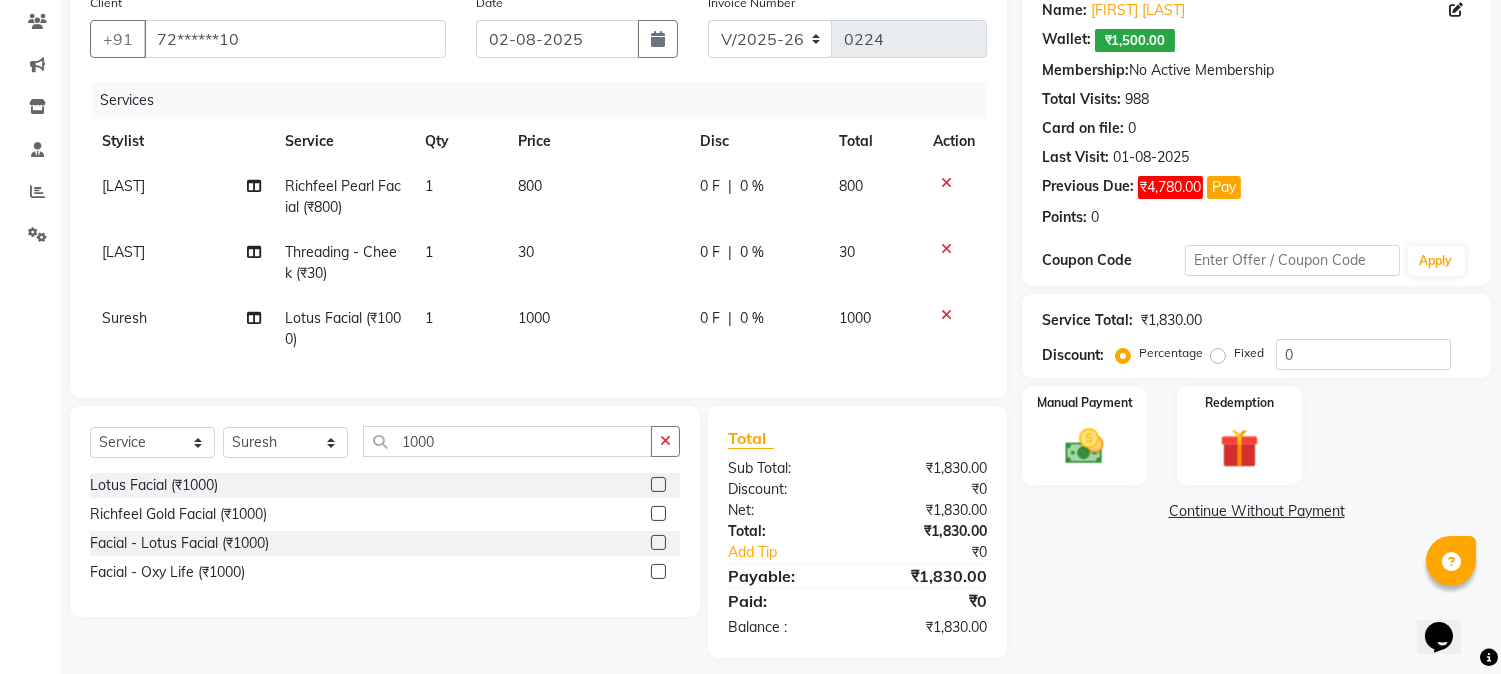 scroll, scrollTop: 196, scrollLeft: 0, axis: vertical 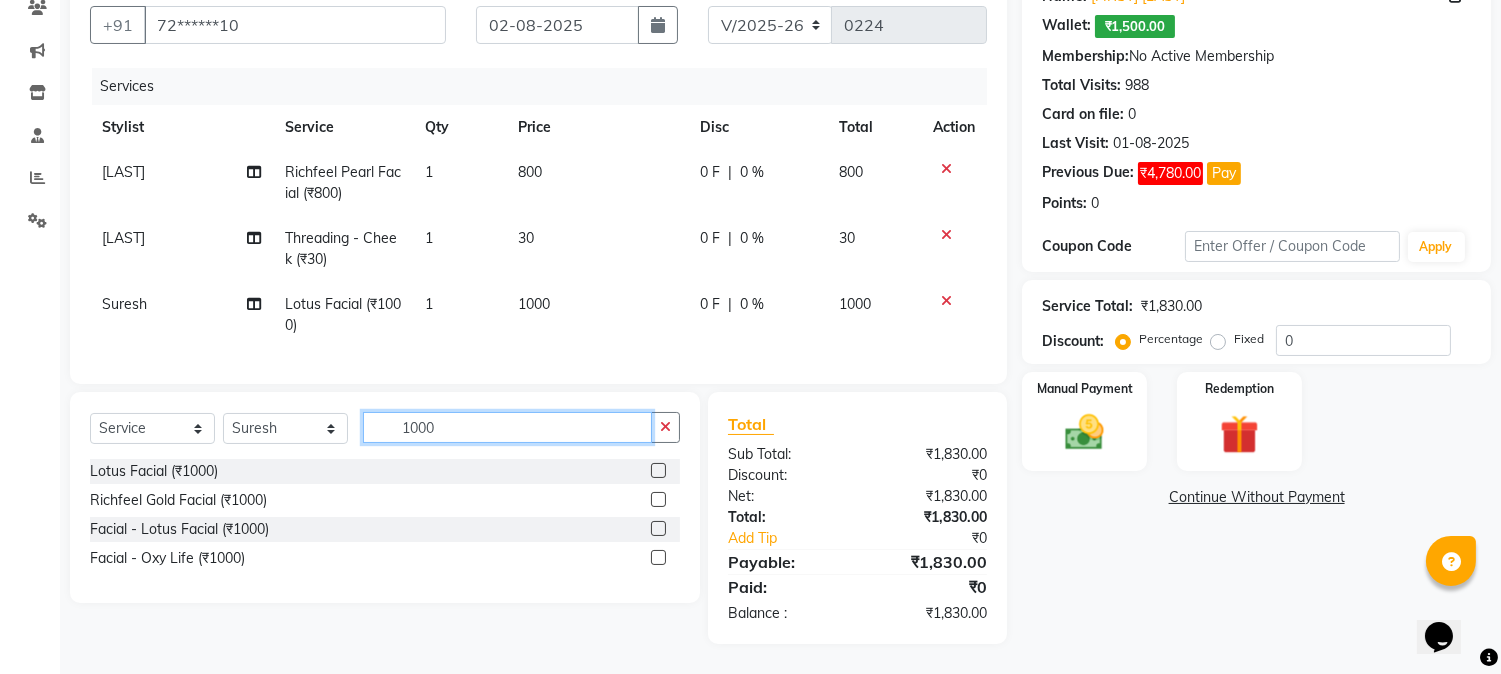 click on "1000" 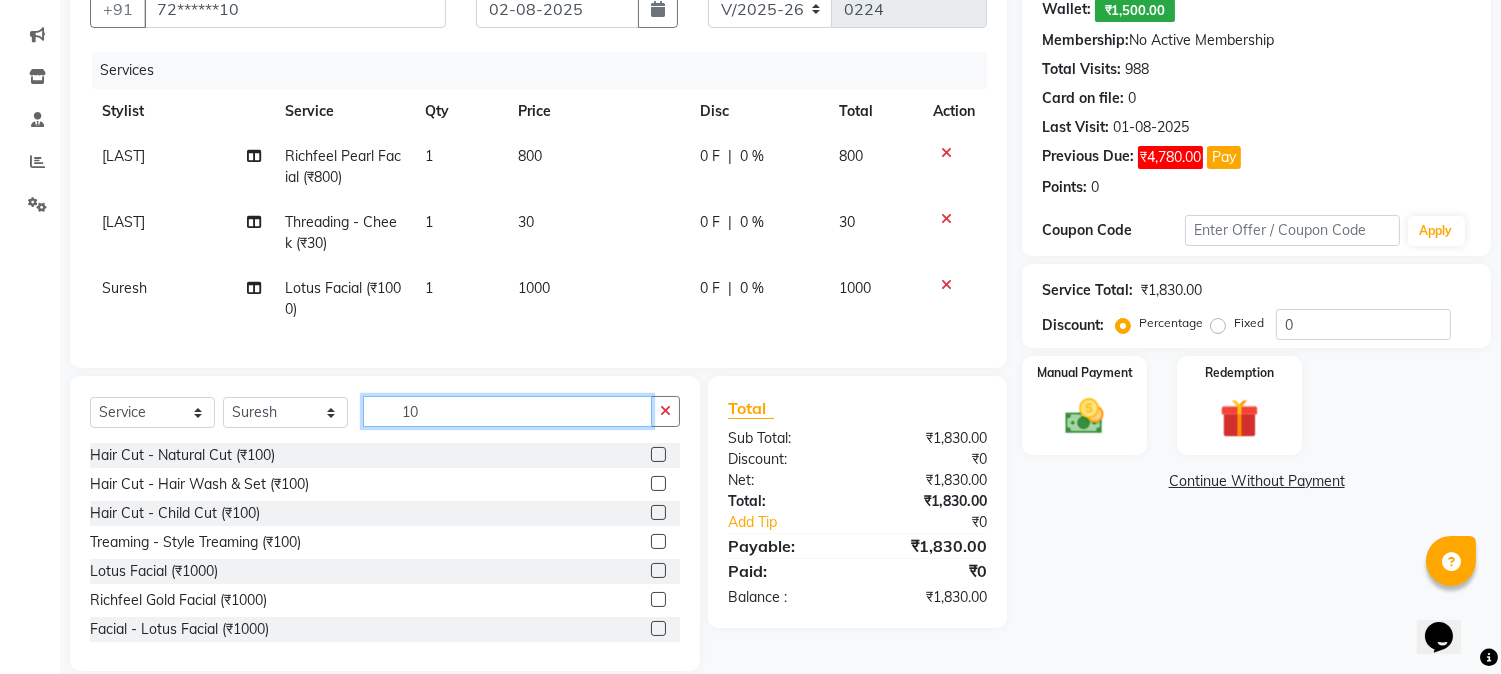 type on "1" 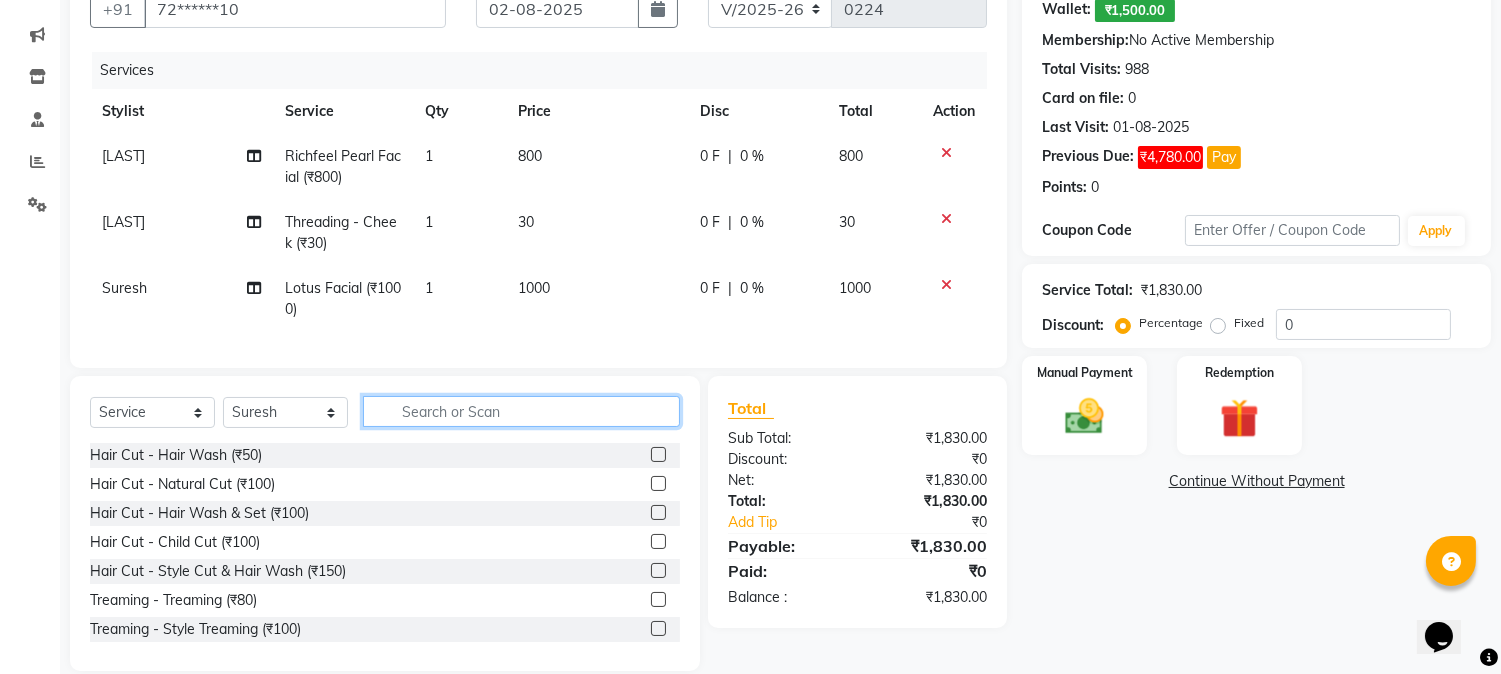 click 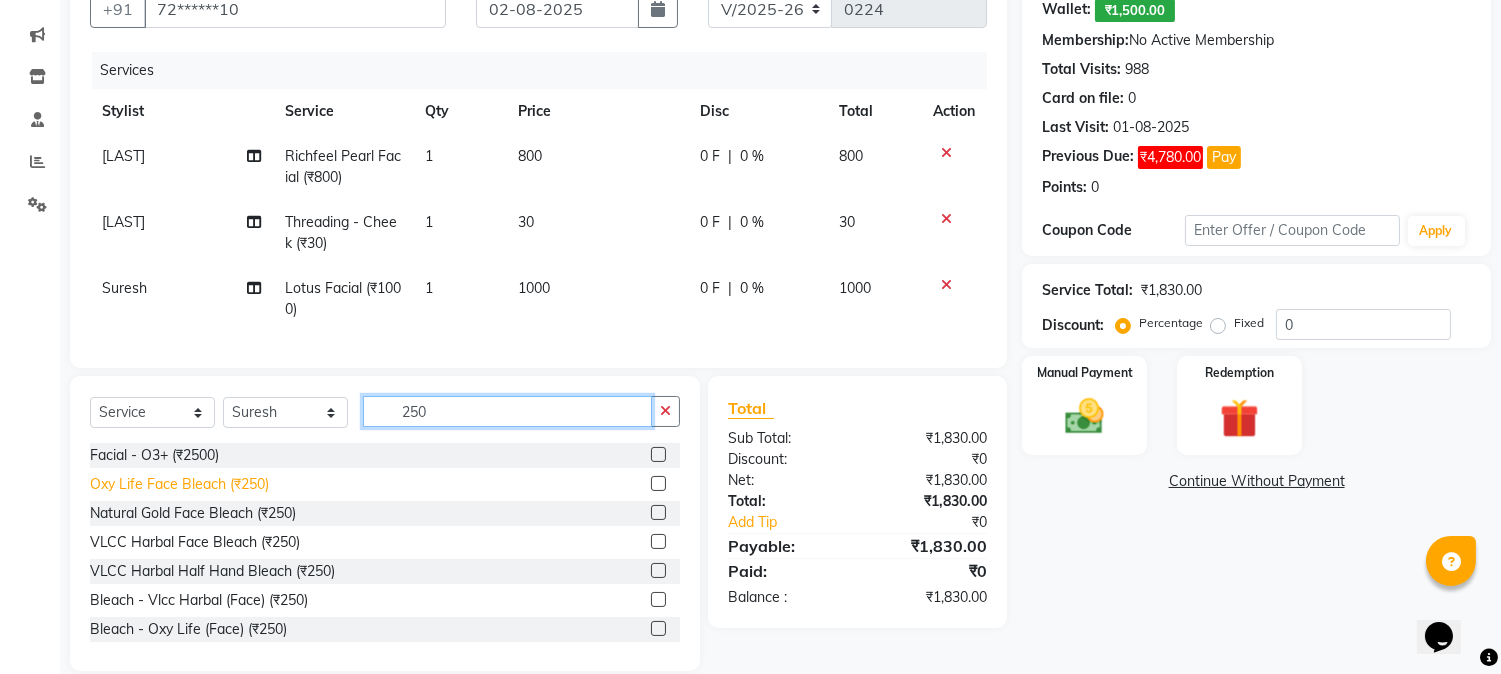 type on "250" 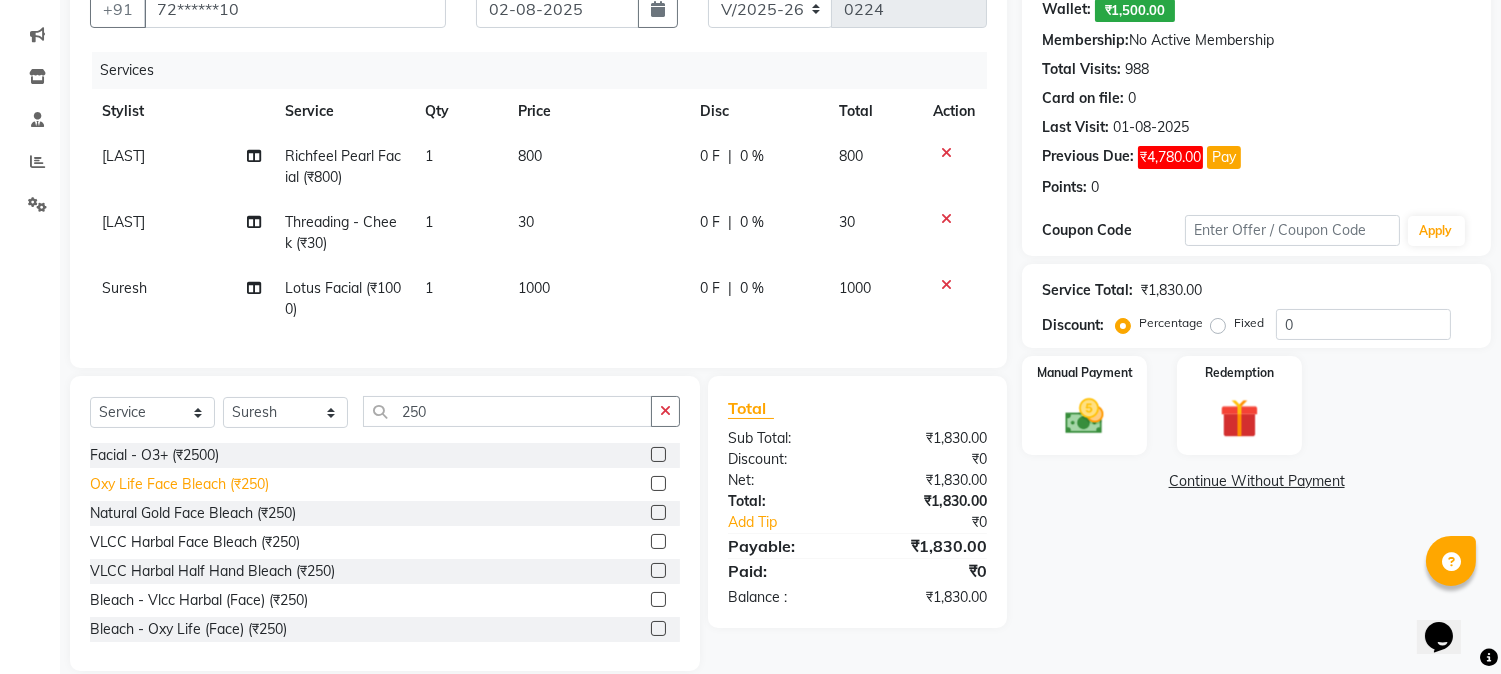 click on "Oxy Life Face Bleach (₹250)" 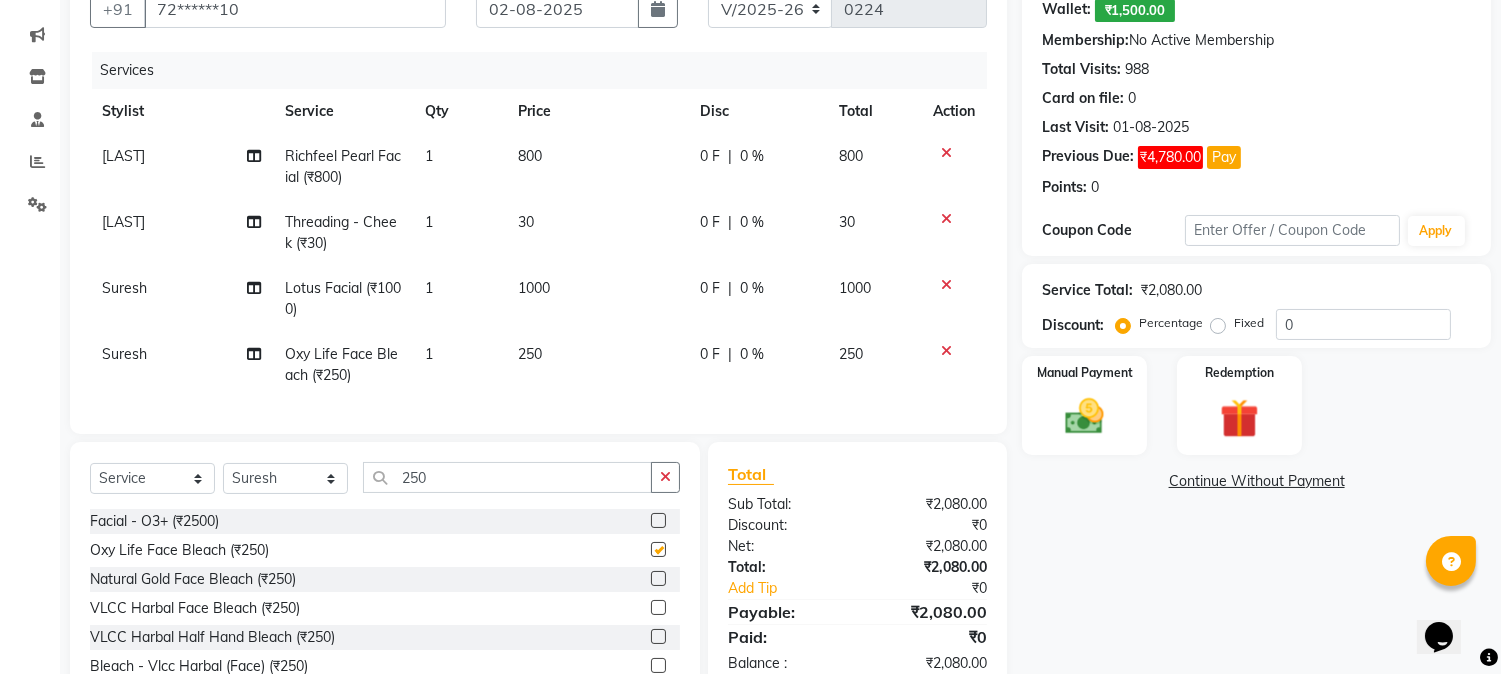 checkbox on "false" 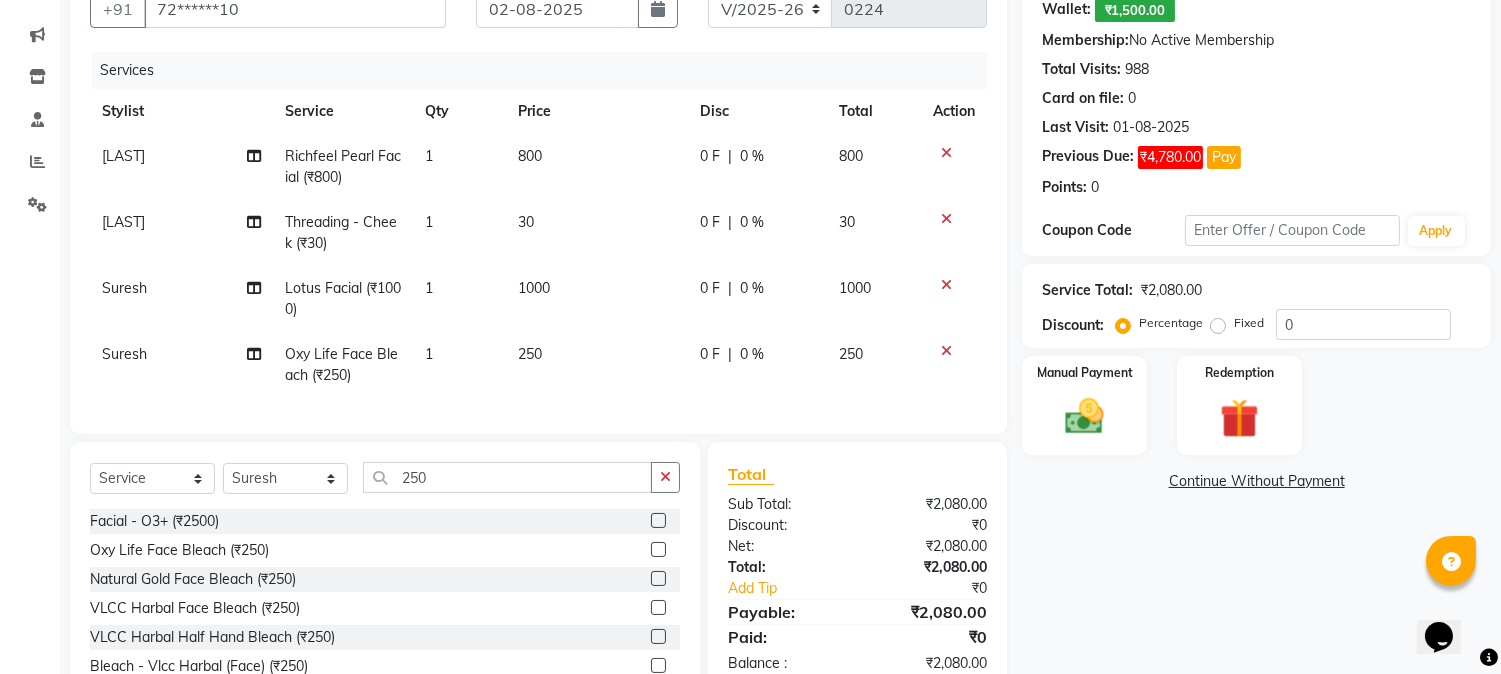 scroll, scrollTop: 305, scrollLeft: 0, axis: vertical 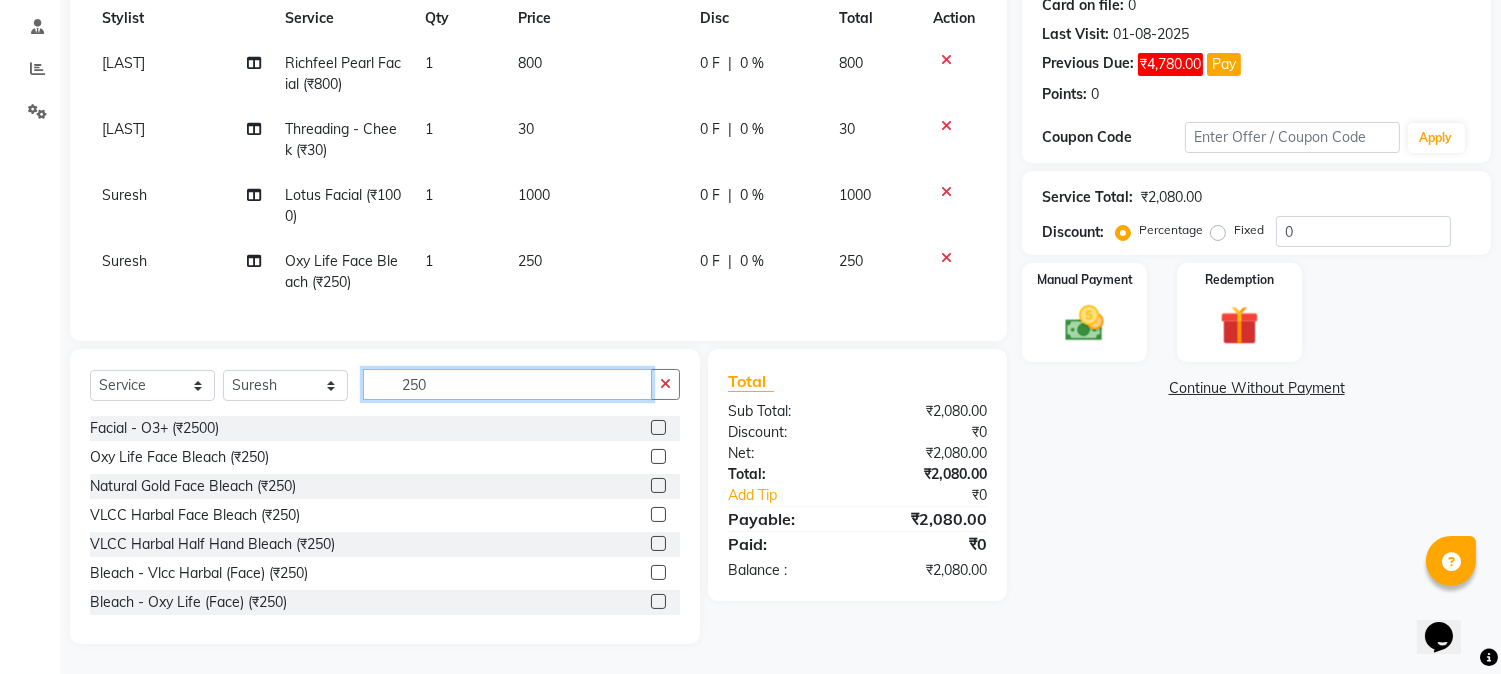 click on "250" 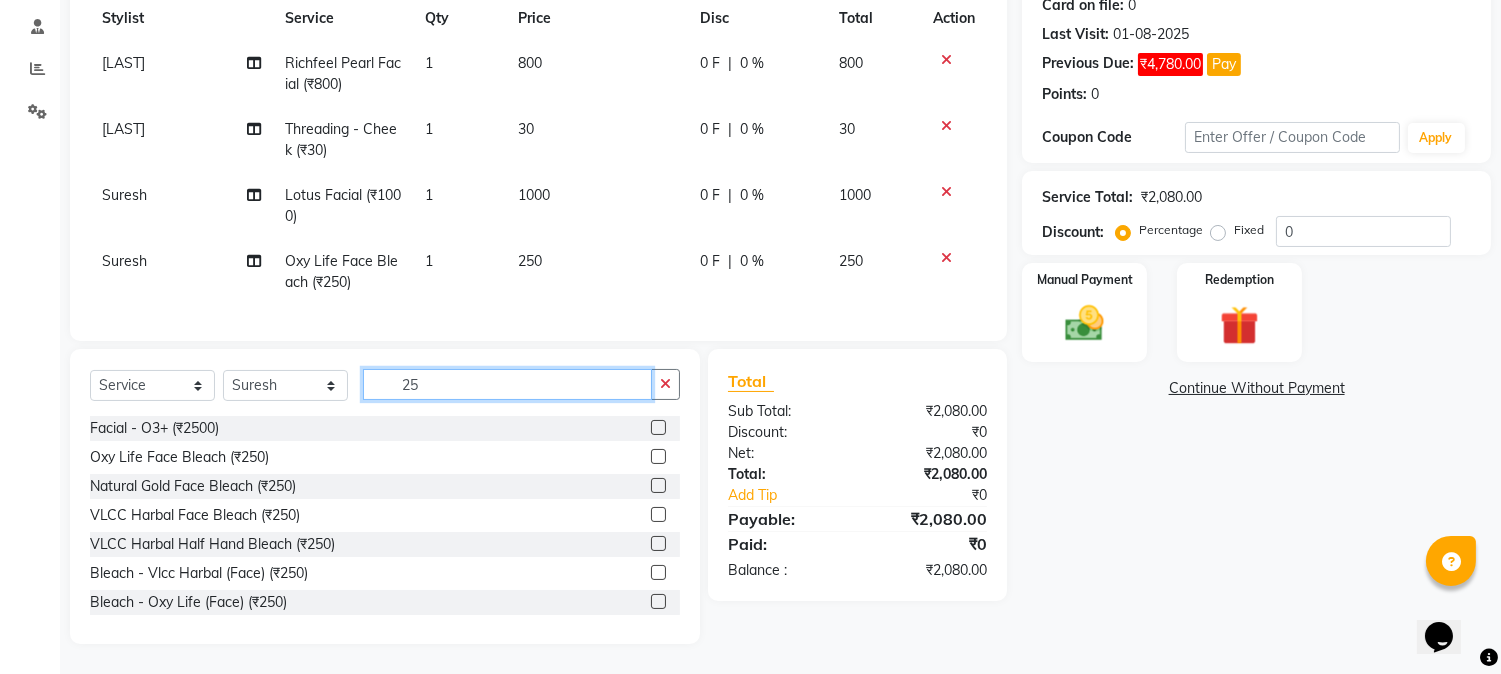type on "2" 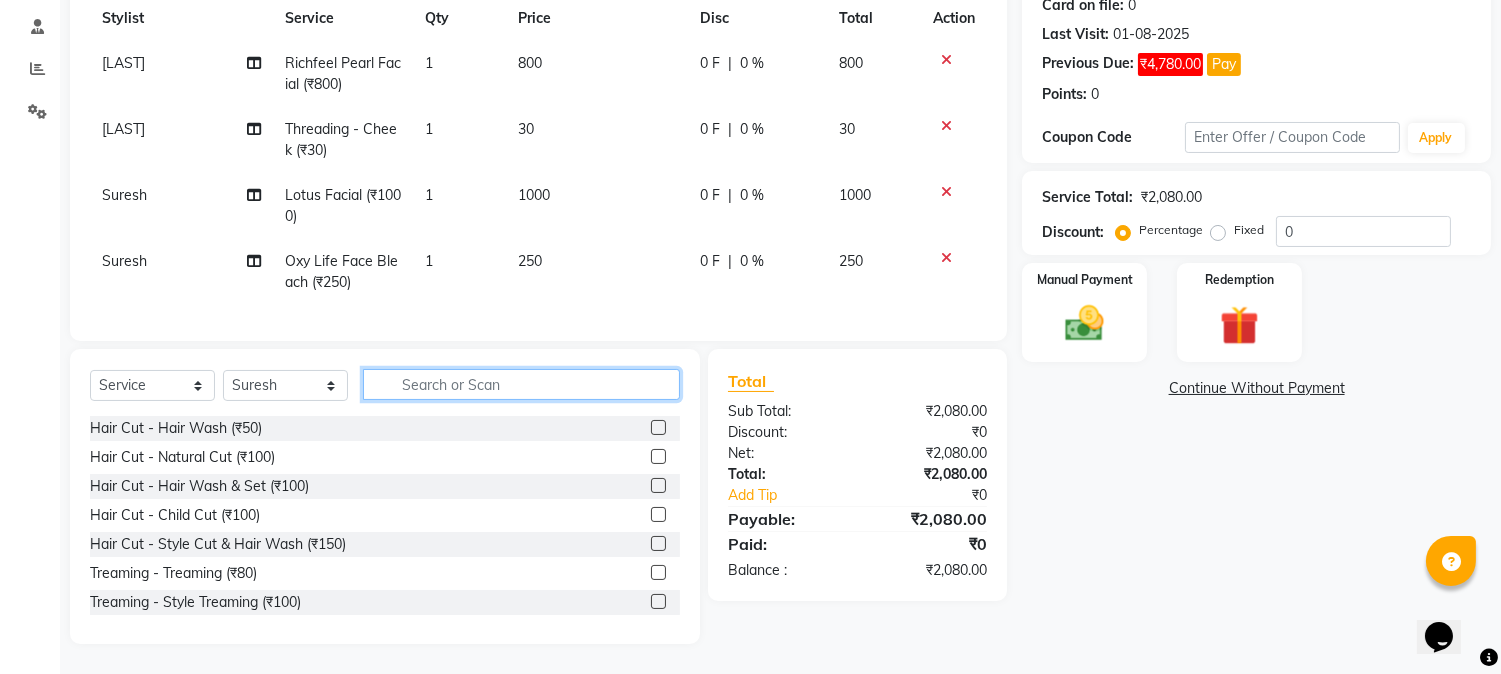 type 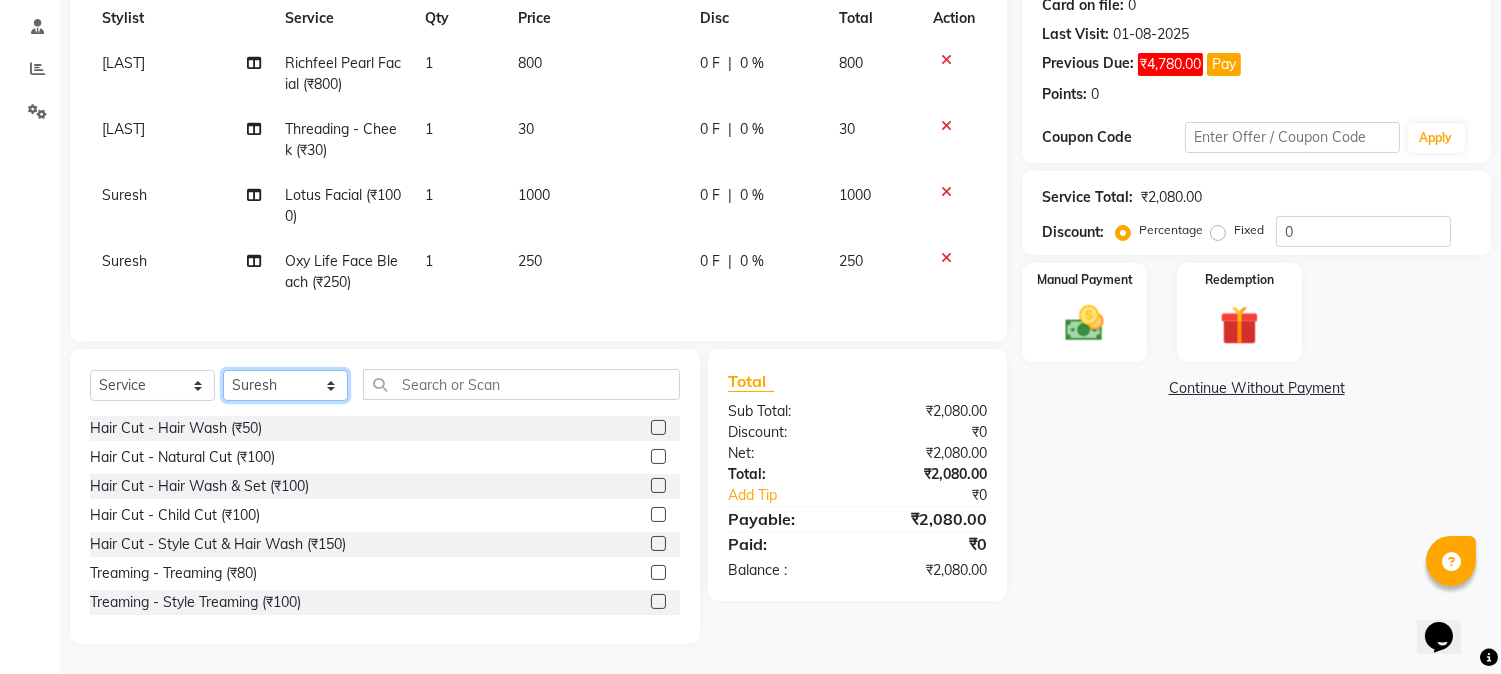 click on "Select Stylist [FIRST] [LAST] [FIRST] [FIRST] [FIRST]" 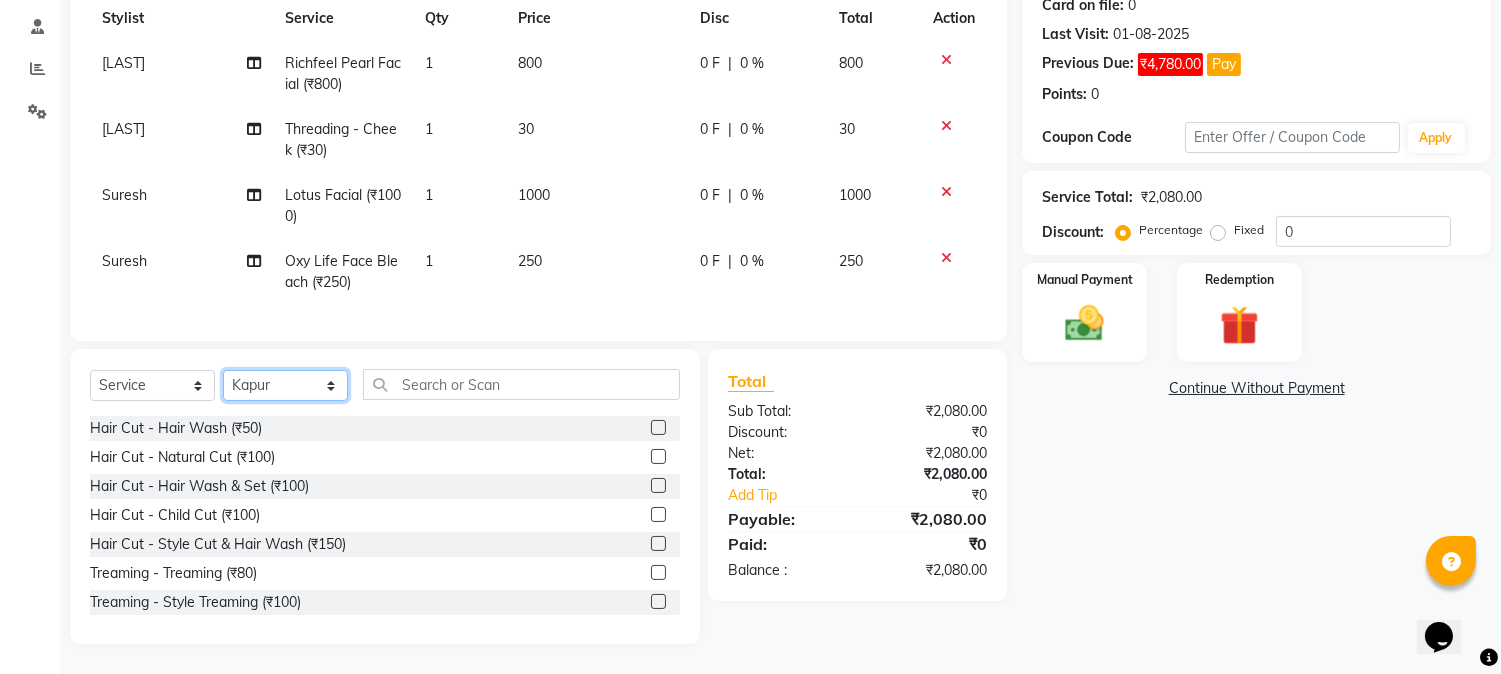 click on "Select Stylist [FIRST] [LAST] [FIRST] [FIRST] [FIRST]" 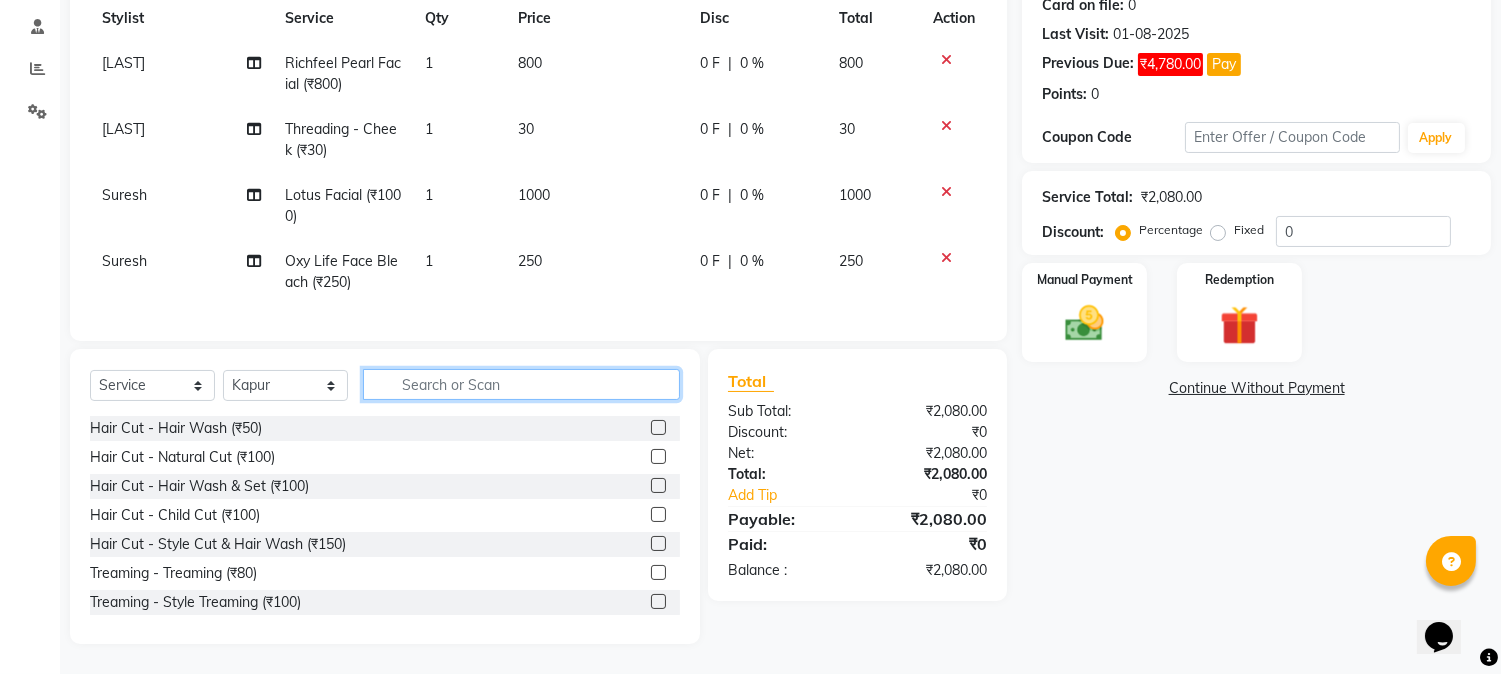 click 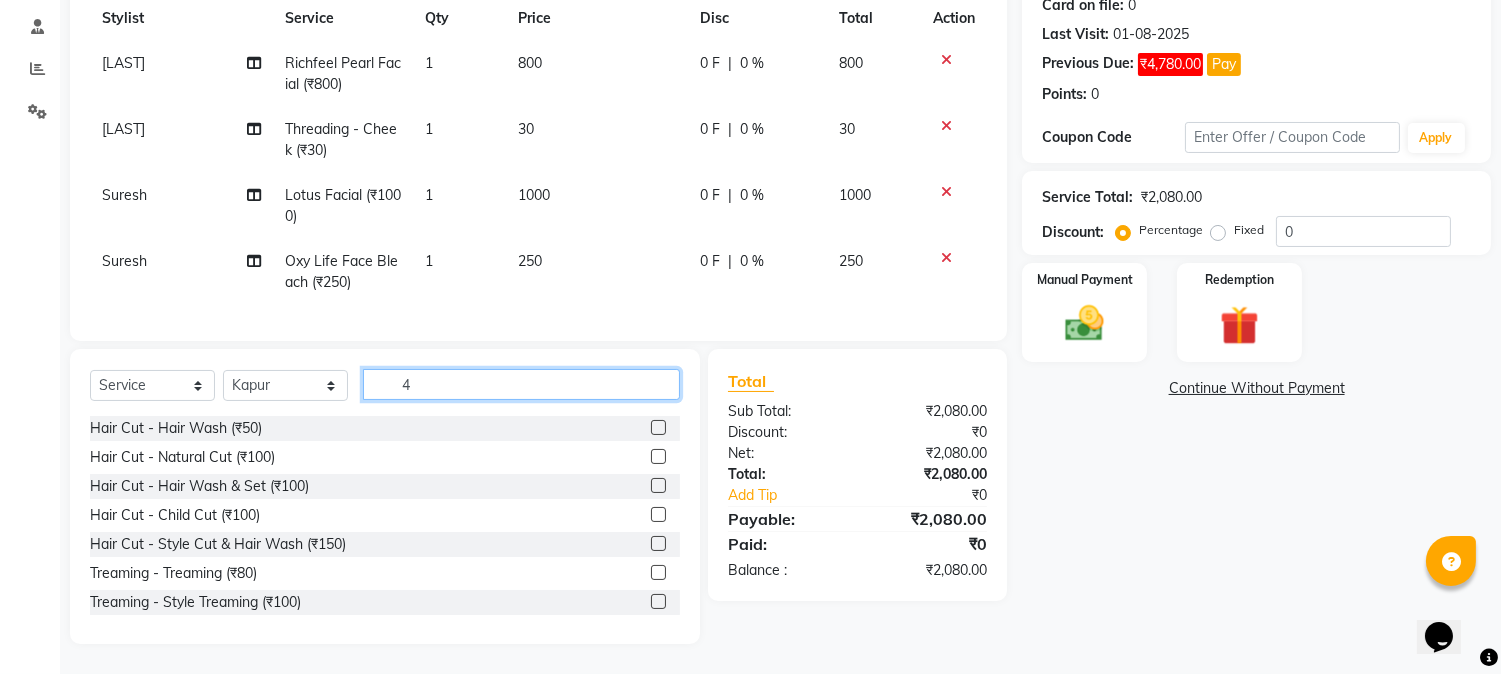 scroll, scrollTop: 262, scrollLeft: 0, axis: vertical 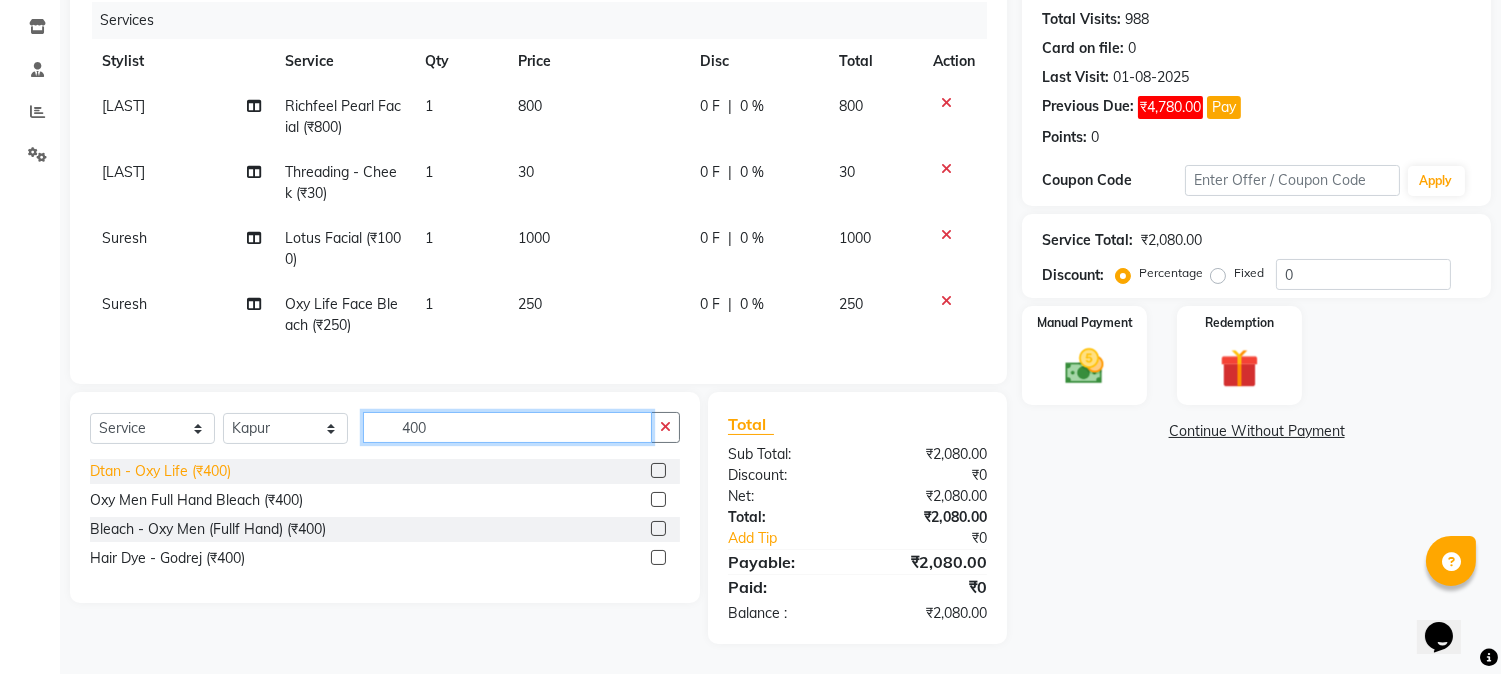 type on "400" 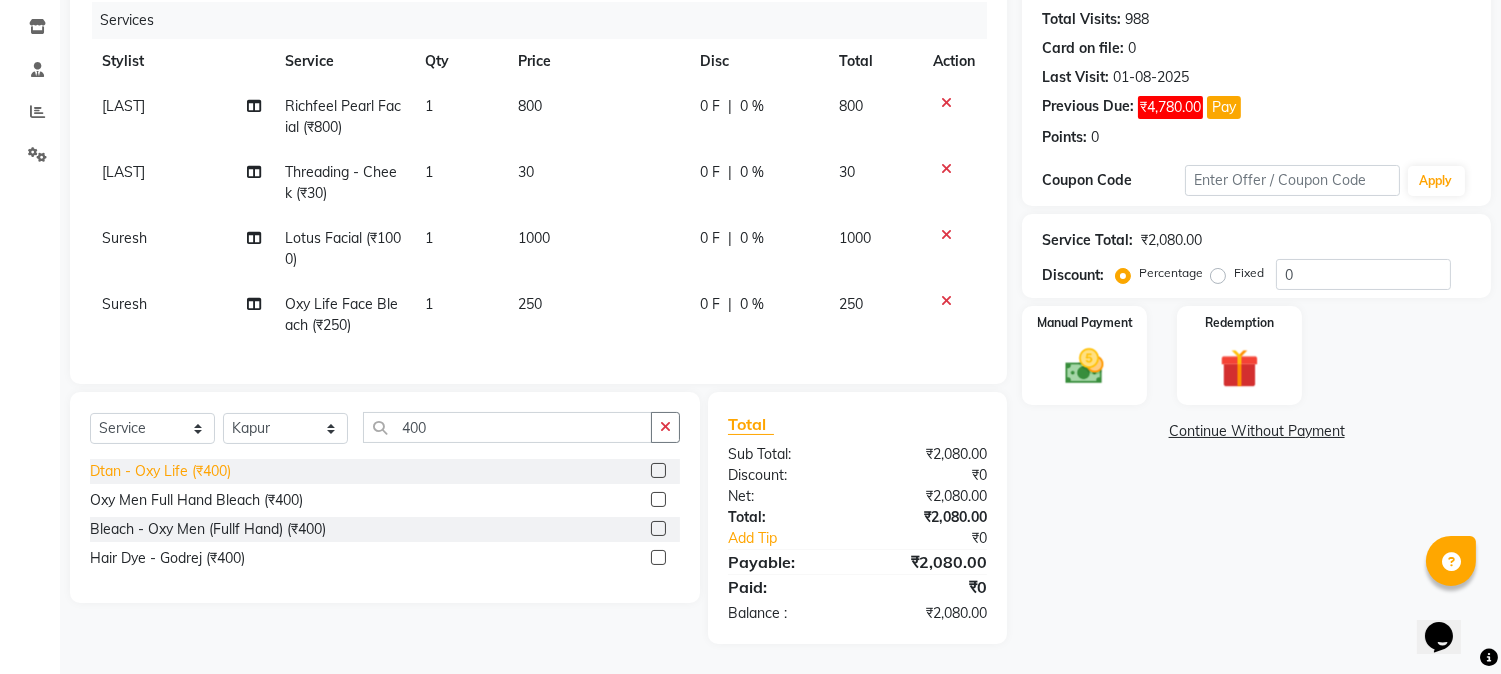 click on "Dtan - Oxy Life (₹400)" 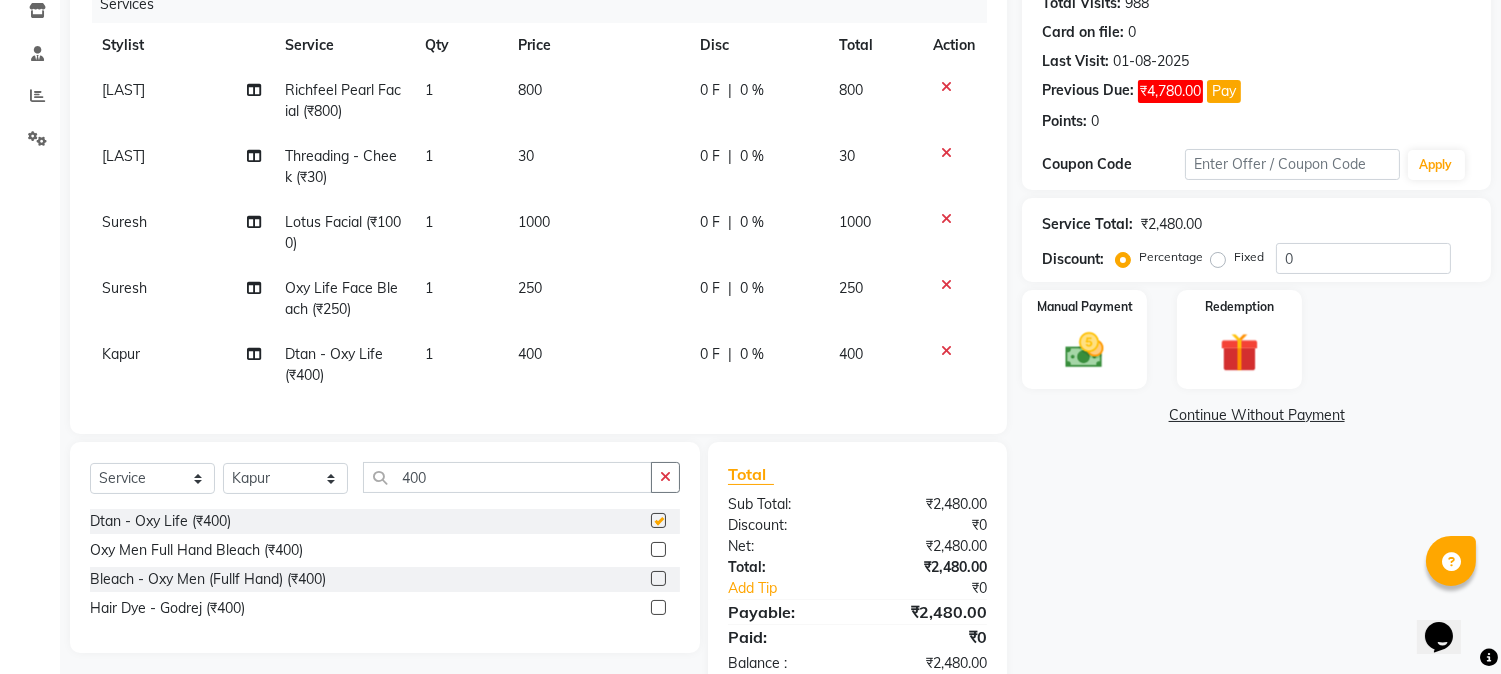 checkbox on "false" 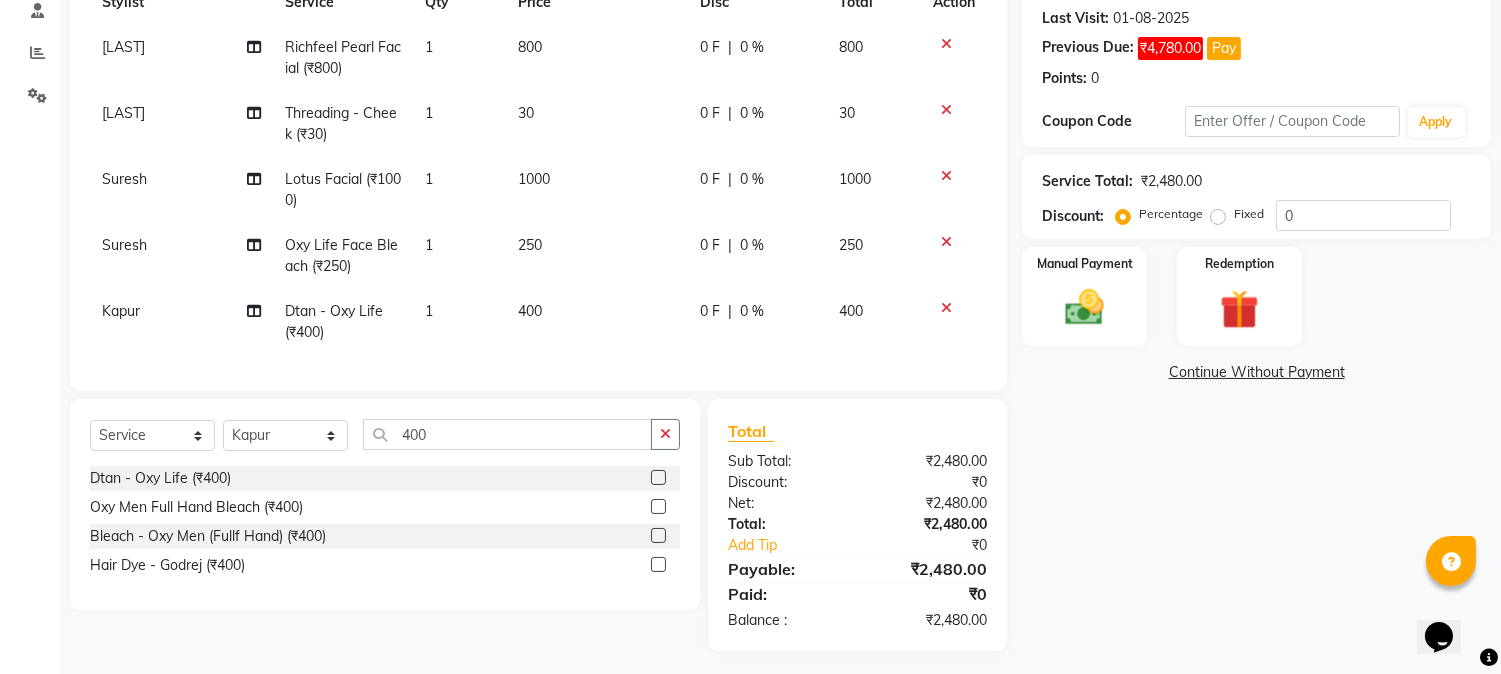 scroll, scrollTop: 328, scrollLeft: 0, axis: vertical 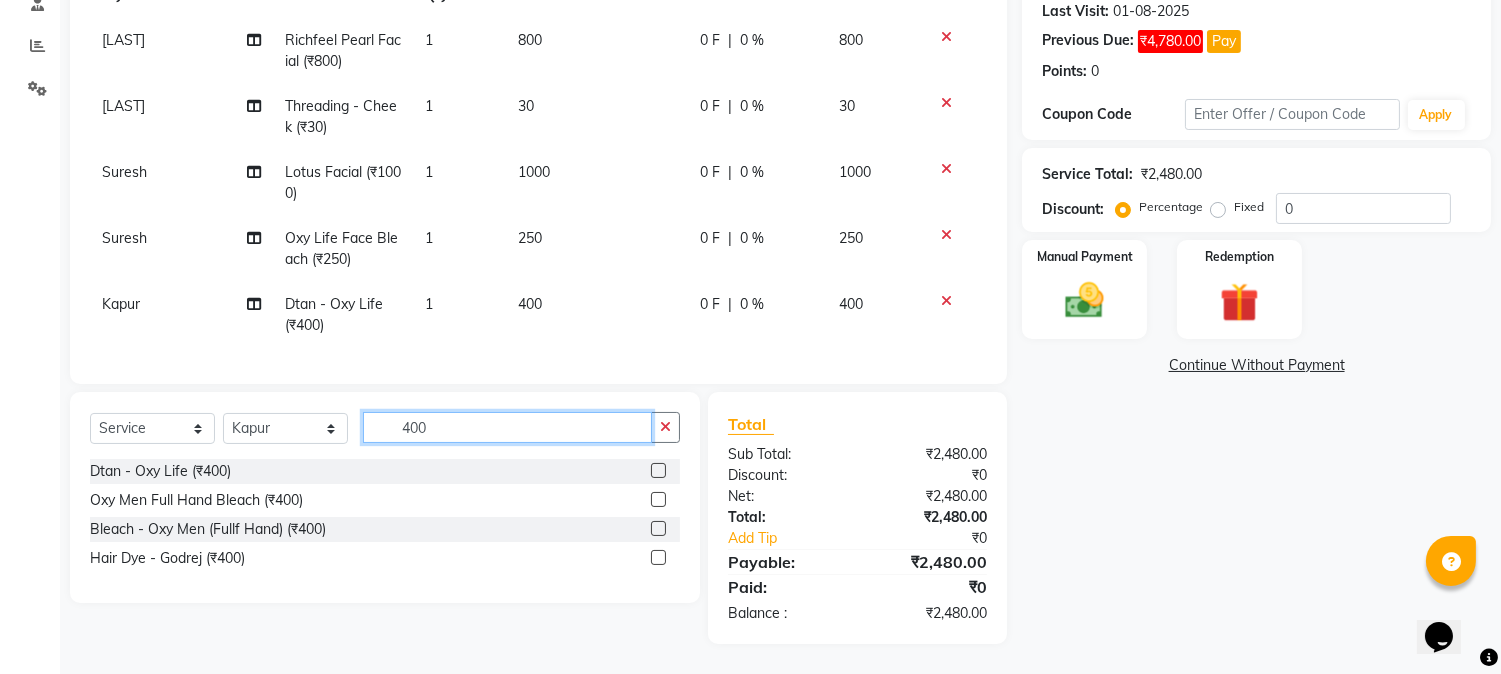 click on "400" 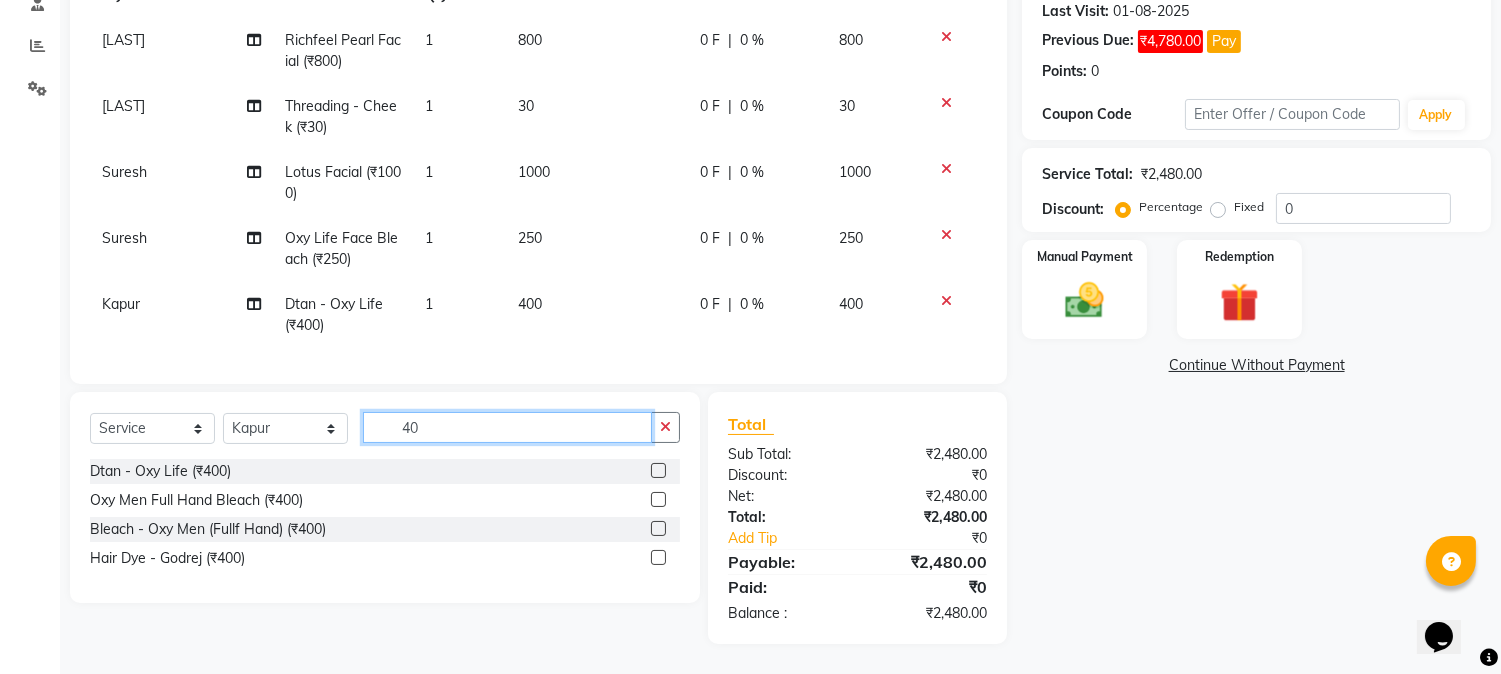 type on "4" 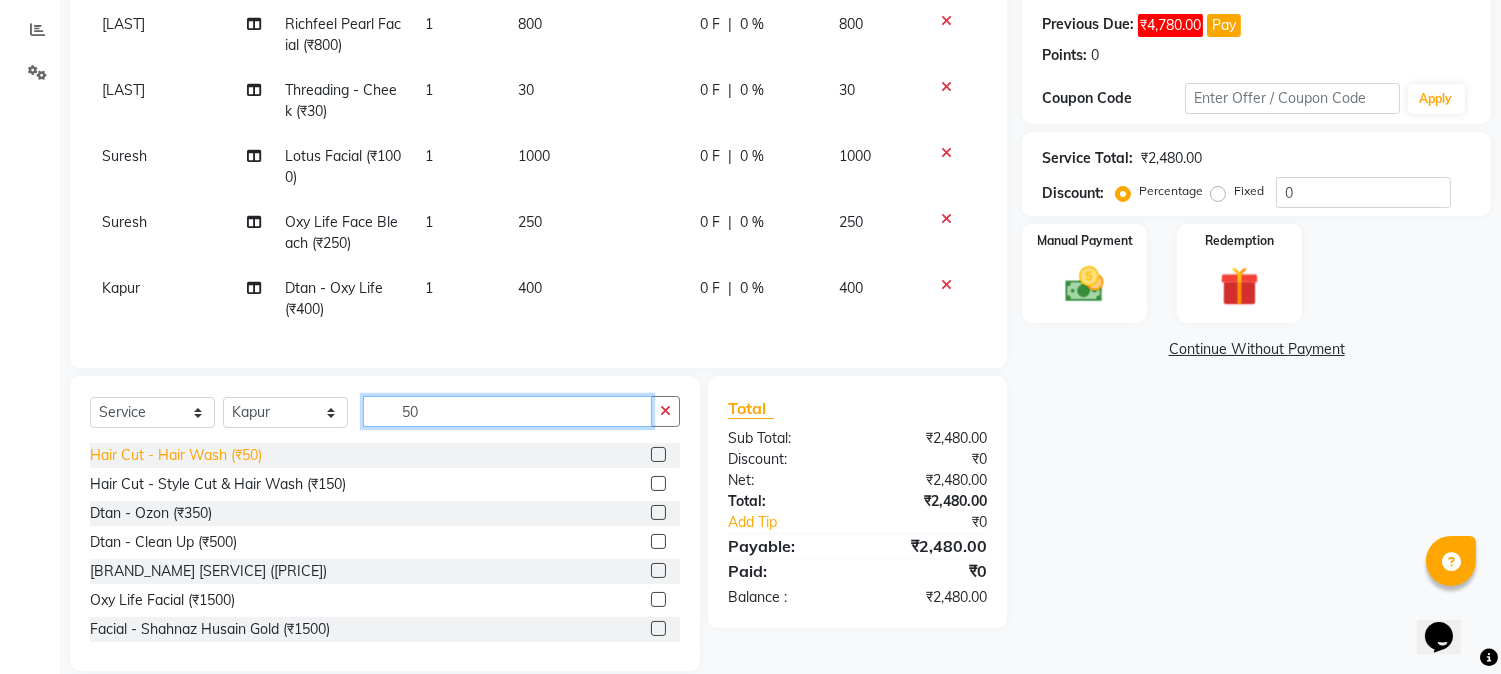 type on "50" 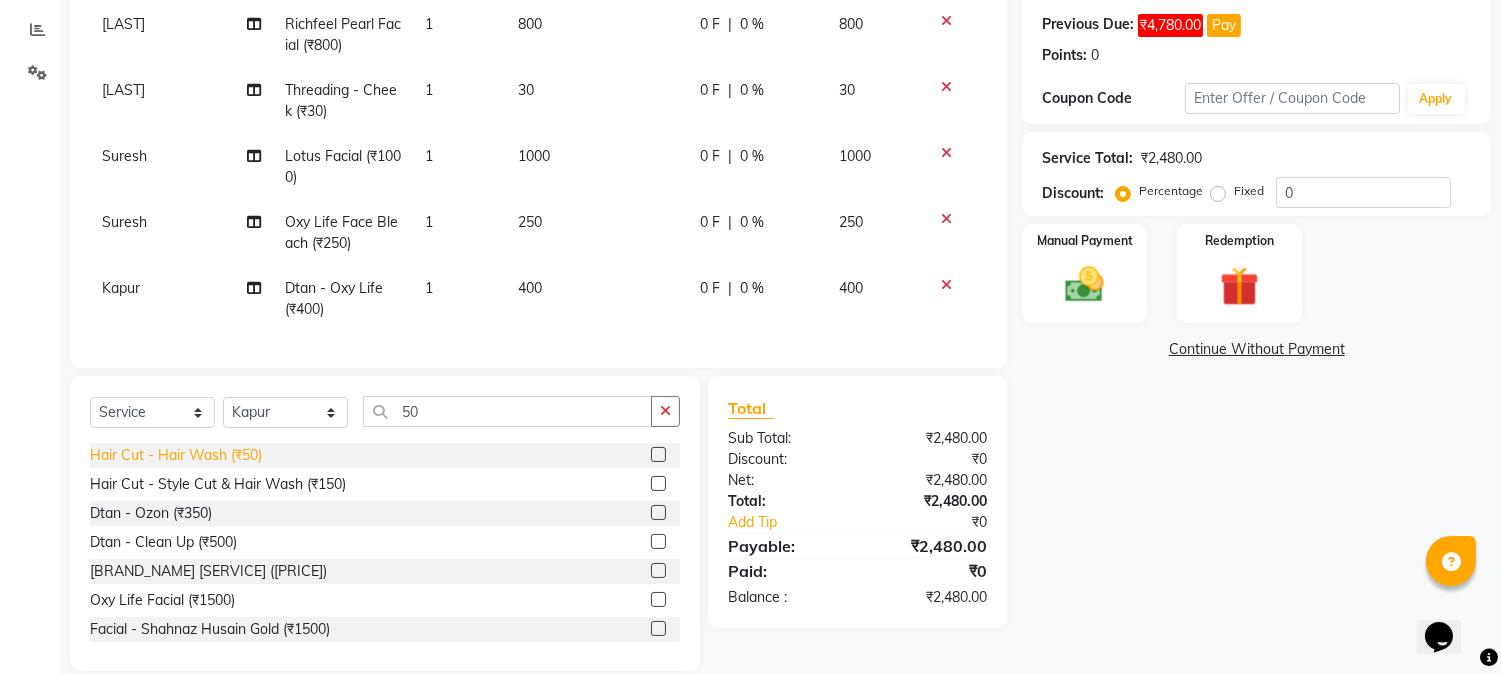 click on "Hair Cut - Hair Wash (₹50)" 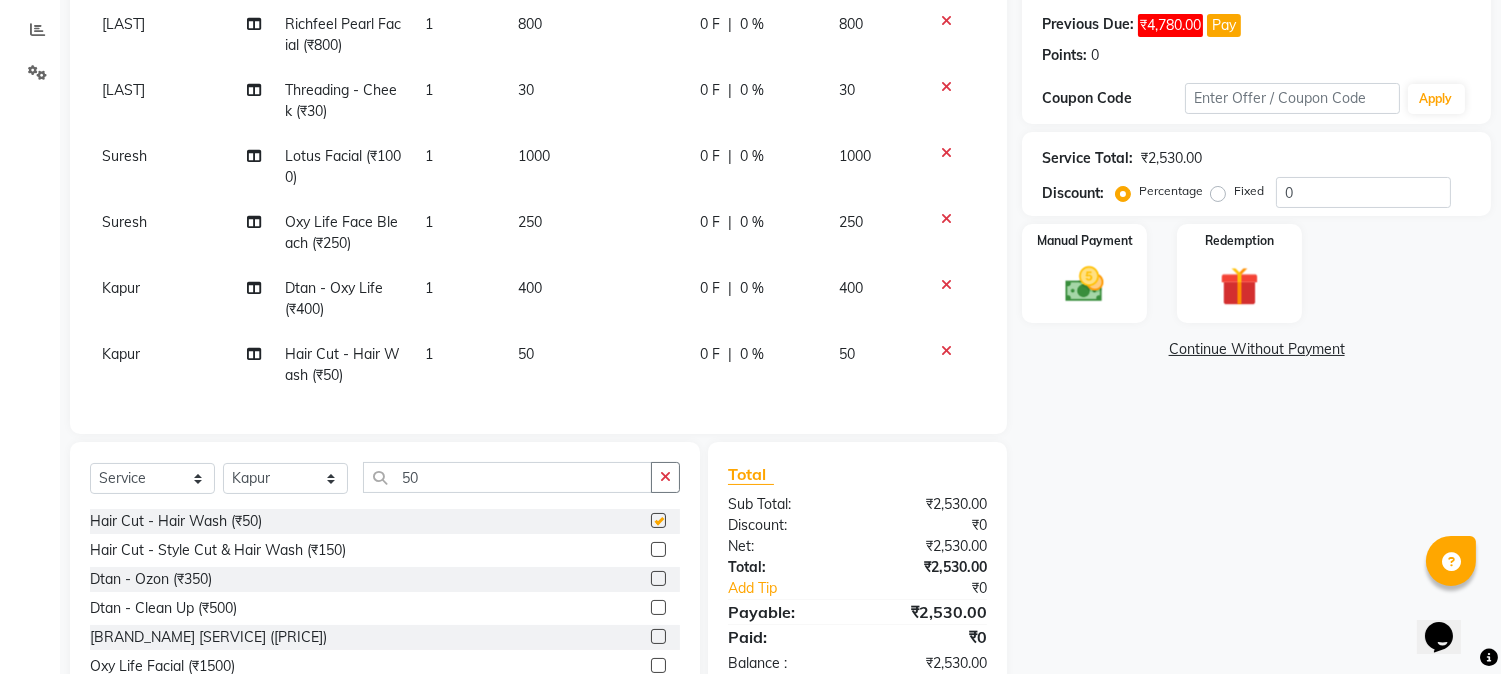 checkbox on "false" 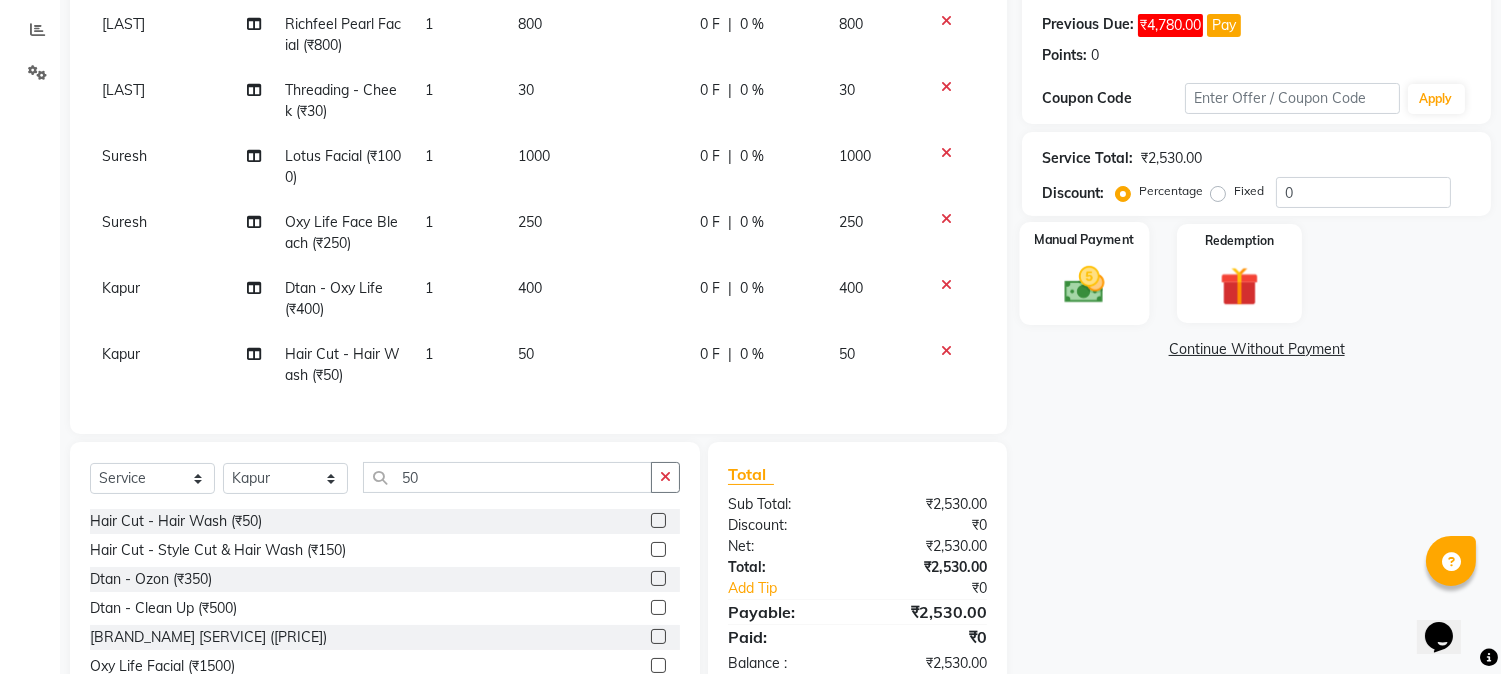 click 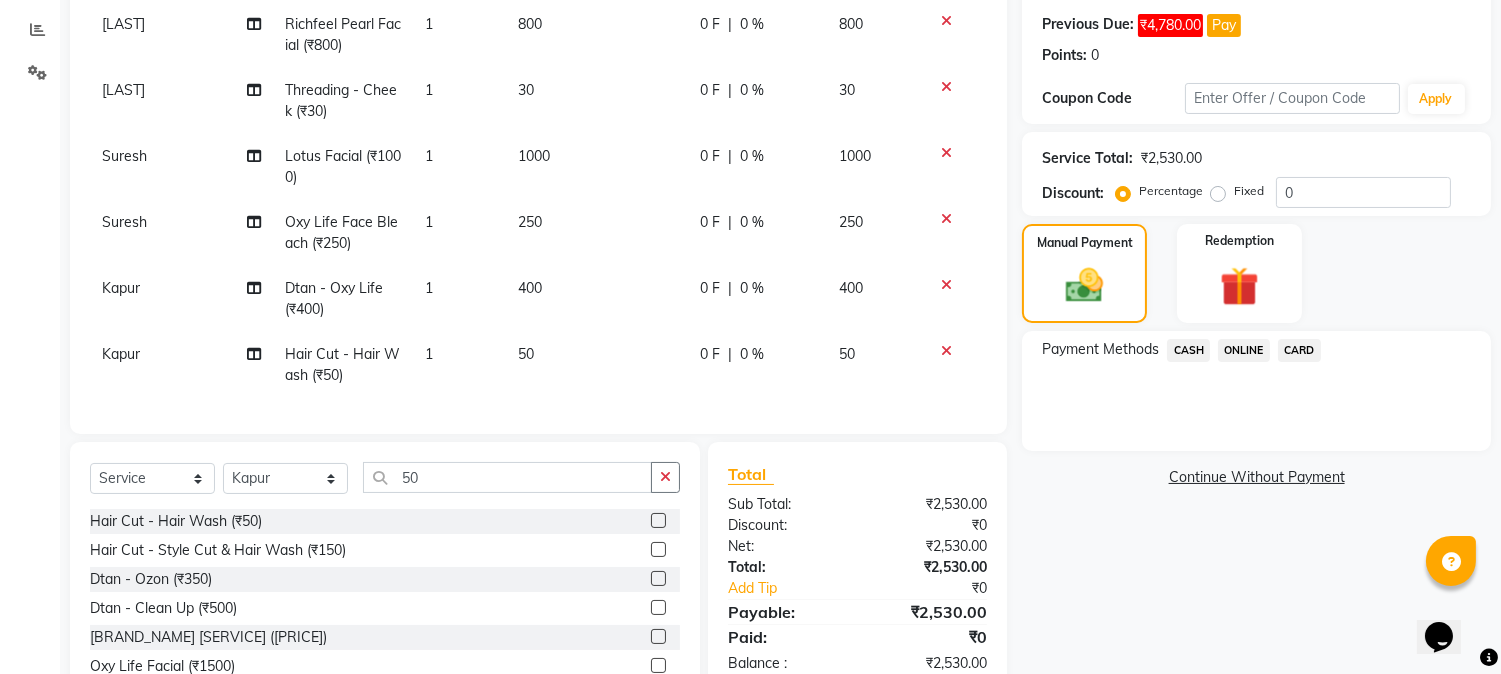 click on "CASH" 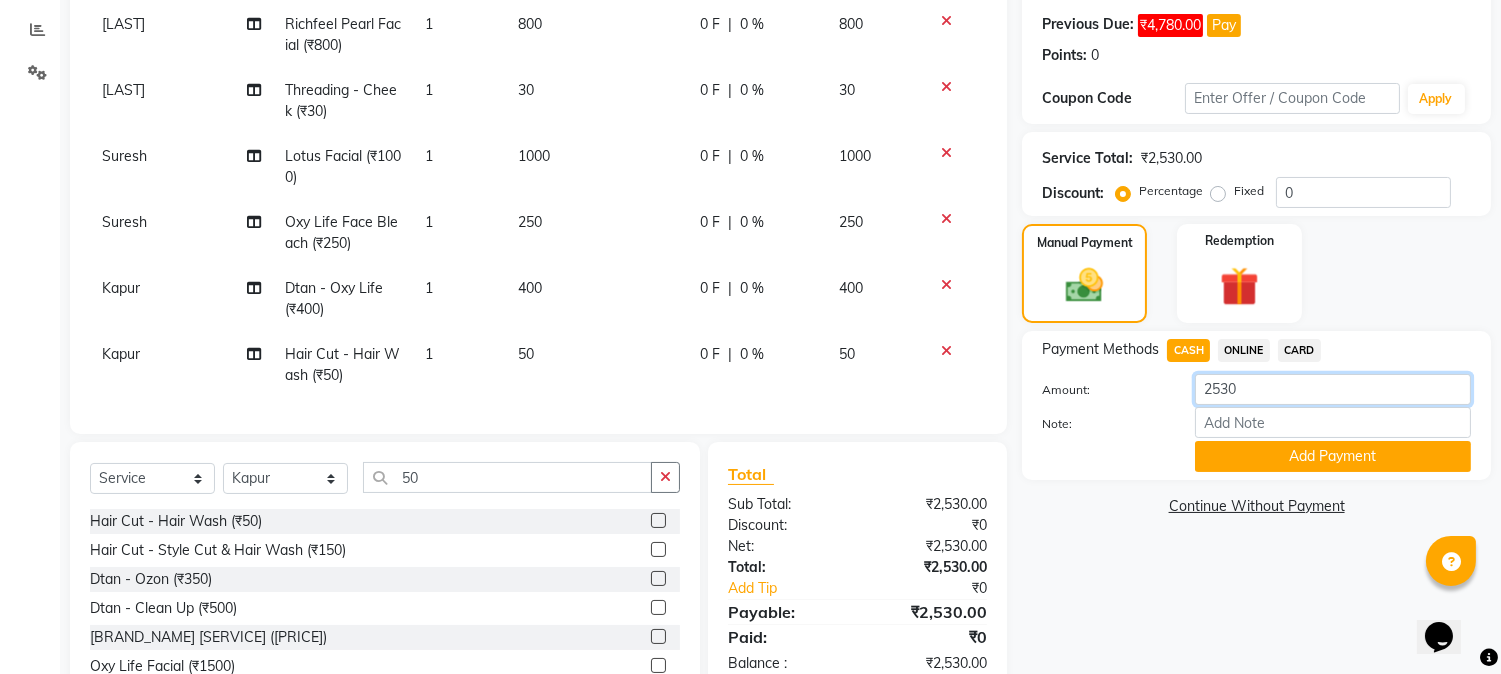 click on "2530" 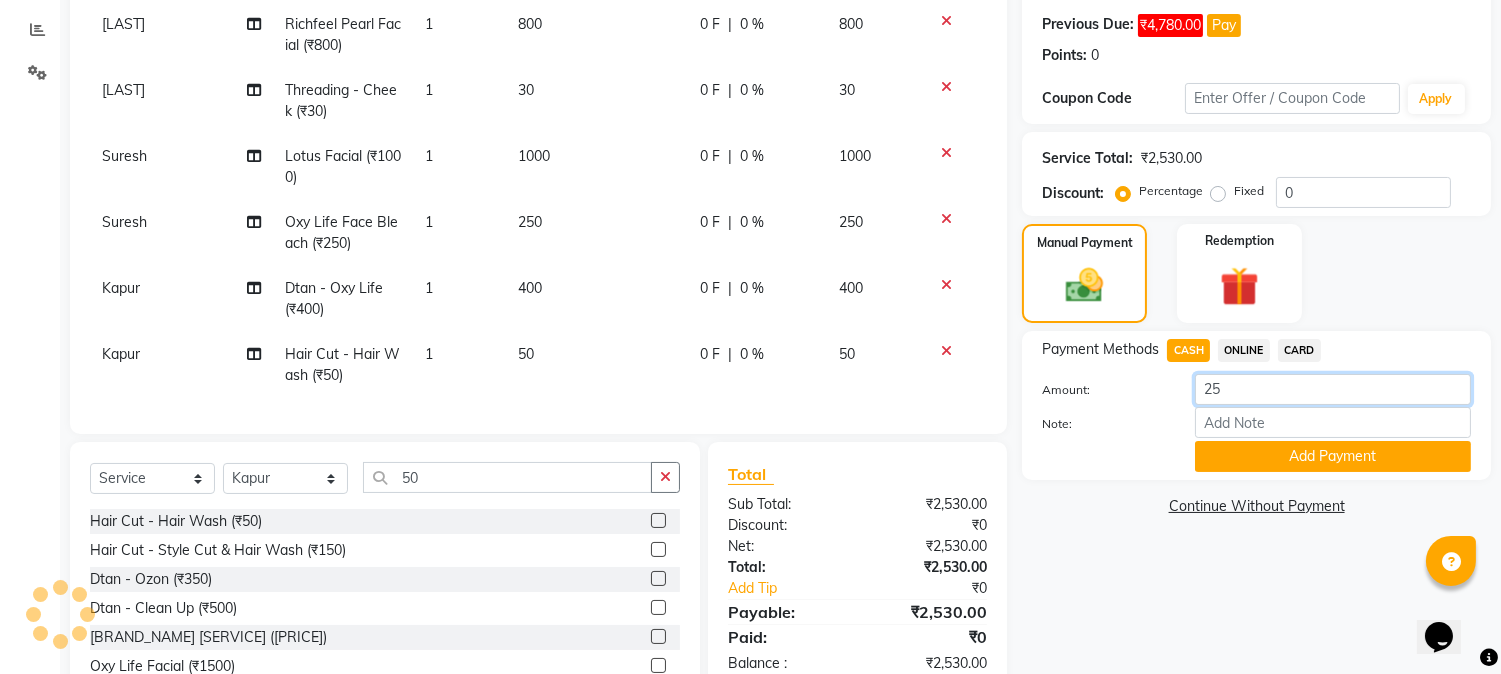 type on "2" 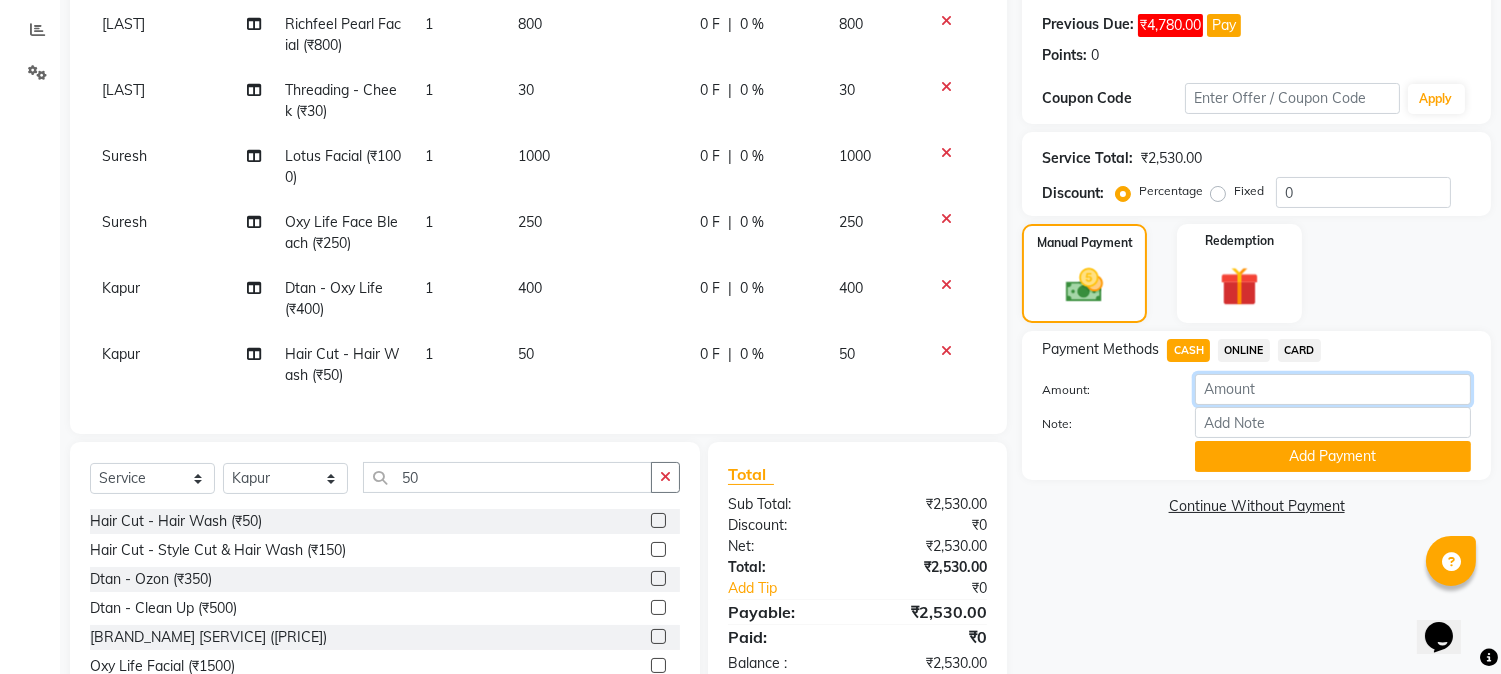 click 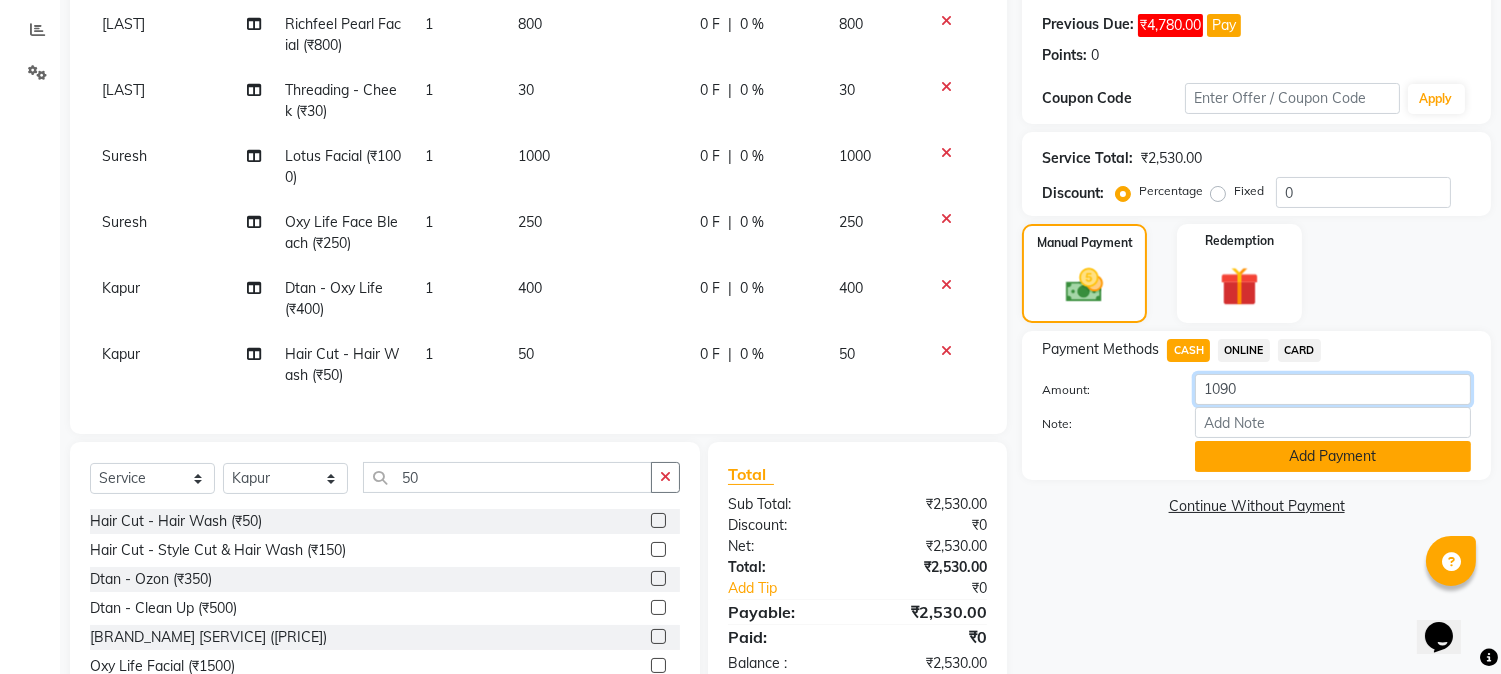 type on "1090" 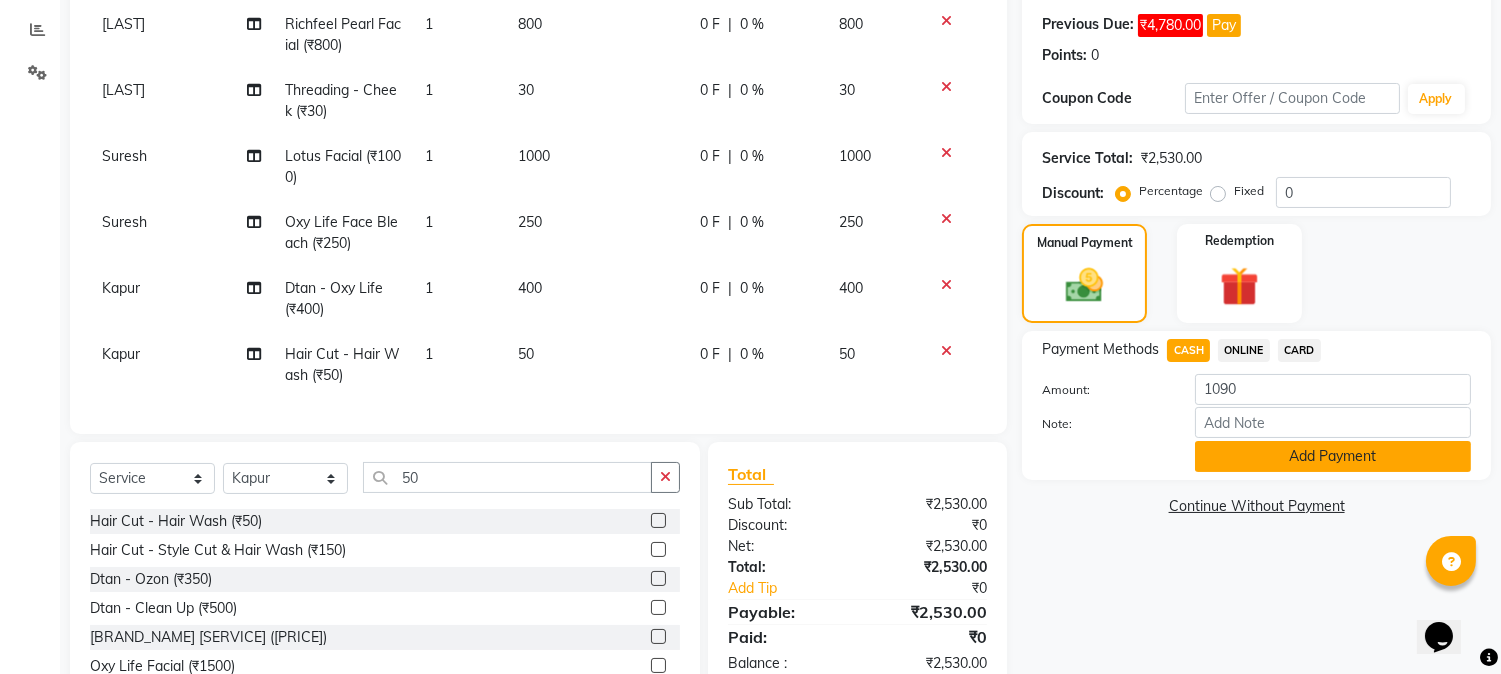 click on "Add Payment" 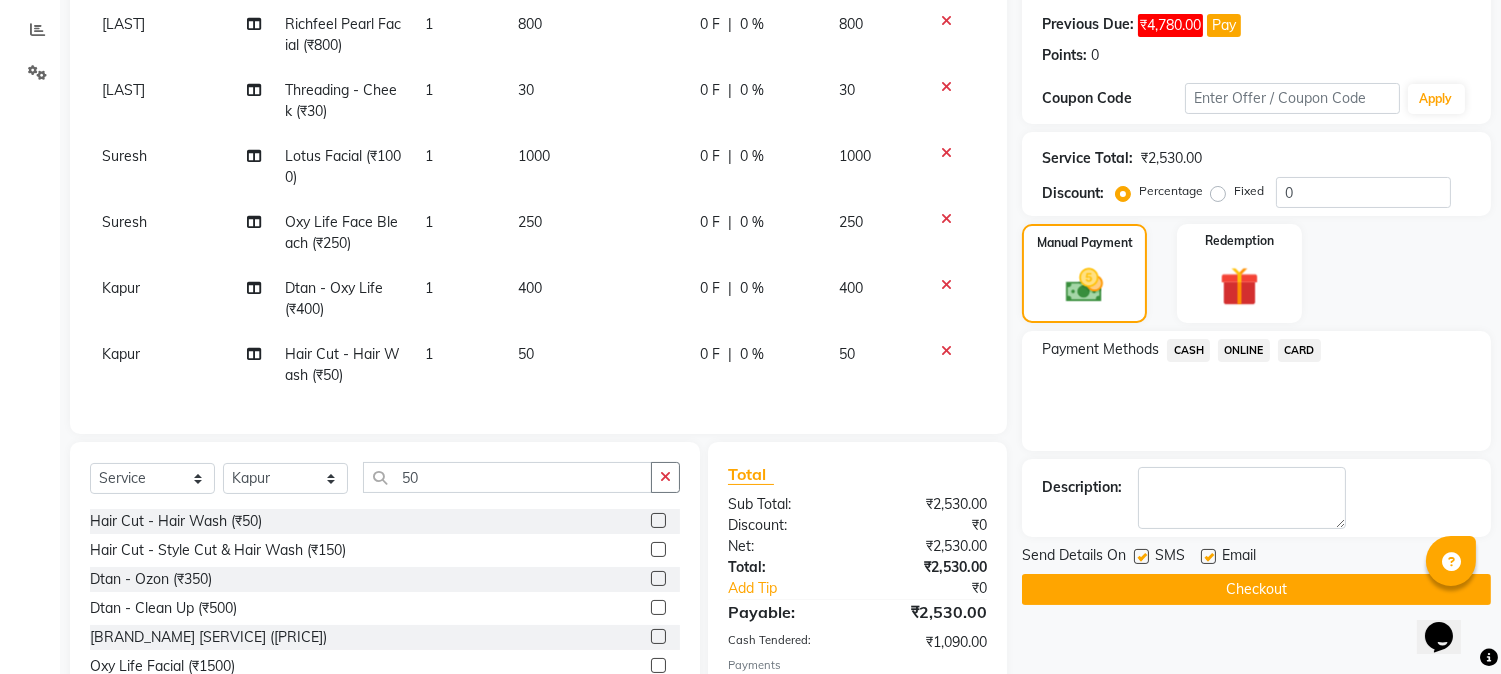 click on "ONLINE" 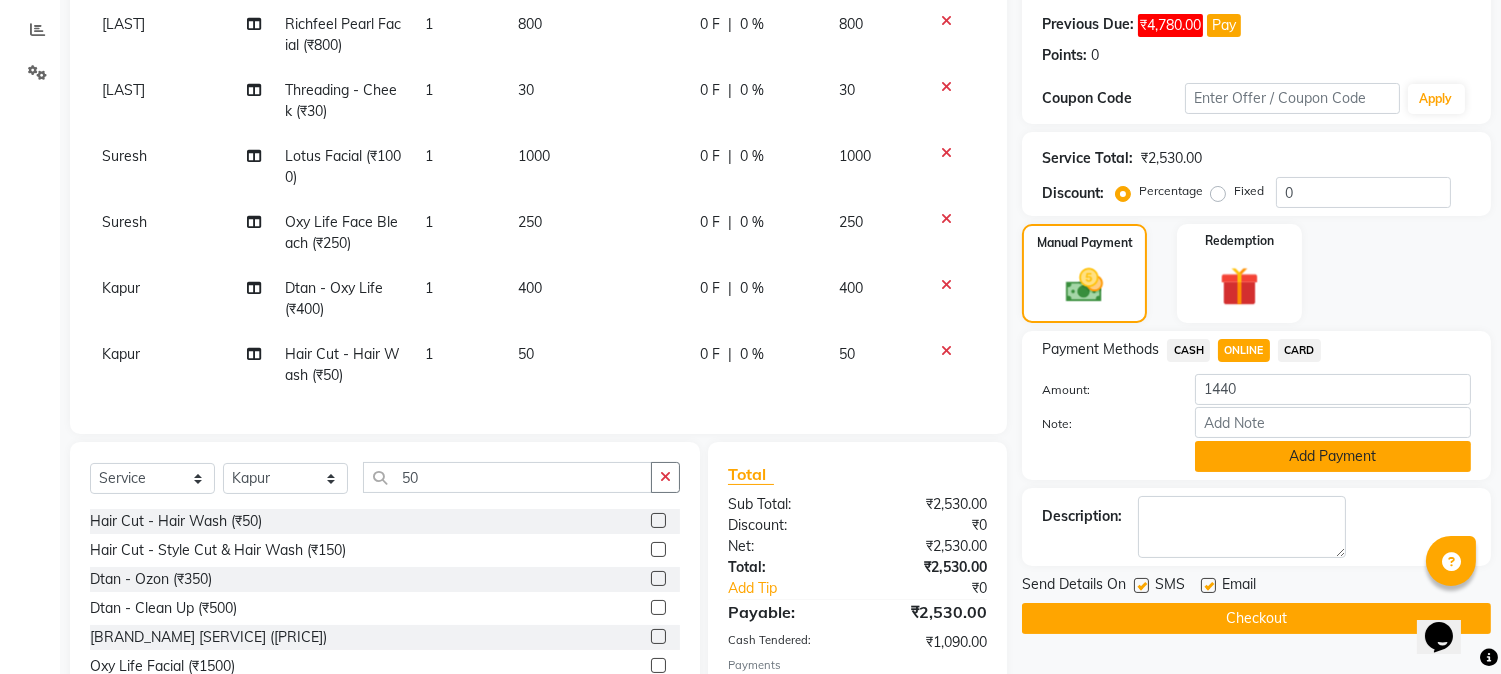 click on "Add Payment" 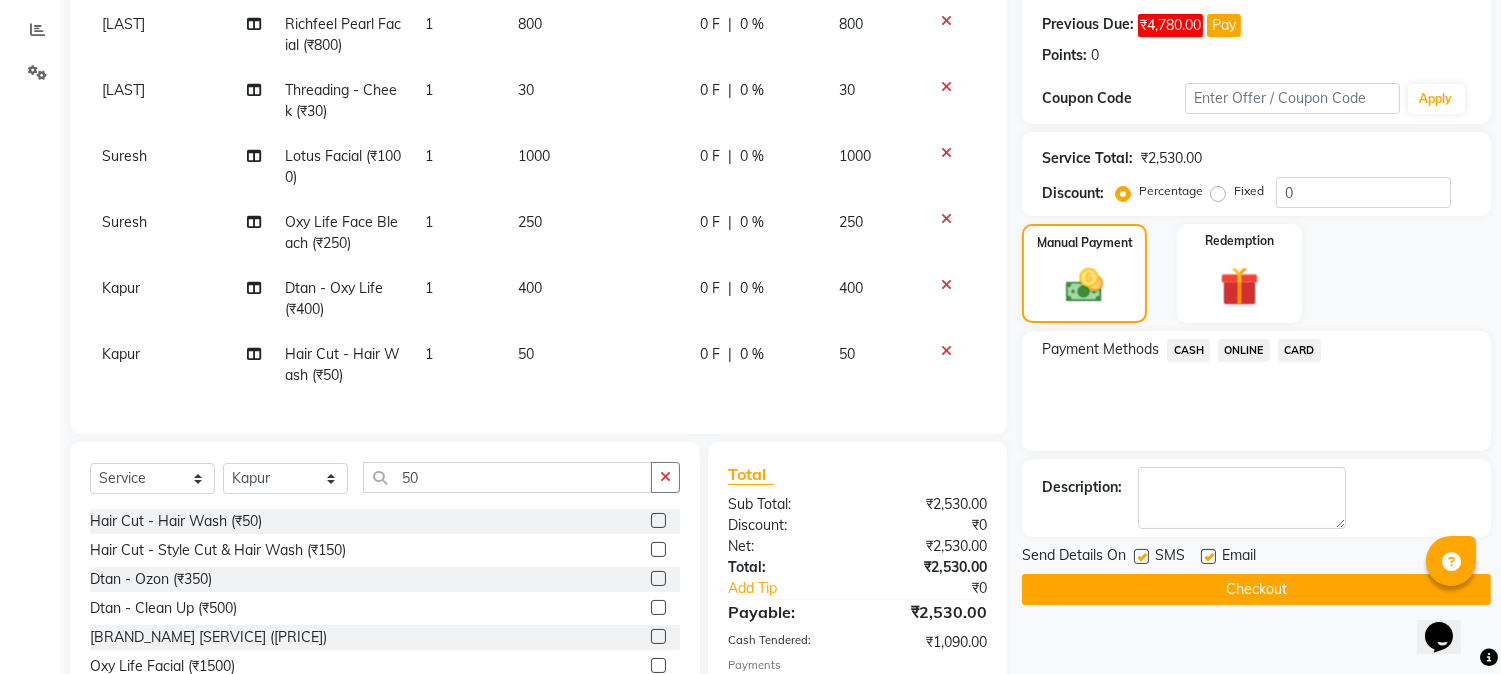 click on "Checkout" 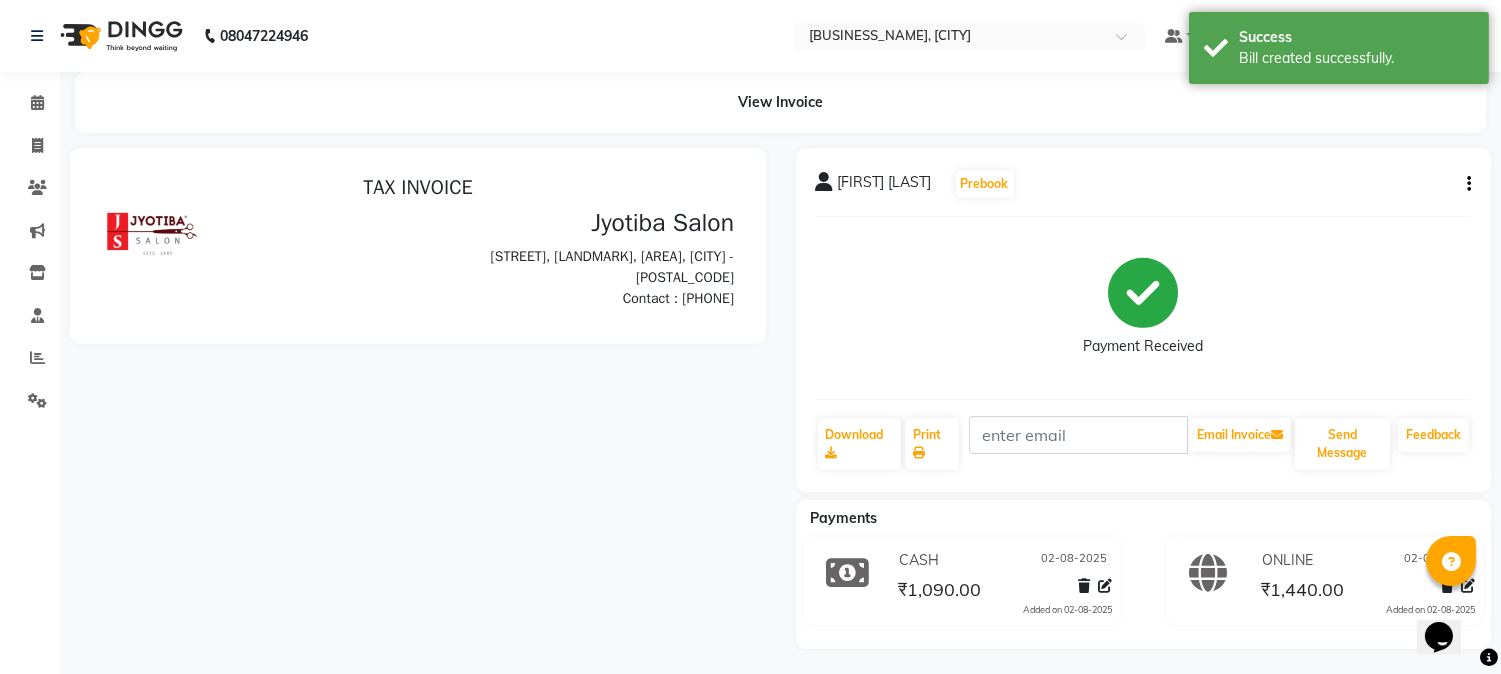 scroll, scrollTop: 0, scrollLeft: 0, axis: both 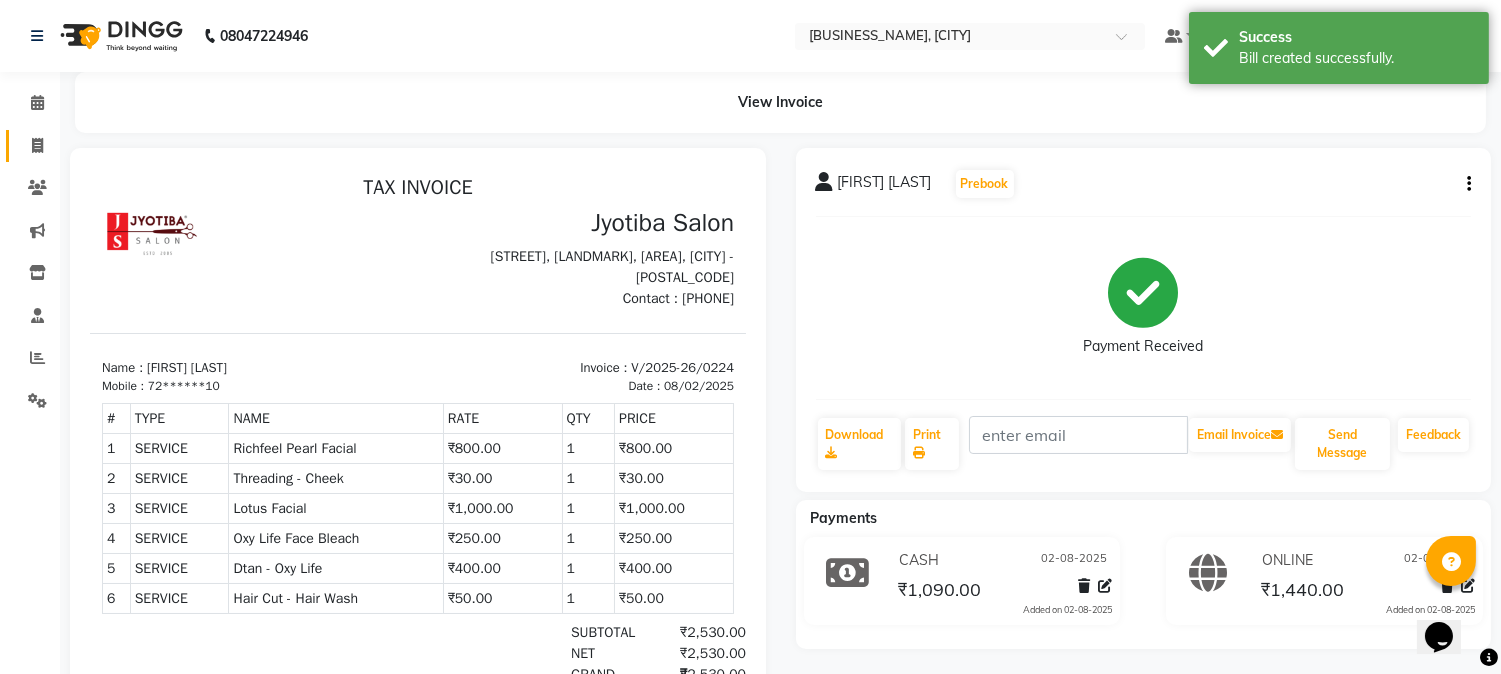 click on "Invoice" 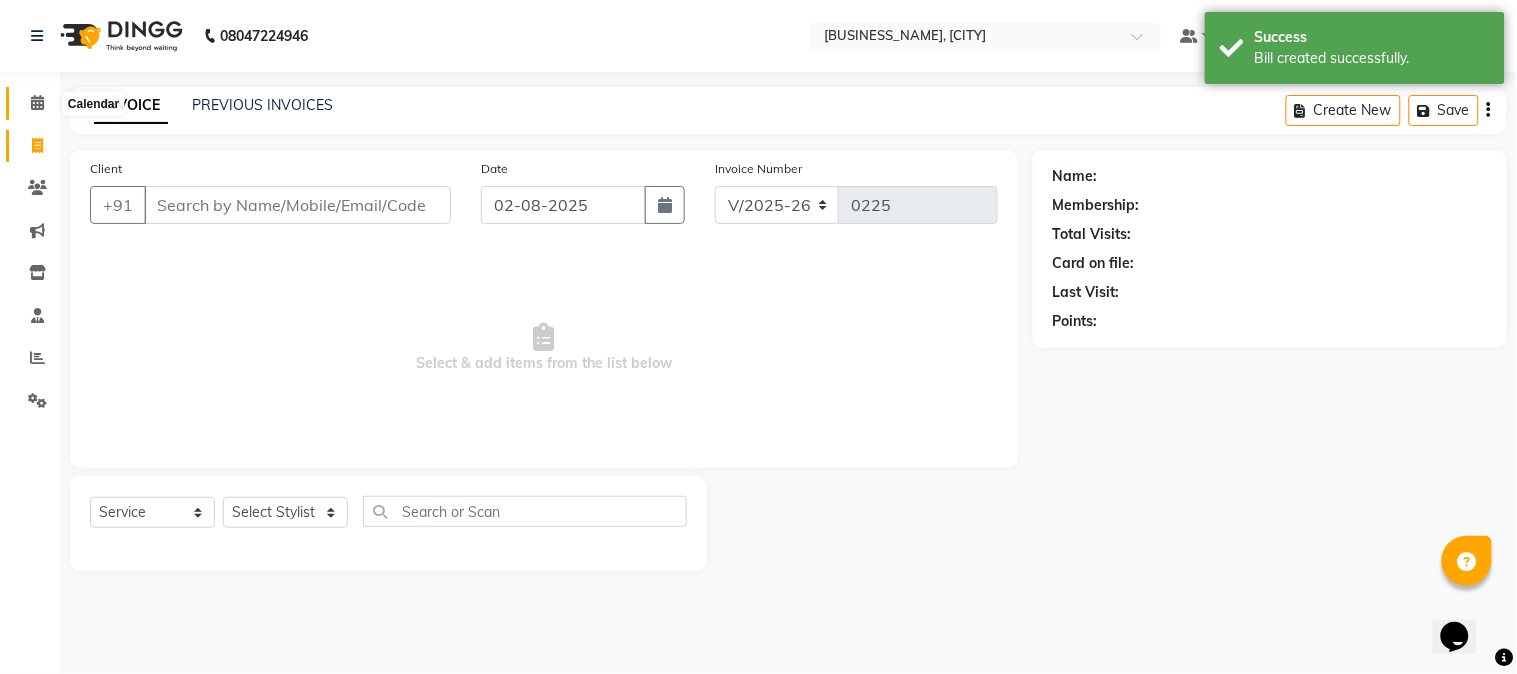 click 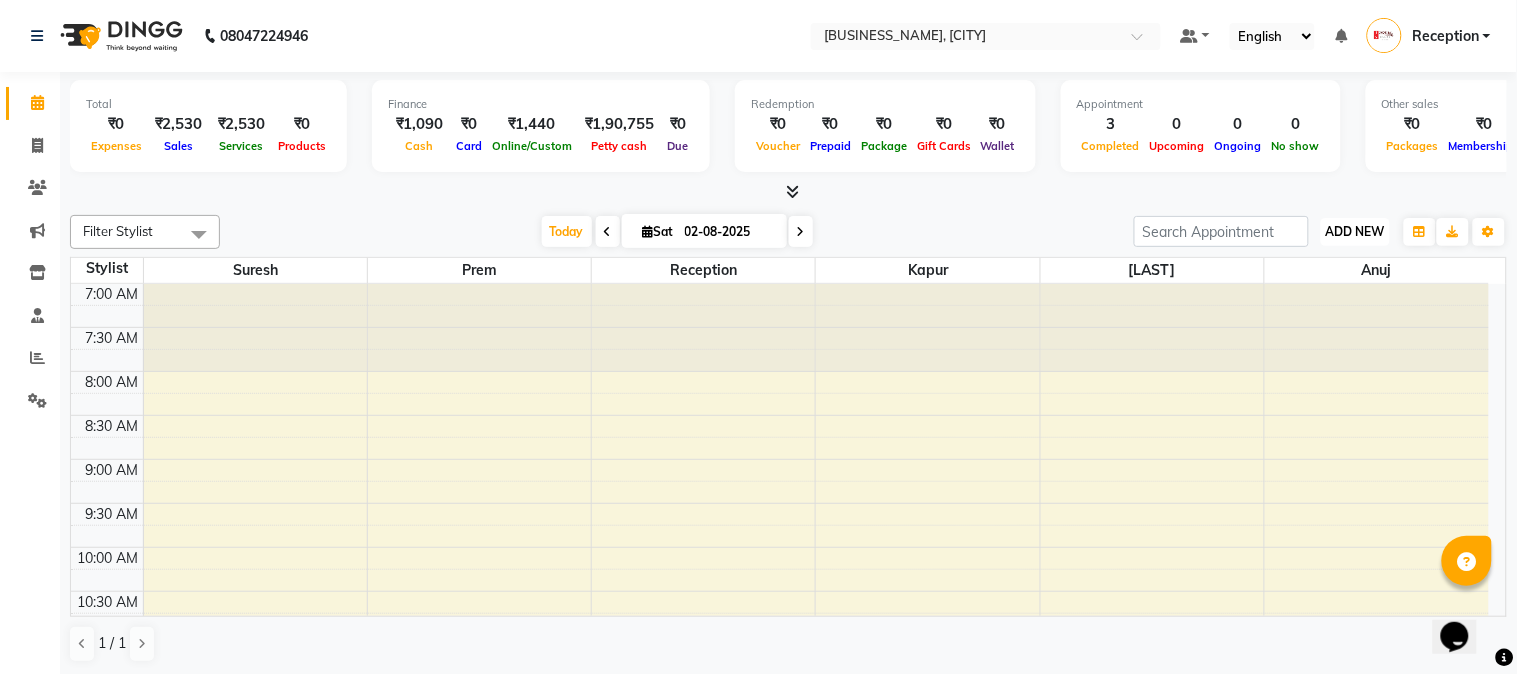 click on "ADD NEW Toggle Dropdown" at bounding box center (1355, 232) 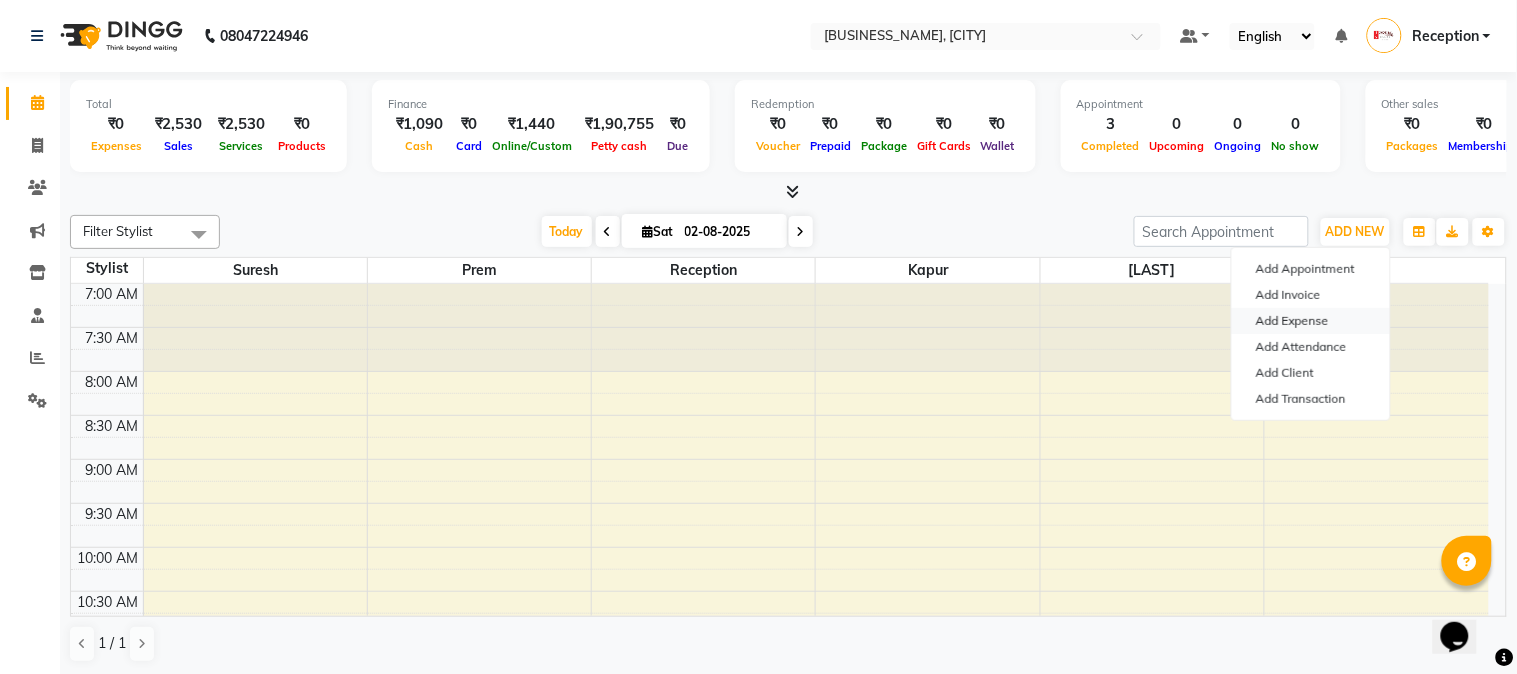 click on "Add Expense" at bounding box center [1311, 321] 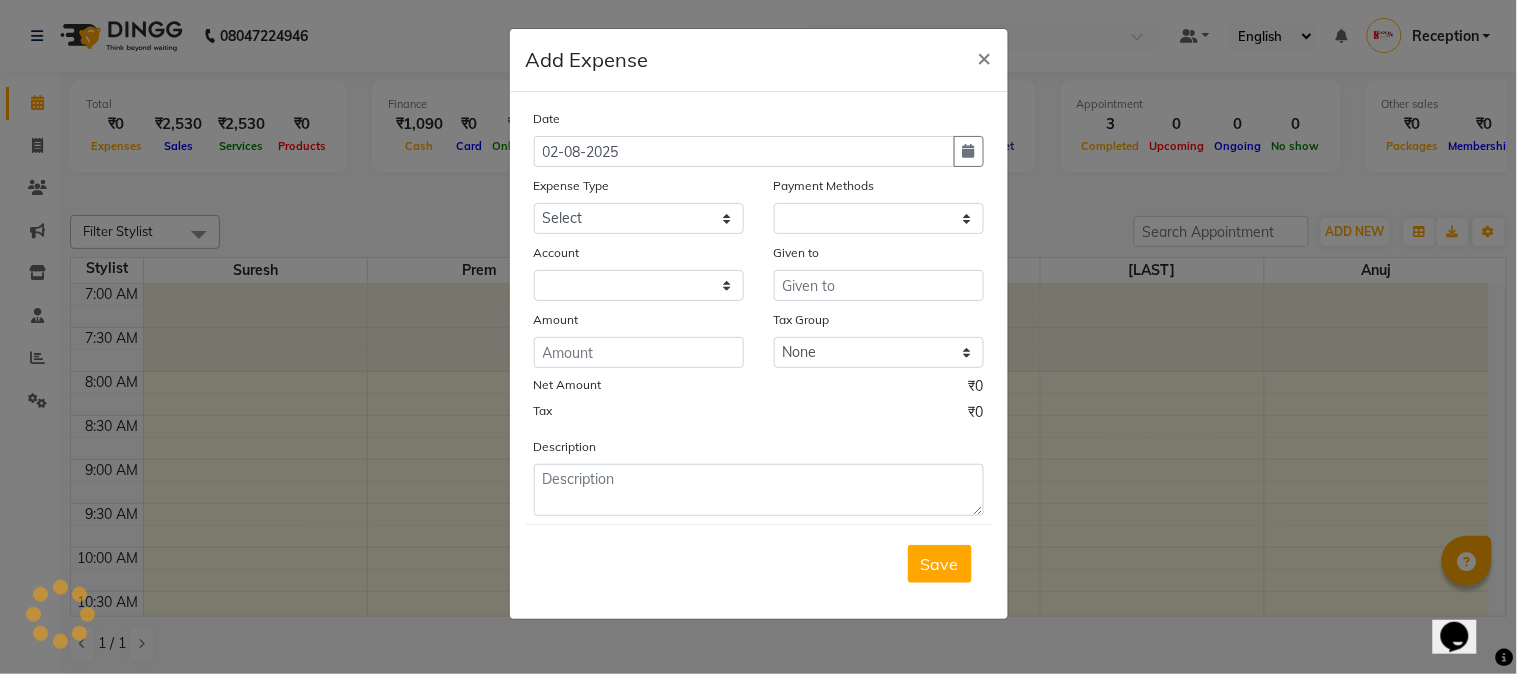 select on "1" 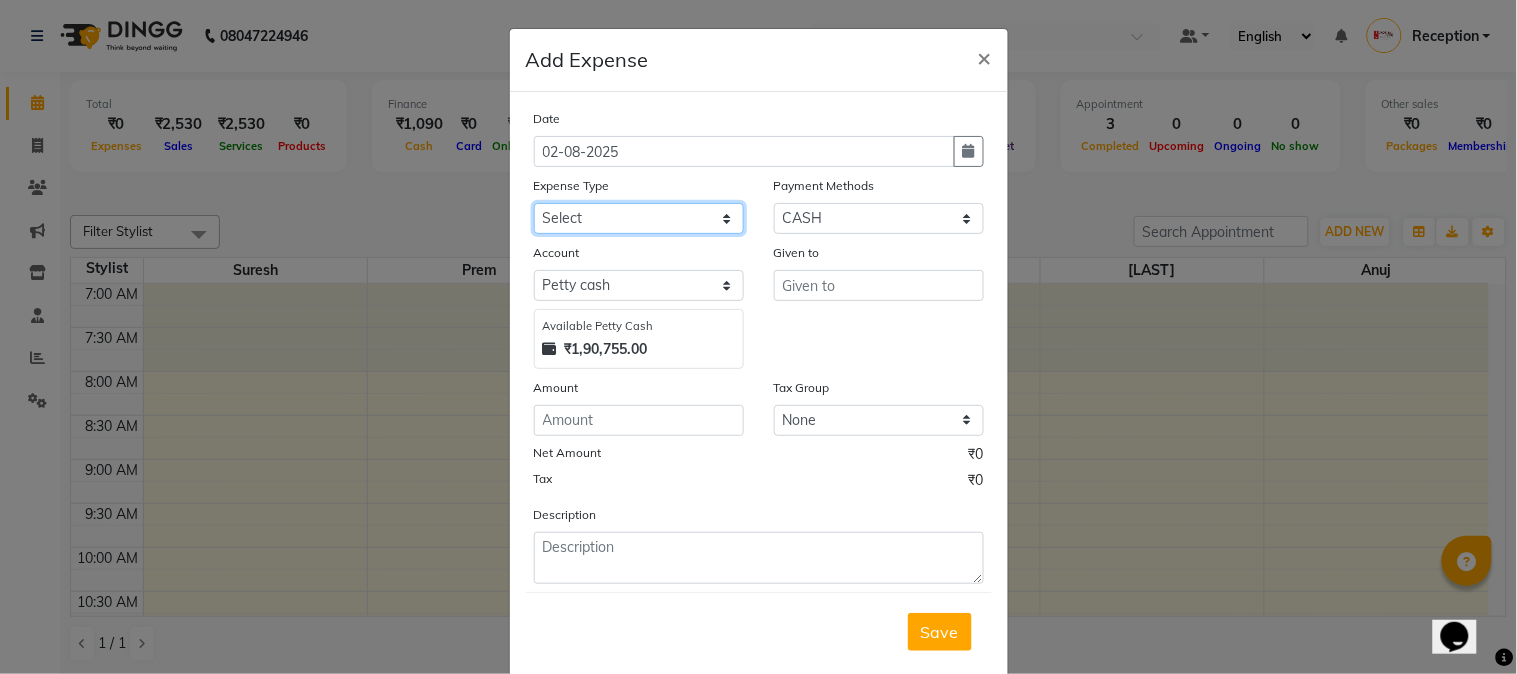 click on "Select Advance salary Advance salary ajaj Bank charges Car maintenance  Cash transfer to bank Cash transfer to hub Client Snacks Clinical charges Equipment Fuel Govt fee home Incentive Insurance International purchase Loan Repayment Maintenance Marketing Miscellaneous MRA Other Over times Pantry Product Rent Salary shop shop Staff Snacks Tax Tea & Refreshment TIP Utilities Wifi recharge" 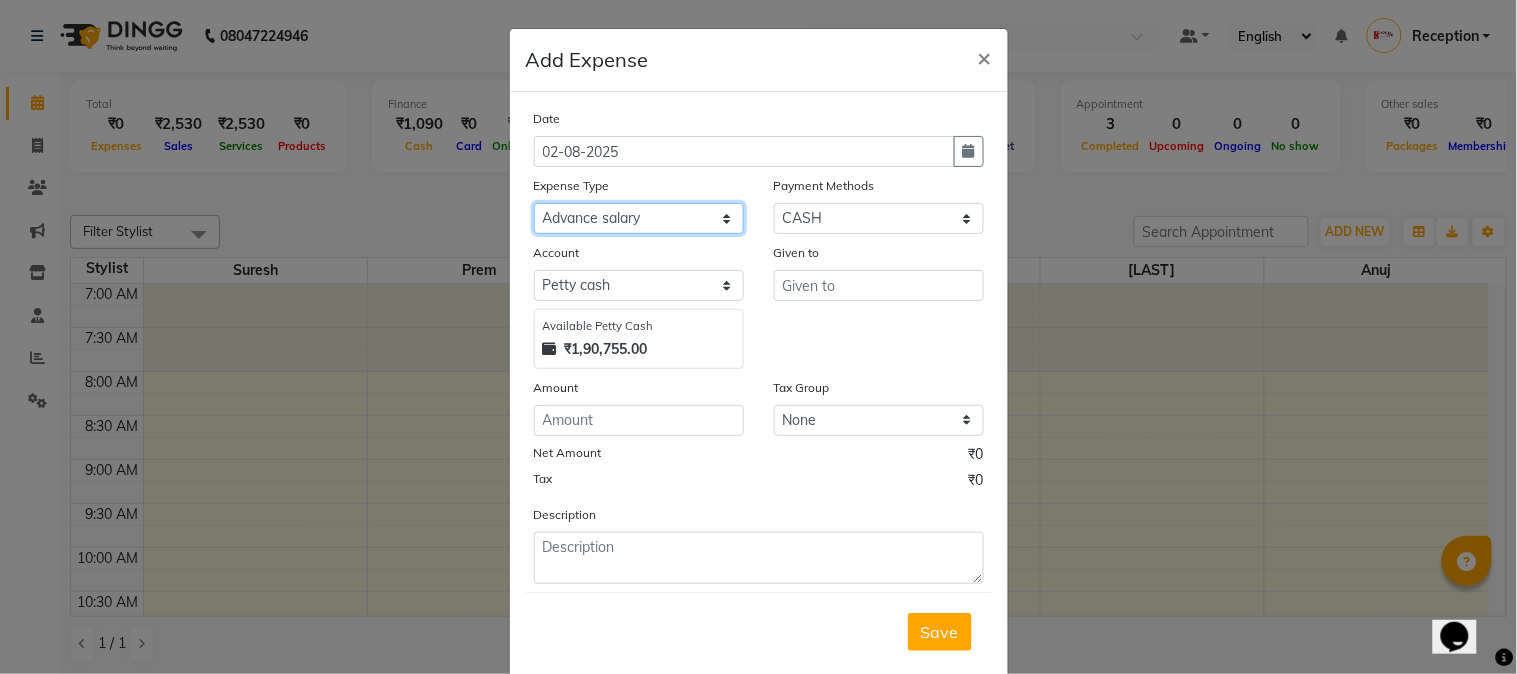 click on "Select Advance salary Advance salary ajaj Bank charges Car maintenance  Cash transfer to bank Cash transfer to hub Client Snacks Clinical charges Equipment Fuel Govt fee home Incentive Insurance International purchase Loan Repayment Maintenance Marketing Miscellaneous MRA Other Over times Pantry Product Rent Salary shop shop Staff Snacks Tax Tea & Refreshment TIP Utilities Wifi recharge" 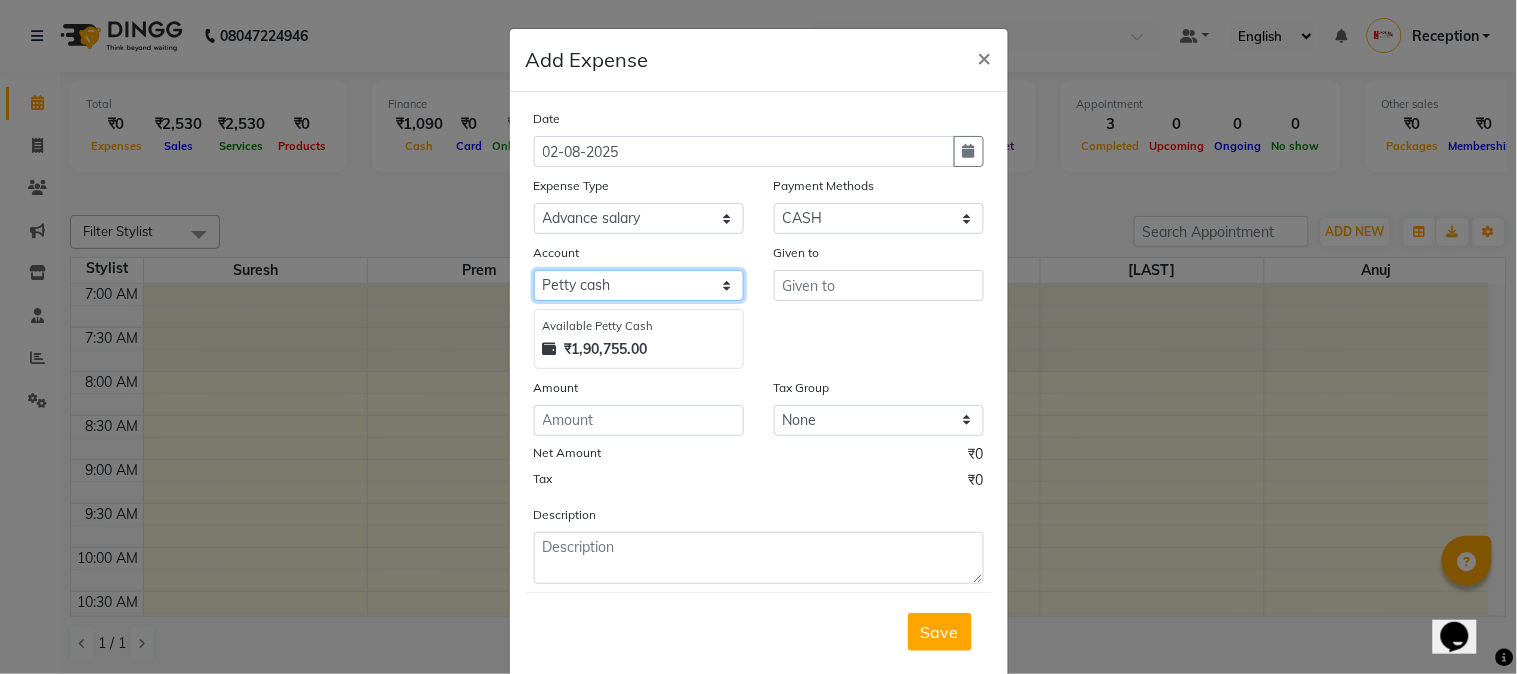 click on "Select Default account Petty cash" 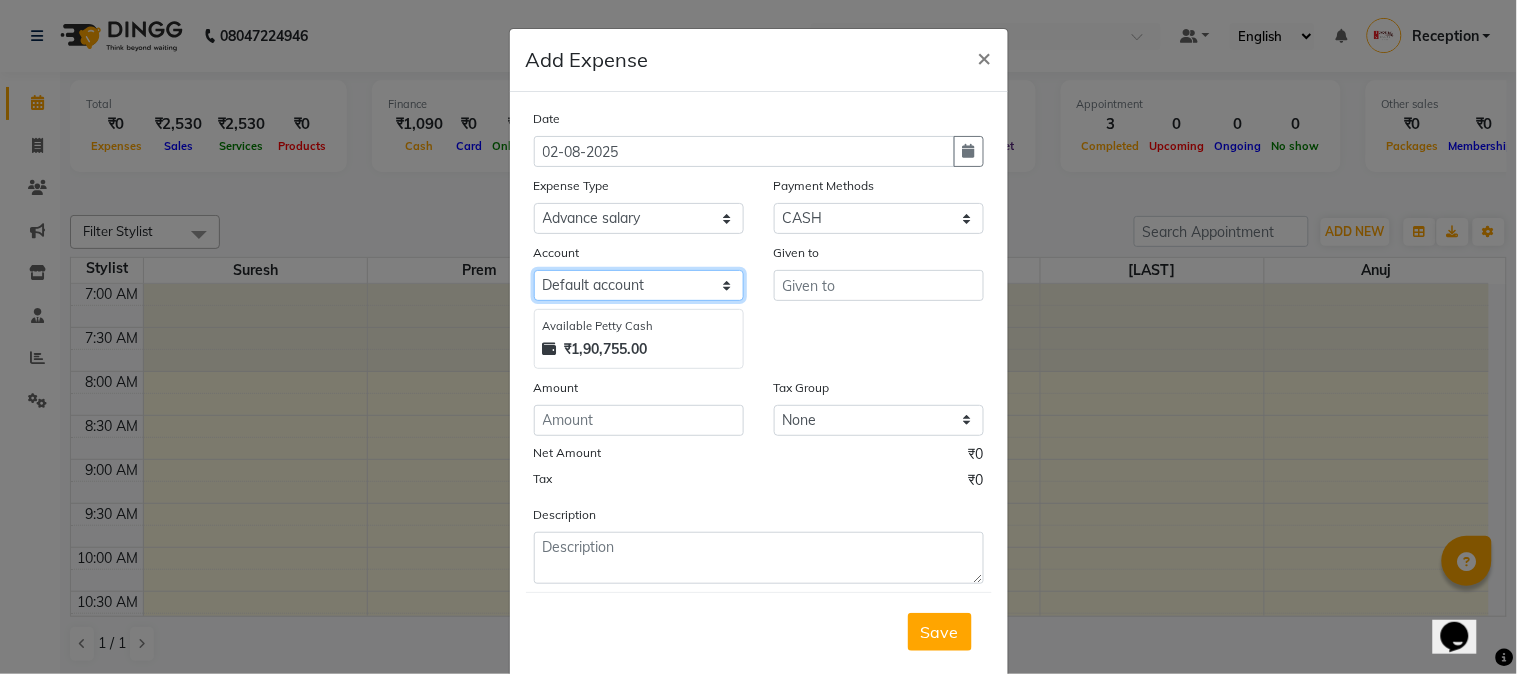 click on "Select Default account Petty cash" 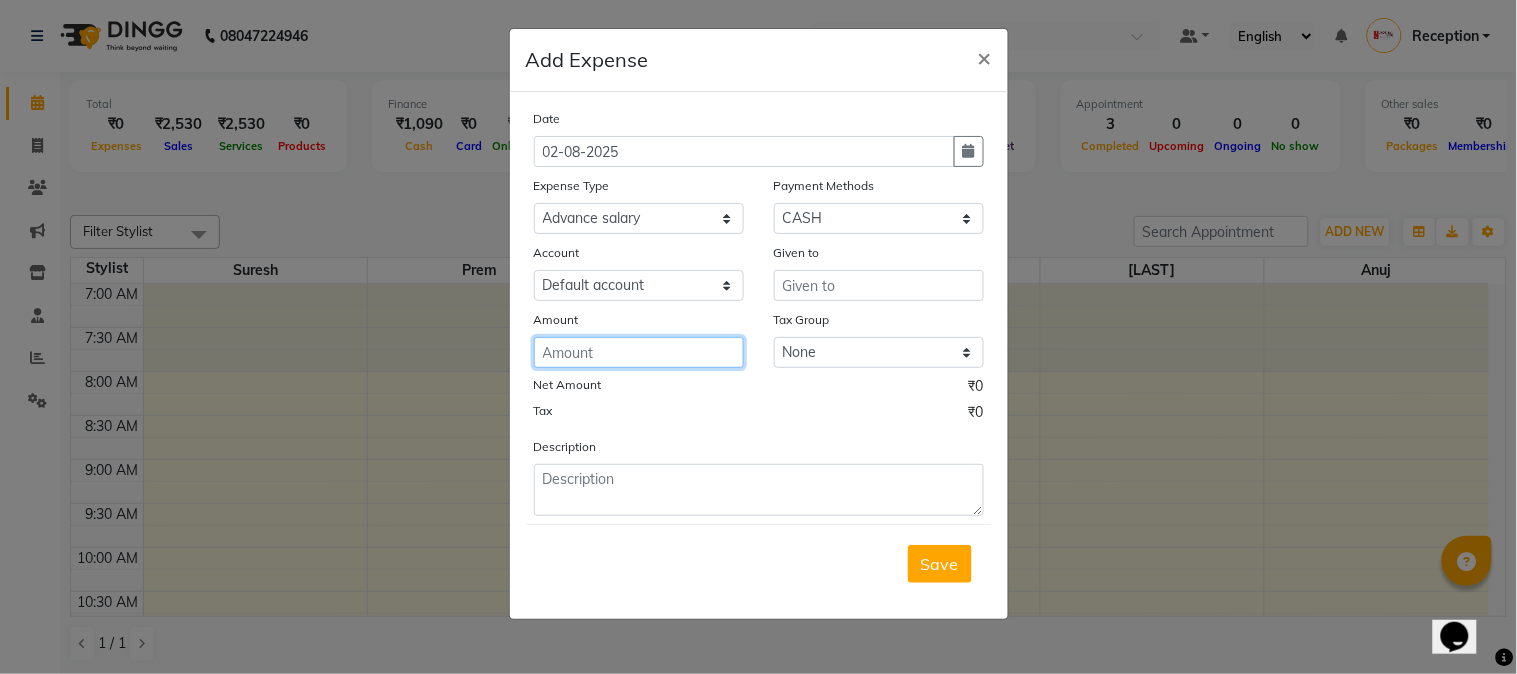 click 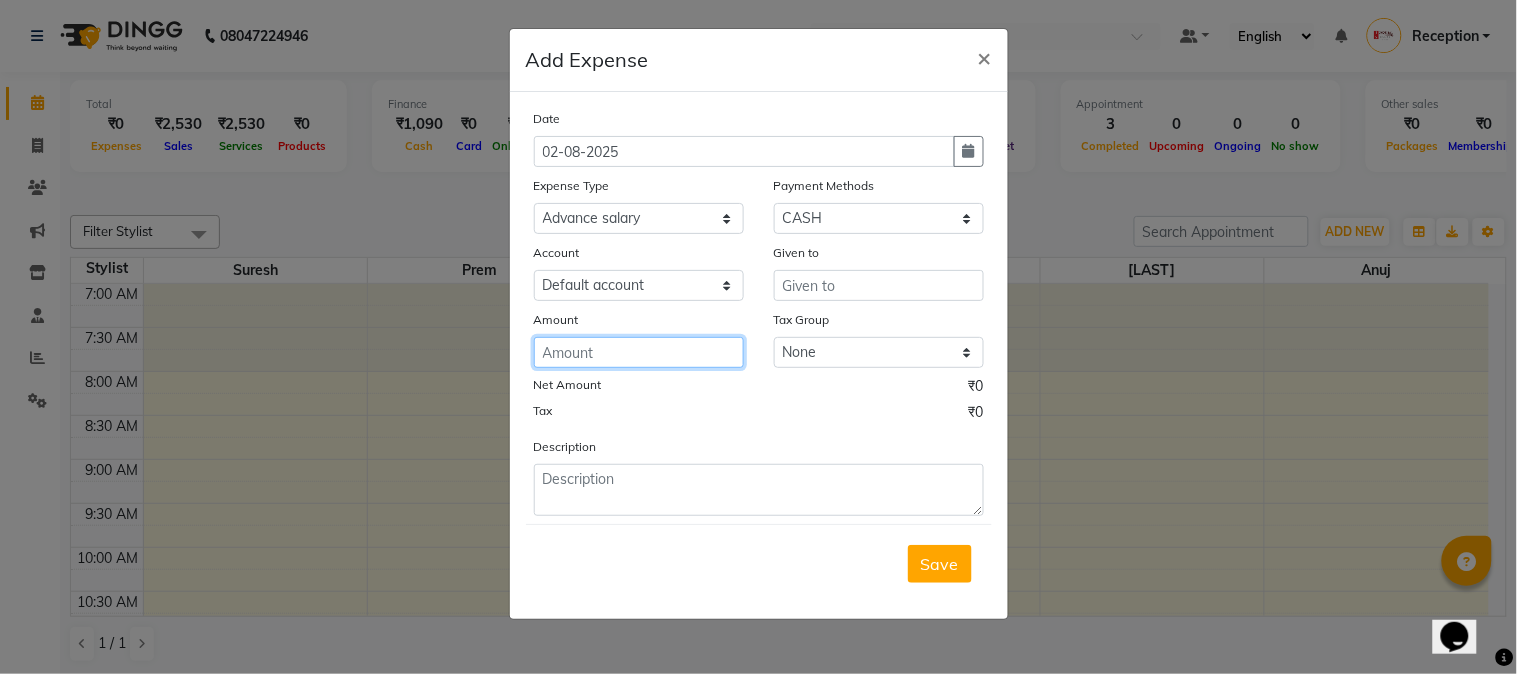click 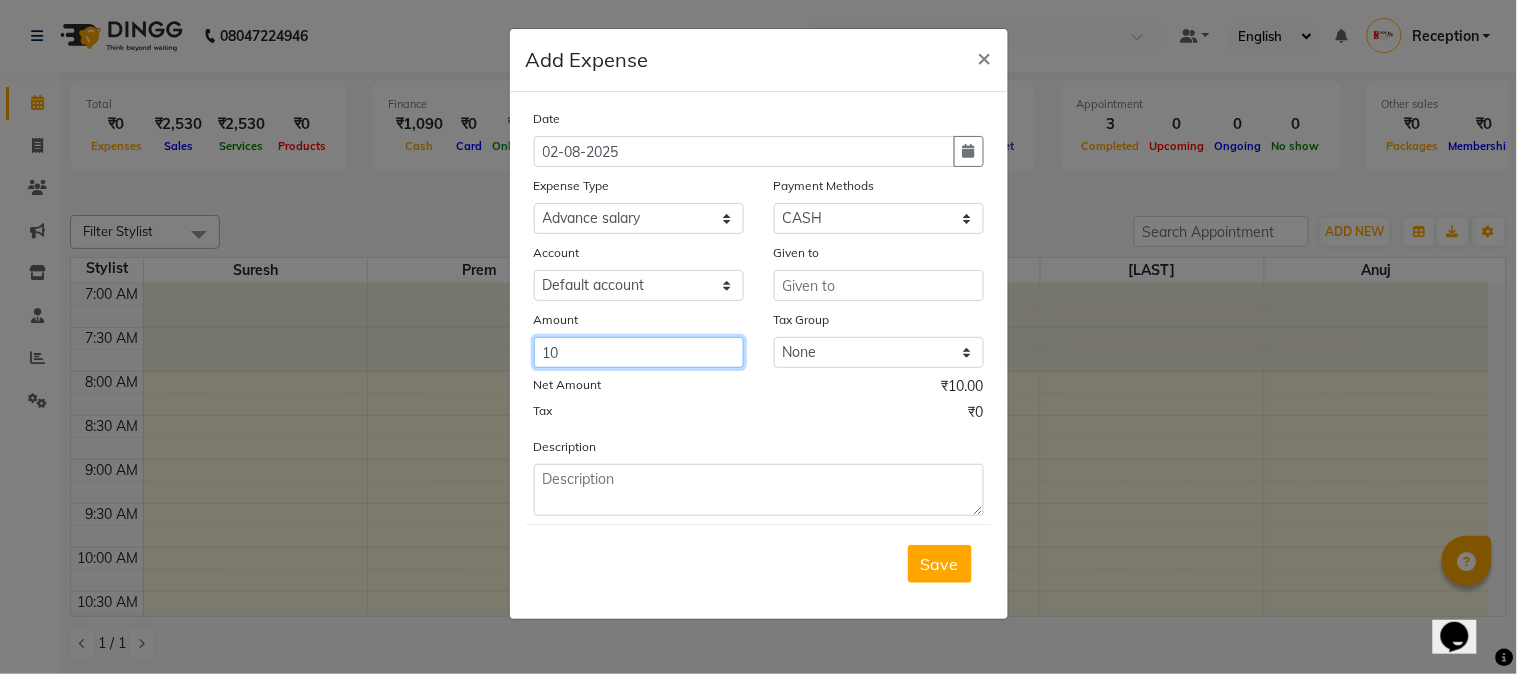 type on "10" 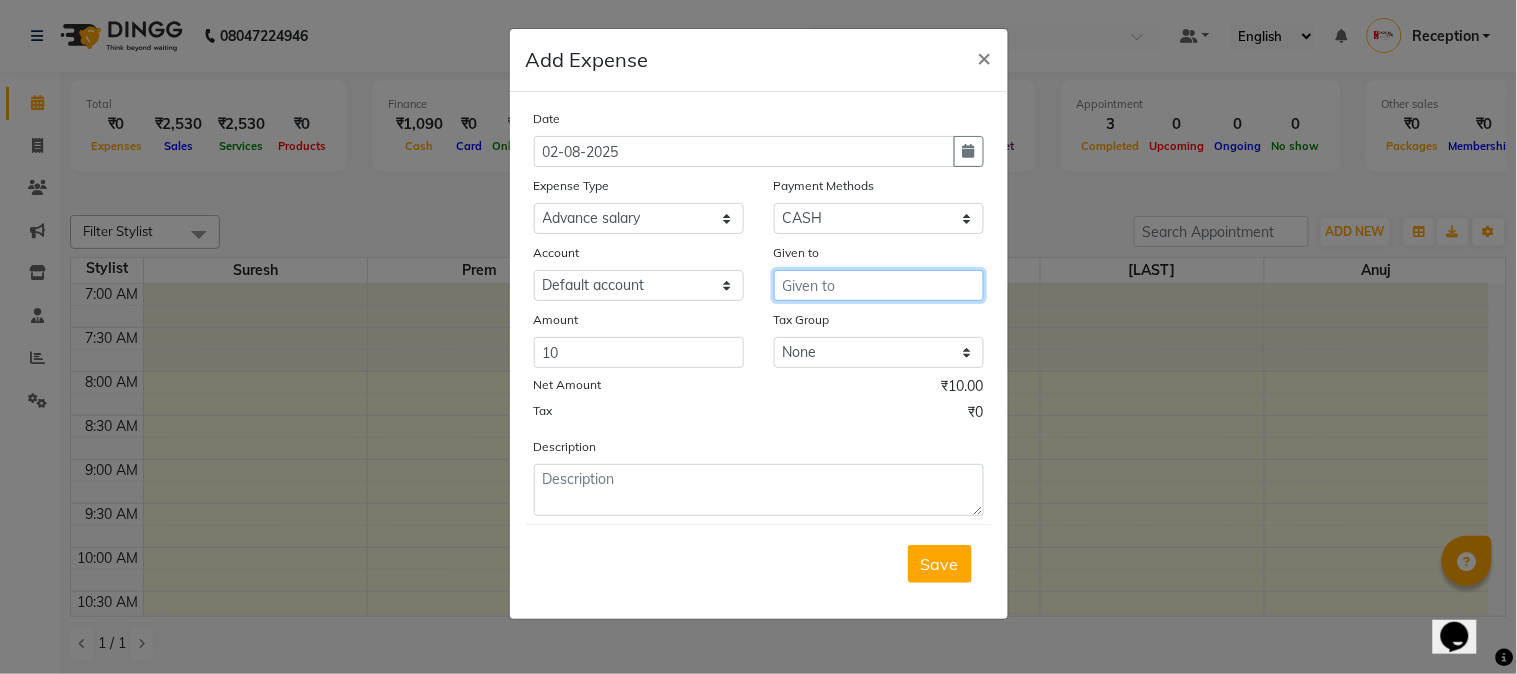 click at bounding box center [879, 285] 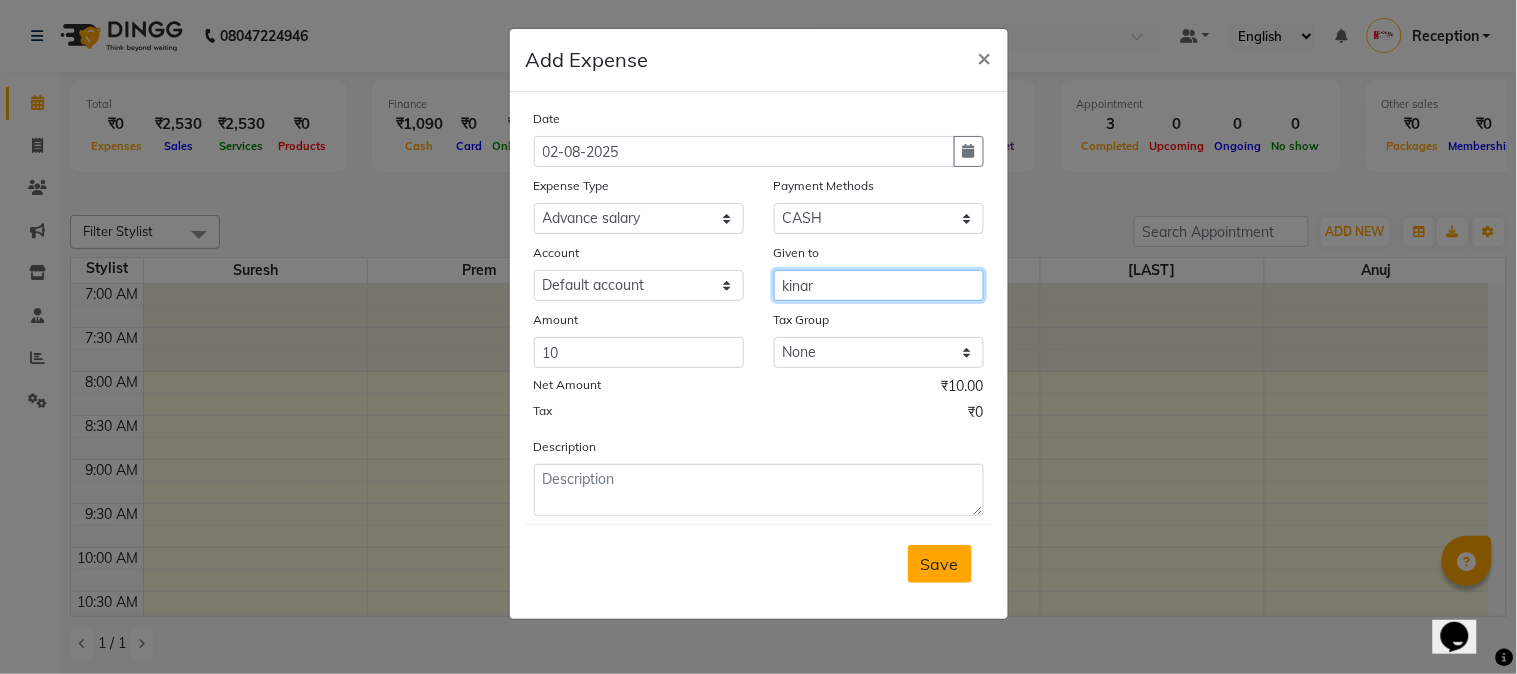 type on "kinar" 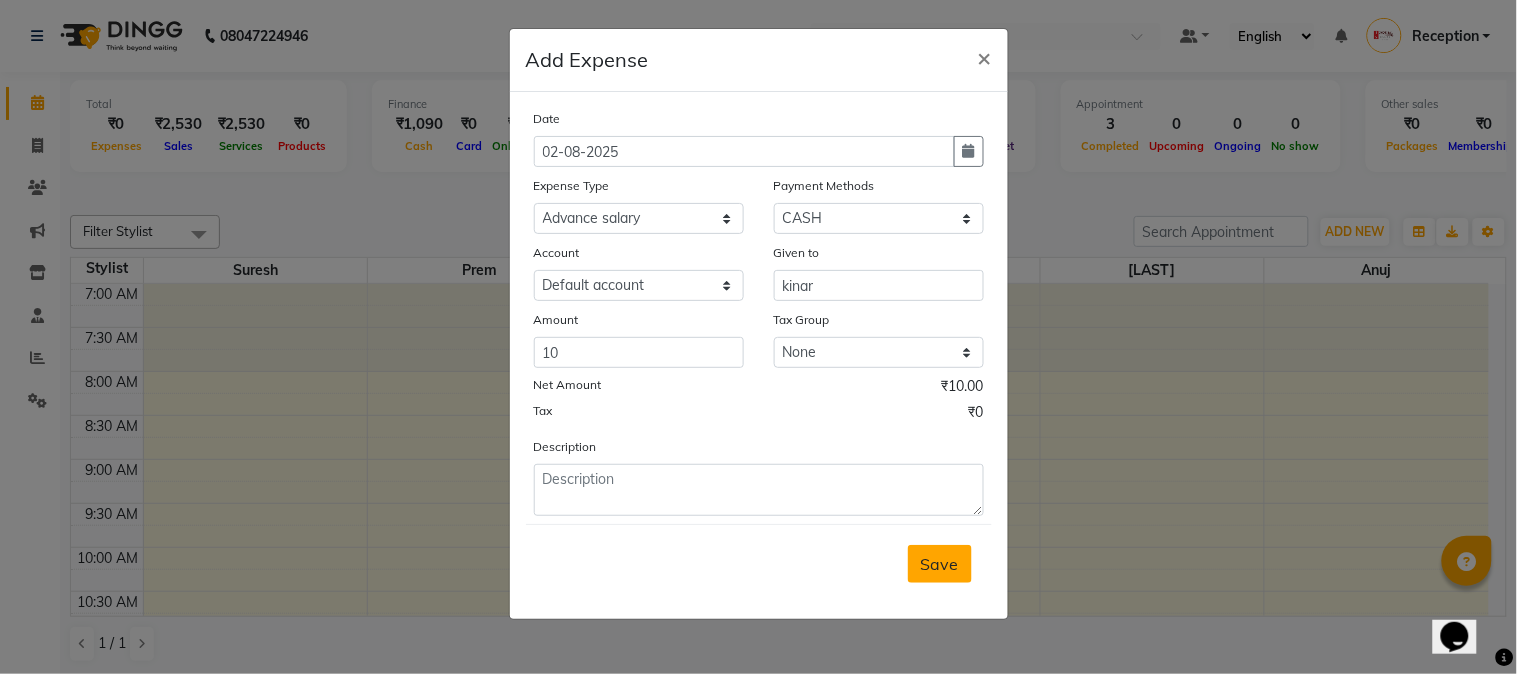 click on "Save" at bounding box center [940, 564] 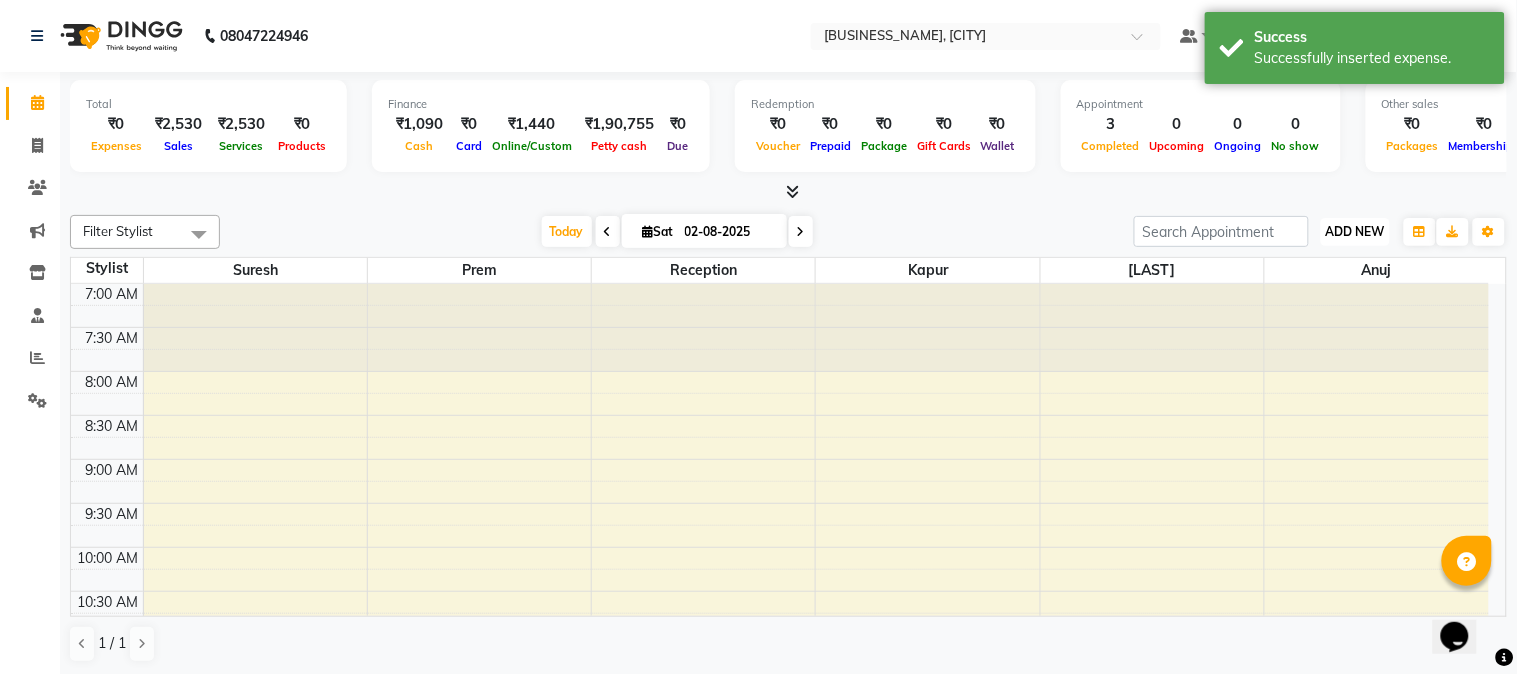 click on "ADD NEW Toggle Dropdown" at bounding box center (1355, 232) 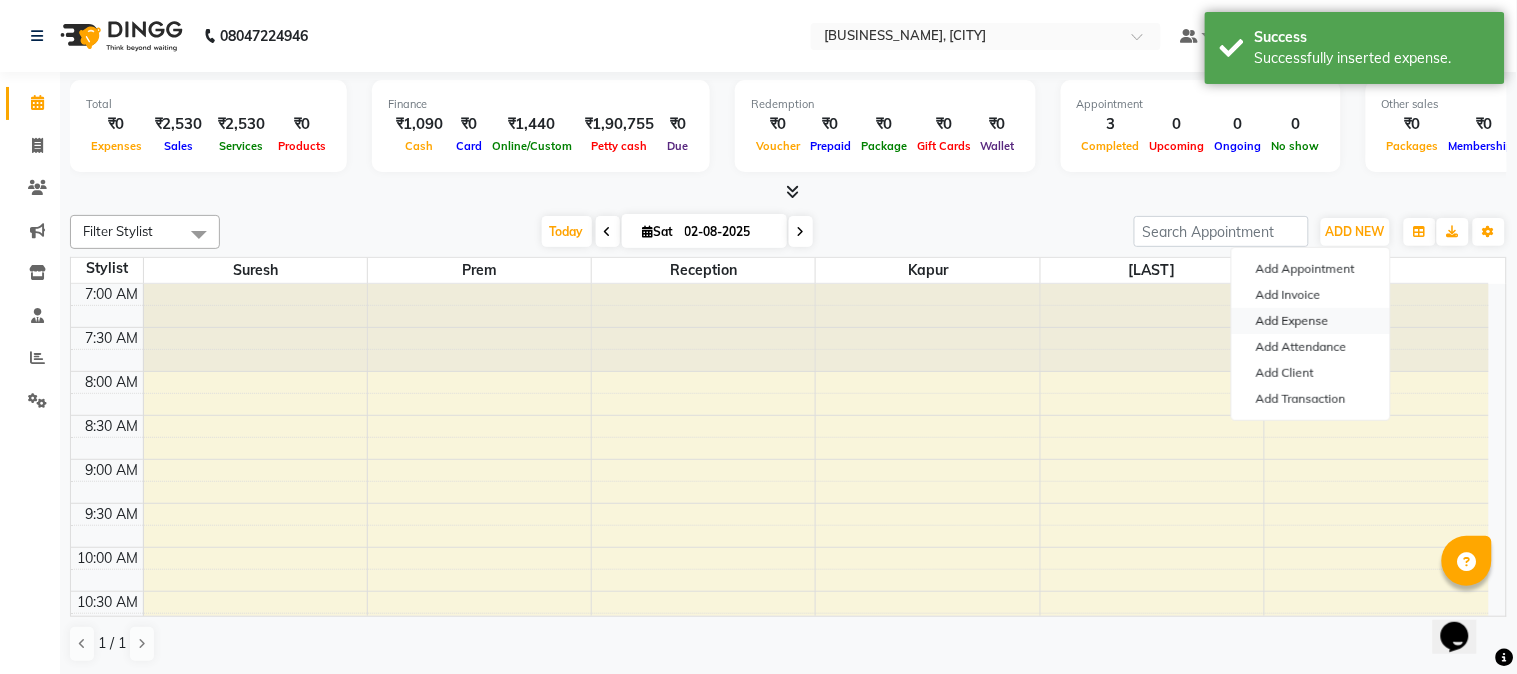 click on "Add Expense" at bounding box center [1311, 321] 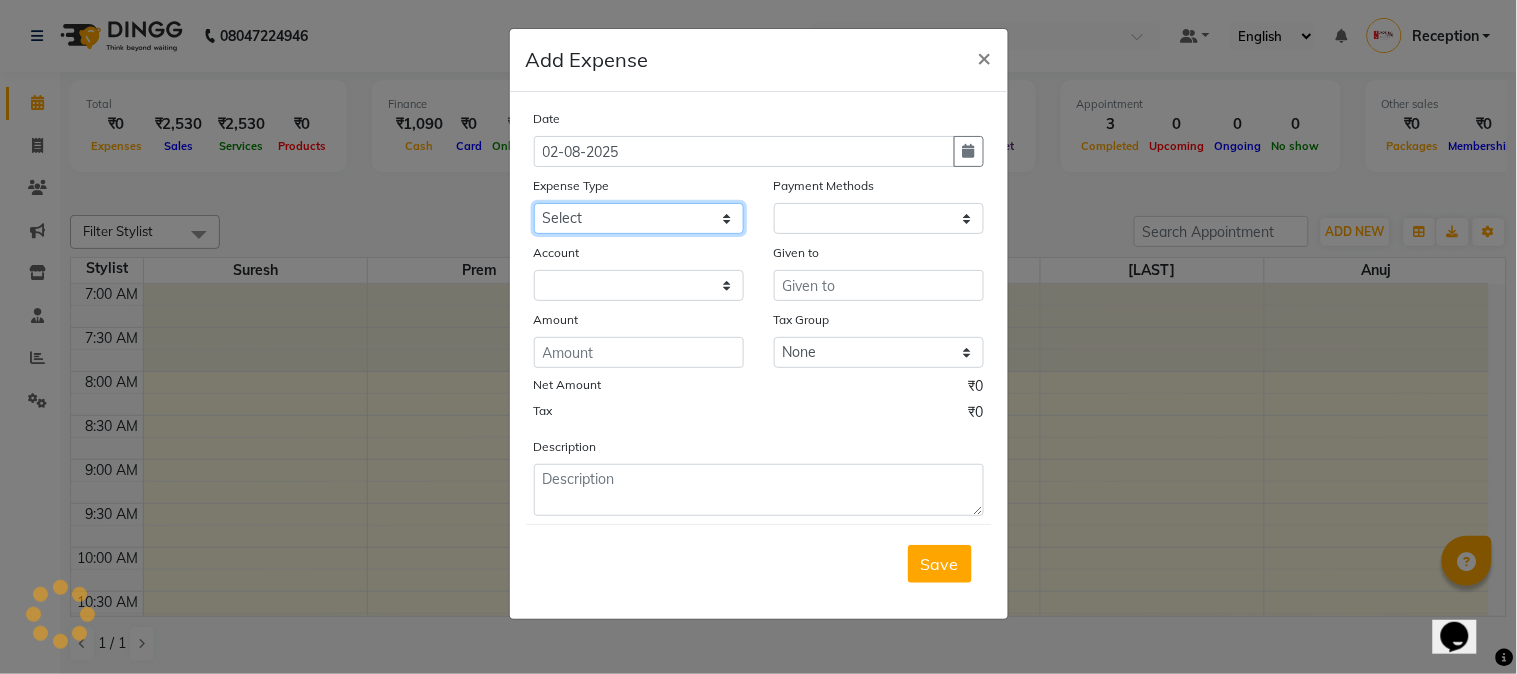 click on "Select Advance salary Advance salary ajaj Bank charges Car maintenance  Cash transfer to bank Cash transfer to hub Client Snacks Clinical charges Equipment Fuel Govt fee home Incentive Insurance International purchase Loan Repayment Maintenance Marketing Miscellaneous MRA Other Over times Pantry Product Rent Salary shop shop Staff Snacks Tax Tea & Refreshment TIP Utilities Wifi recharge" 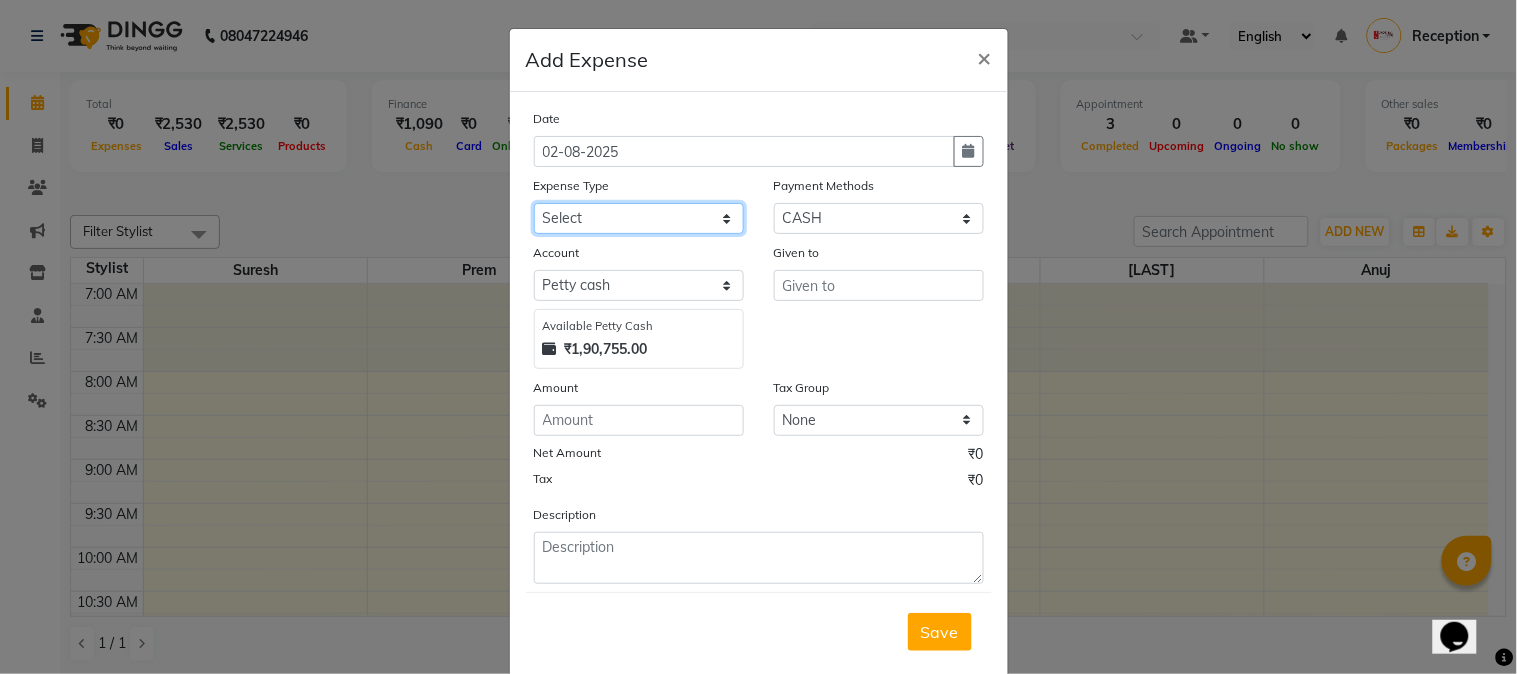 select on "18043" 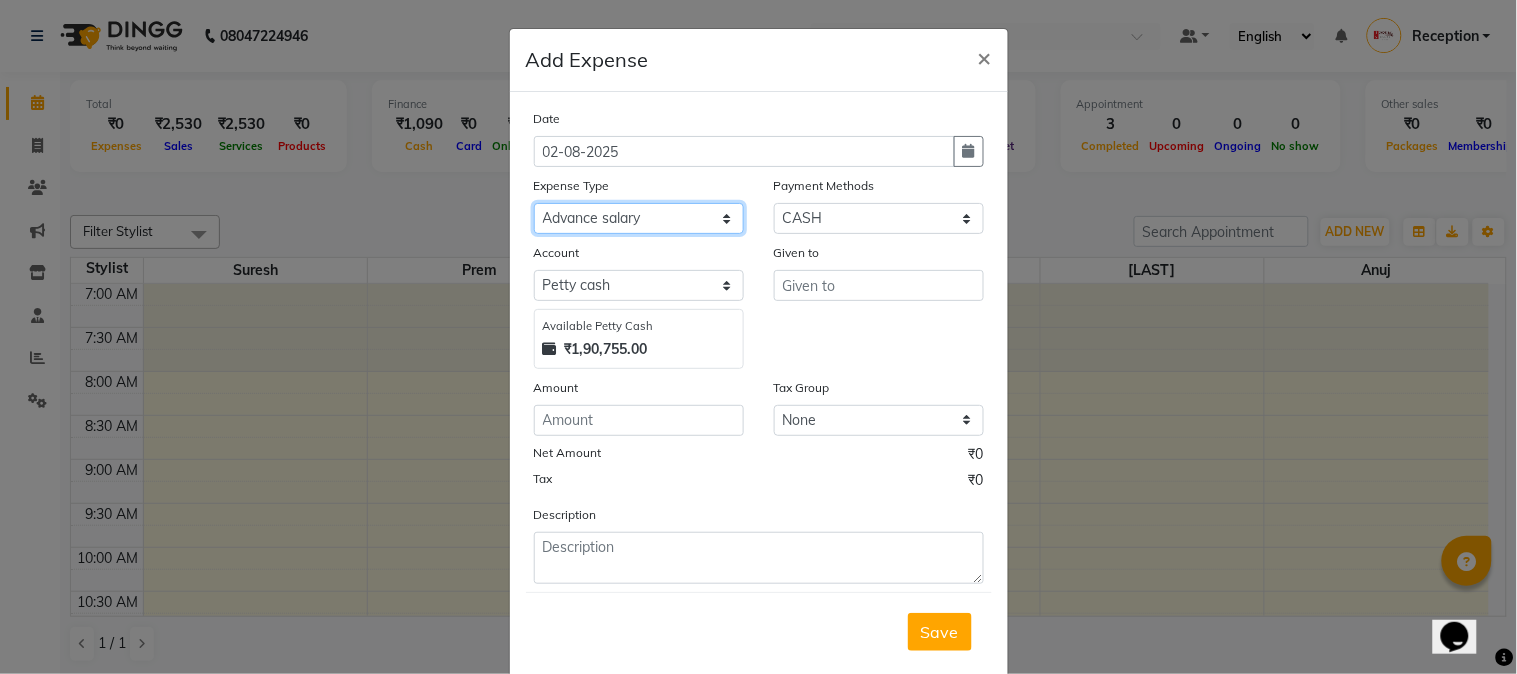 click on "Select Advance salary Advance salary ajaj Bank charges Car maintenance  Cash transfer to bank Cash transfer to hub Client Snacks Clinical charges Equipment Fuel Govt fee home Incentive Insurance International purchase Loan Repayment Maintenance Marketing Miscellaneous MRA Other Over times Pantry Product Rent Salary shop shop Staff Snacks Tax Tea & Refreshment TIP Utilities Wifi recharge" 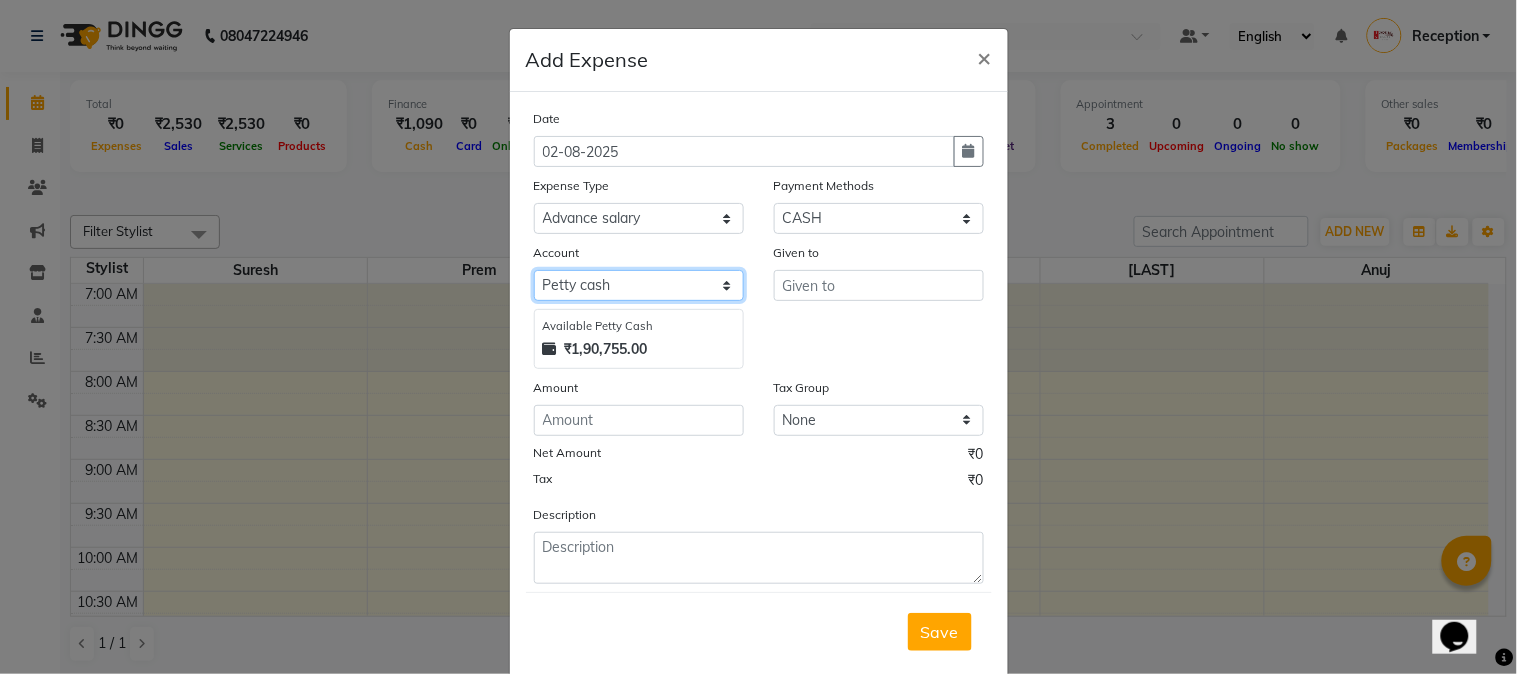 click on "Select Default account Petty cash" 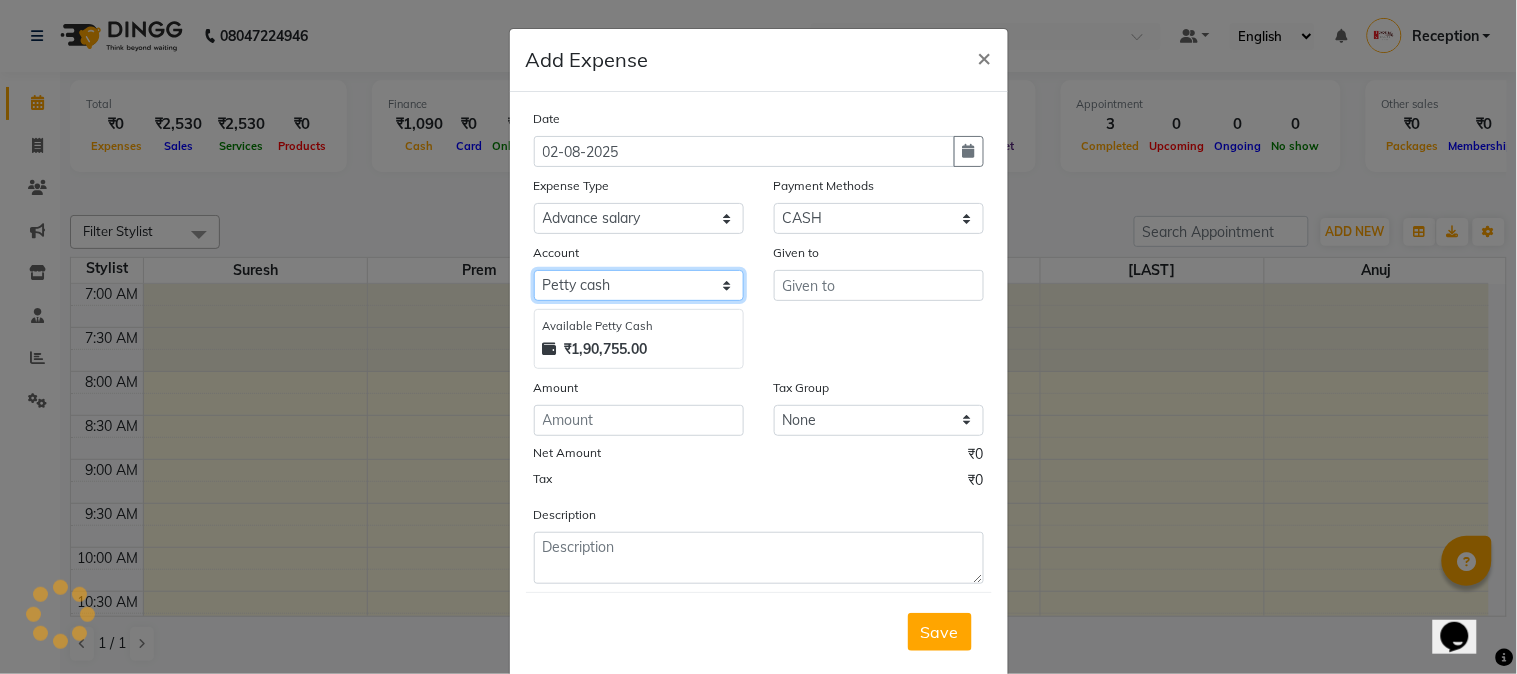 select on "675" 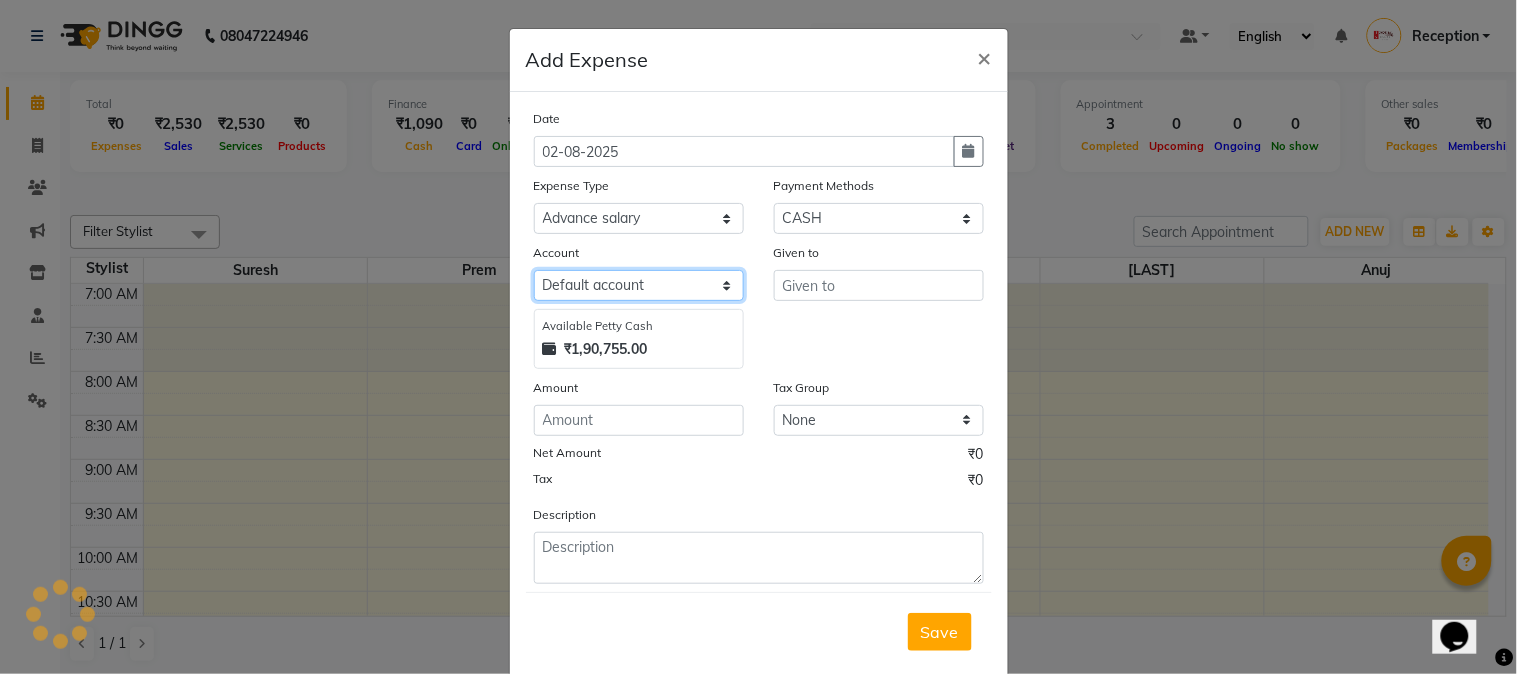 click on "Select Default account Petty cash" 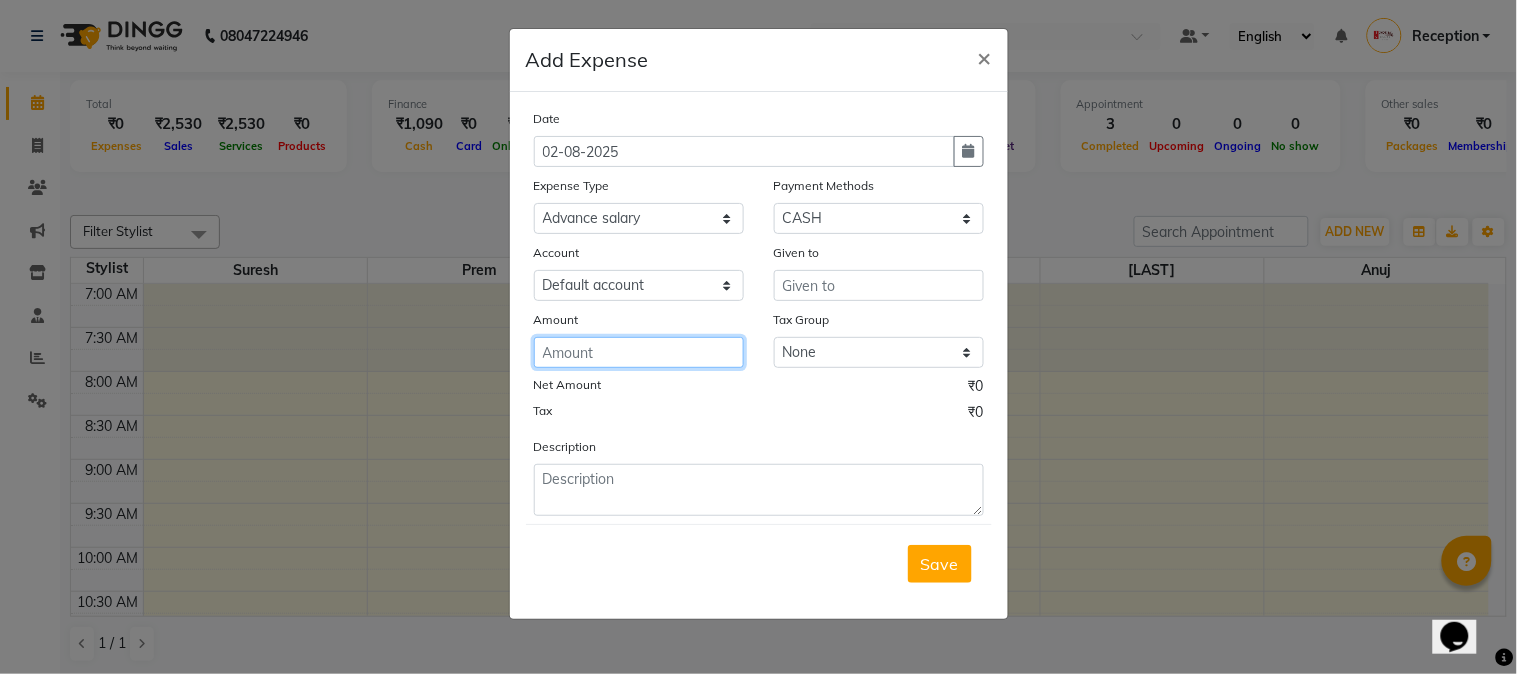 click 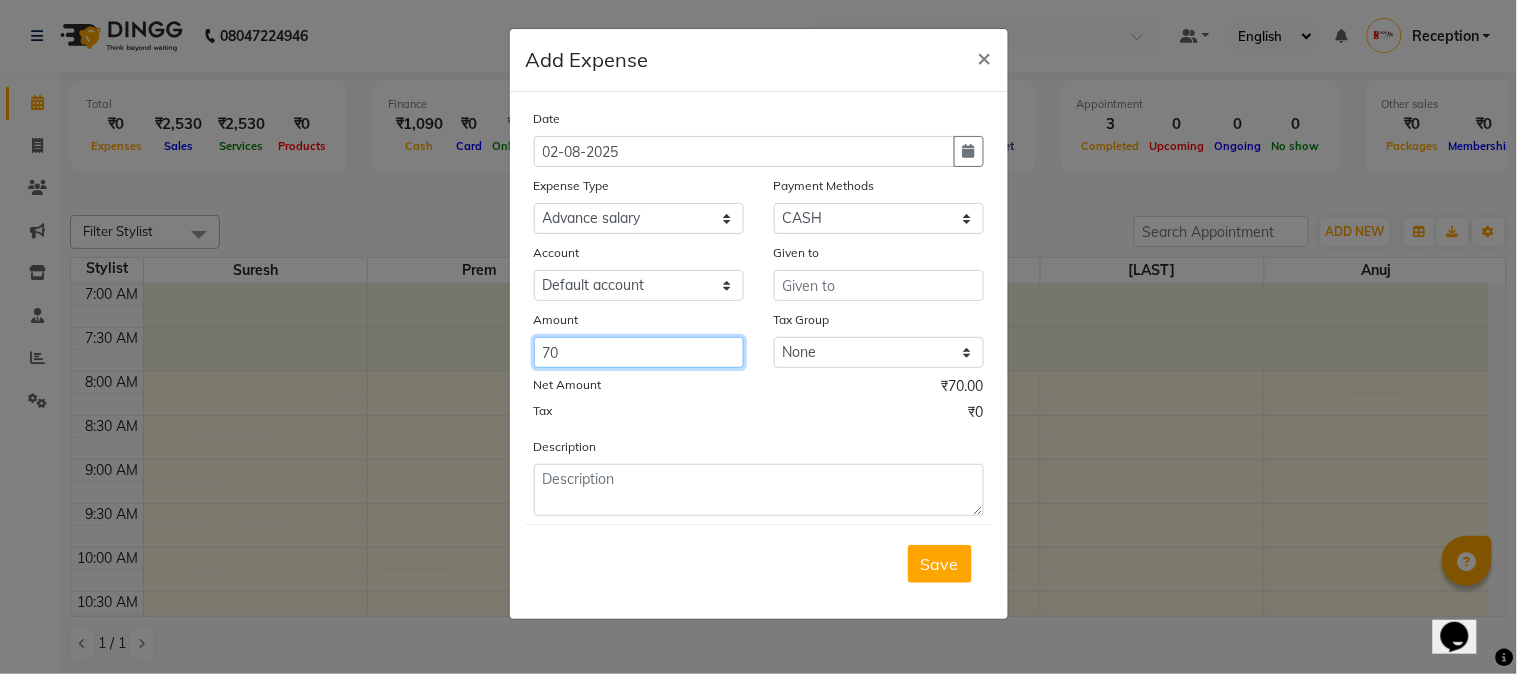 type on "70" 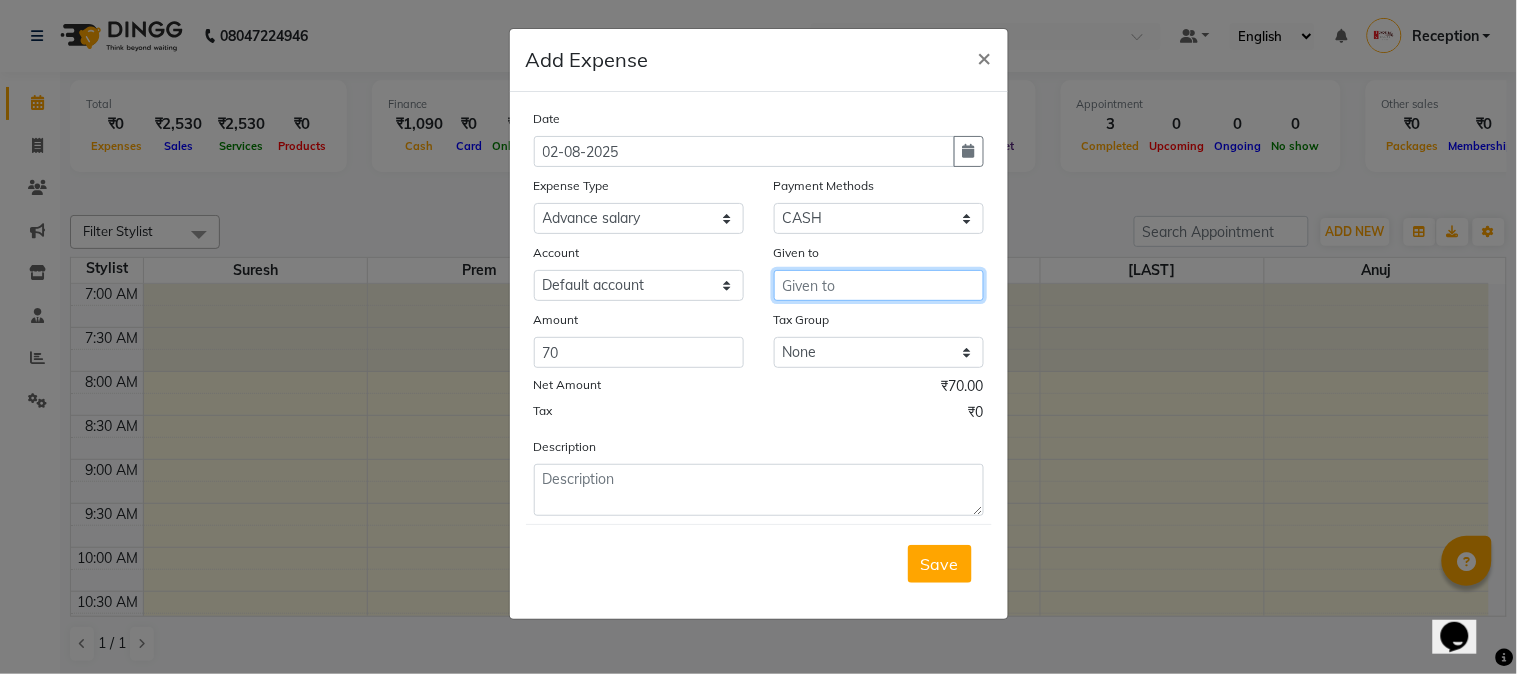 click at bounding box center (879, 285) 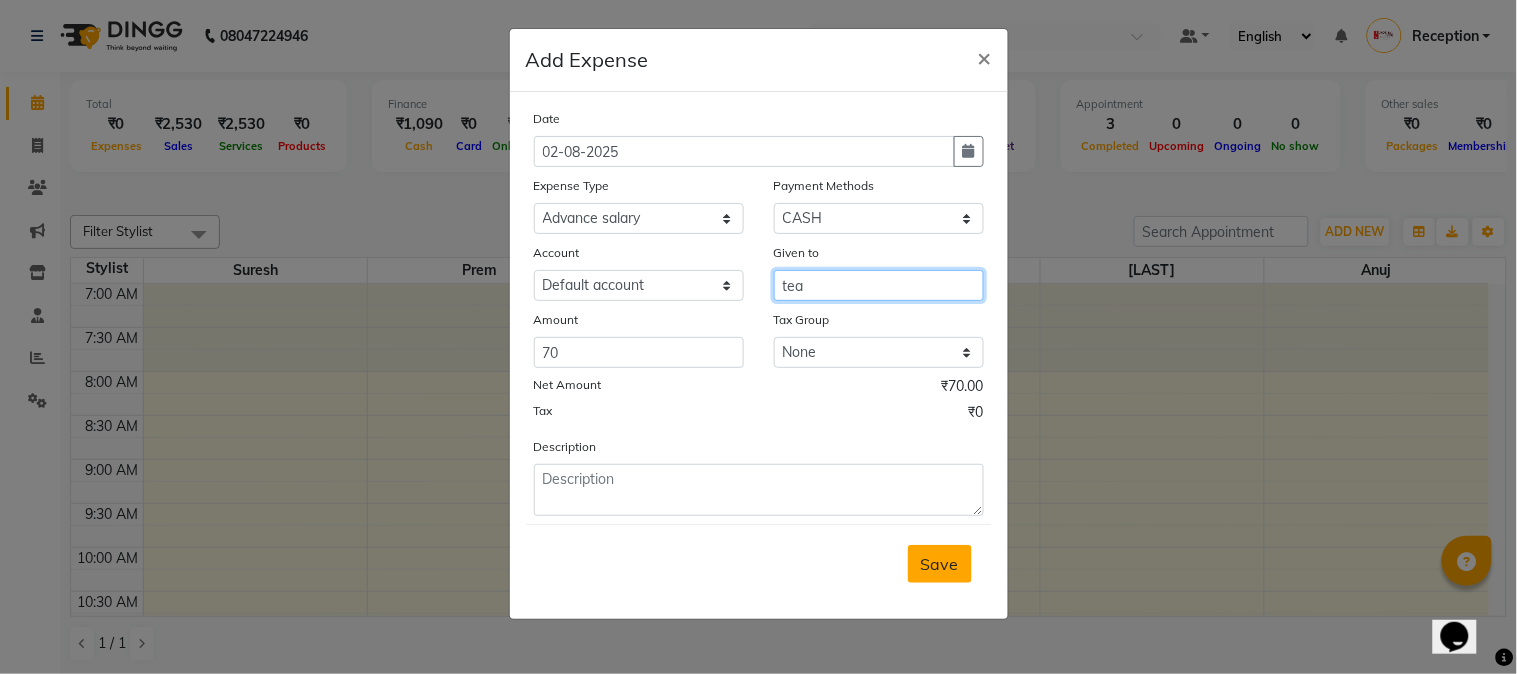 type on "tea" 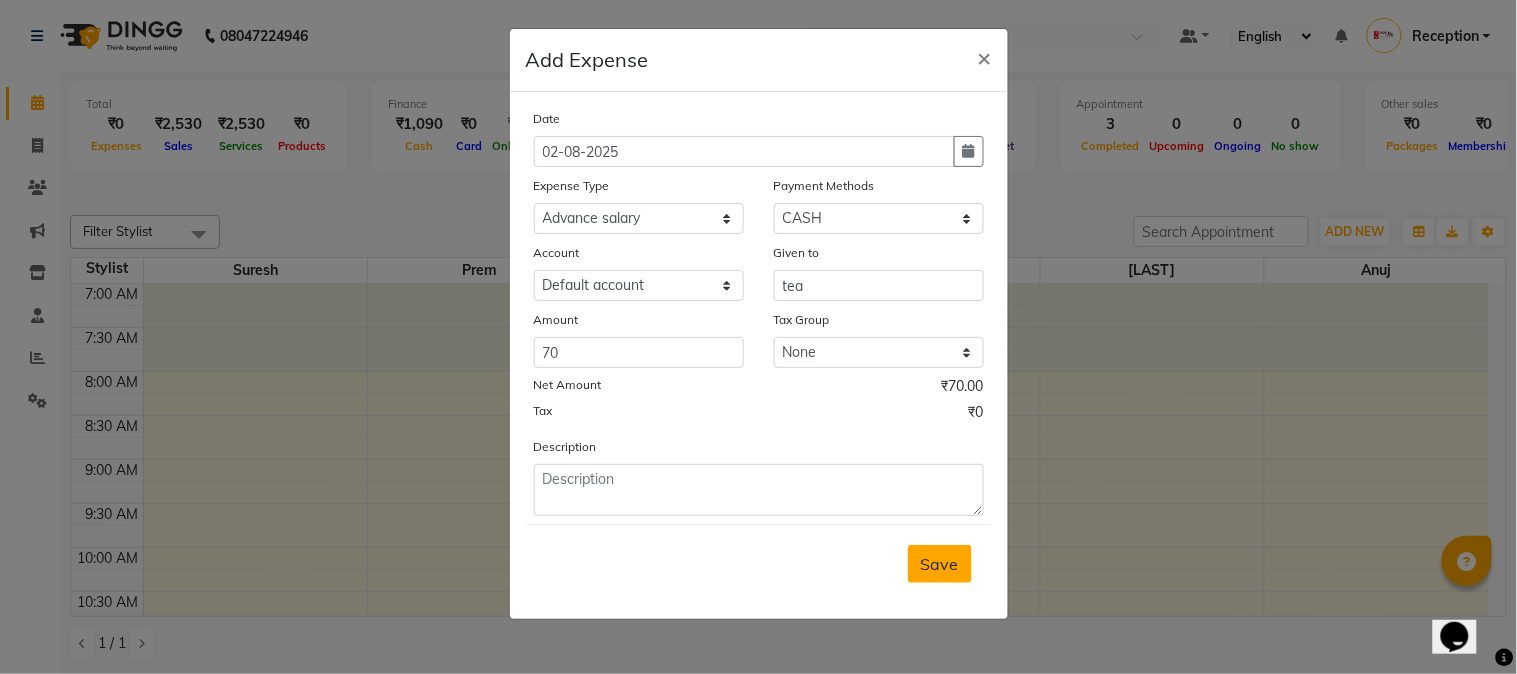 click on "Save" at bounding box center (940, 564) 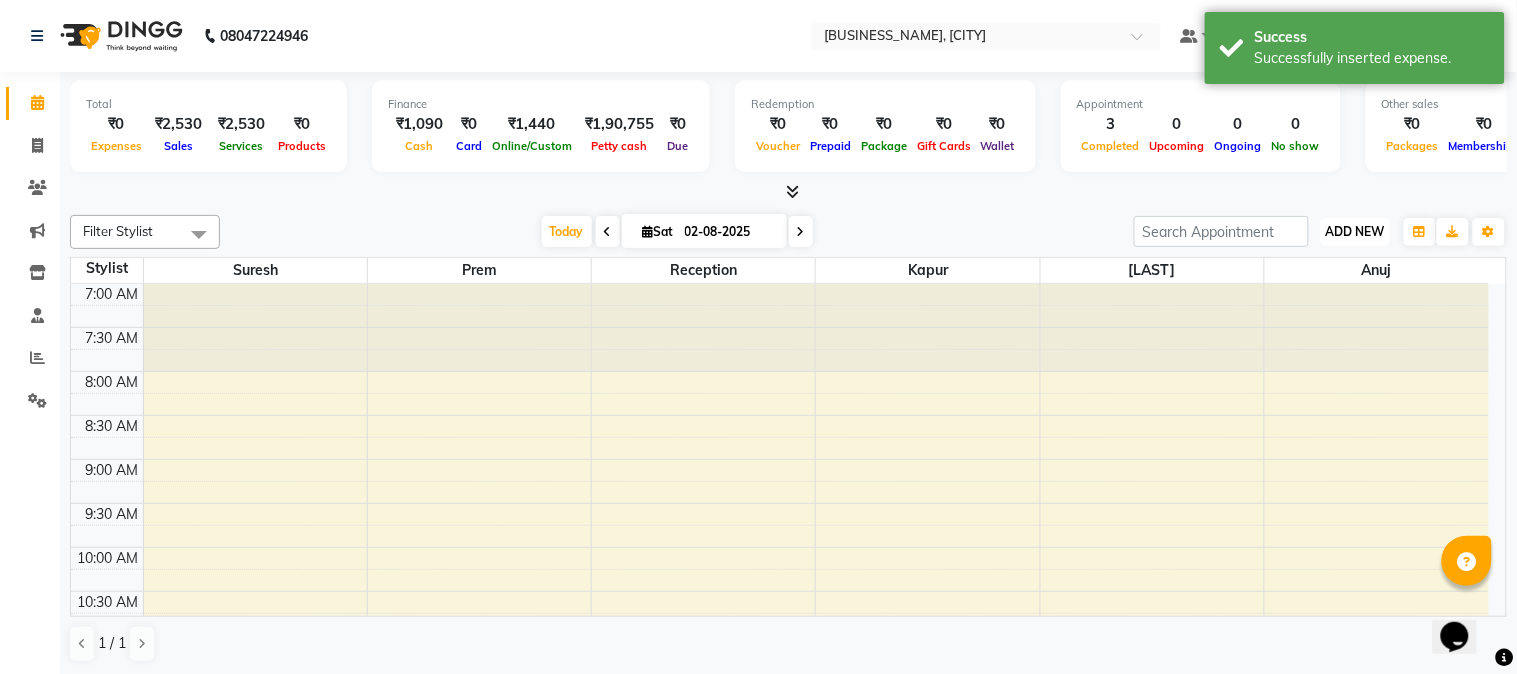click on "ADD NEW Toggle Dropdown" at bounding box center [1355, 232] 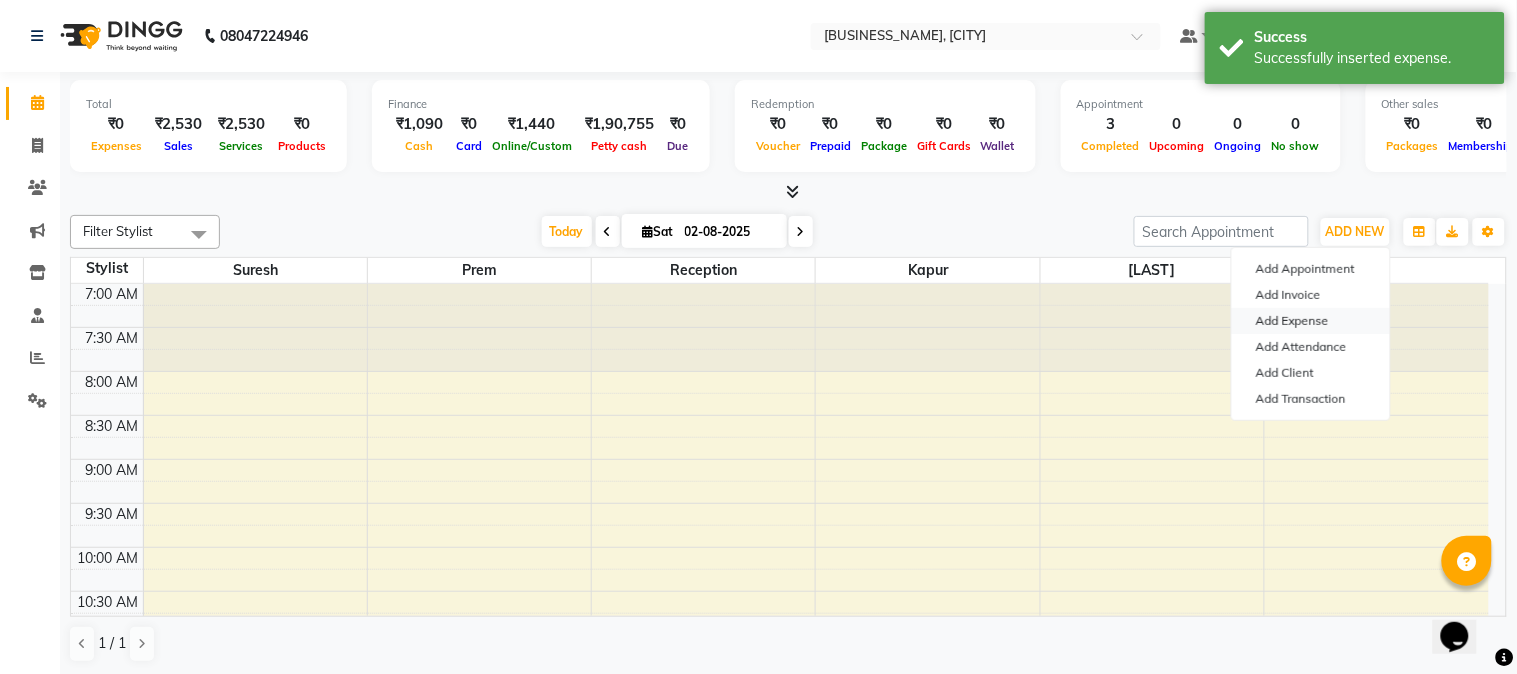 click on "Add Expense" at bounding box center (1311, 321) 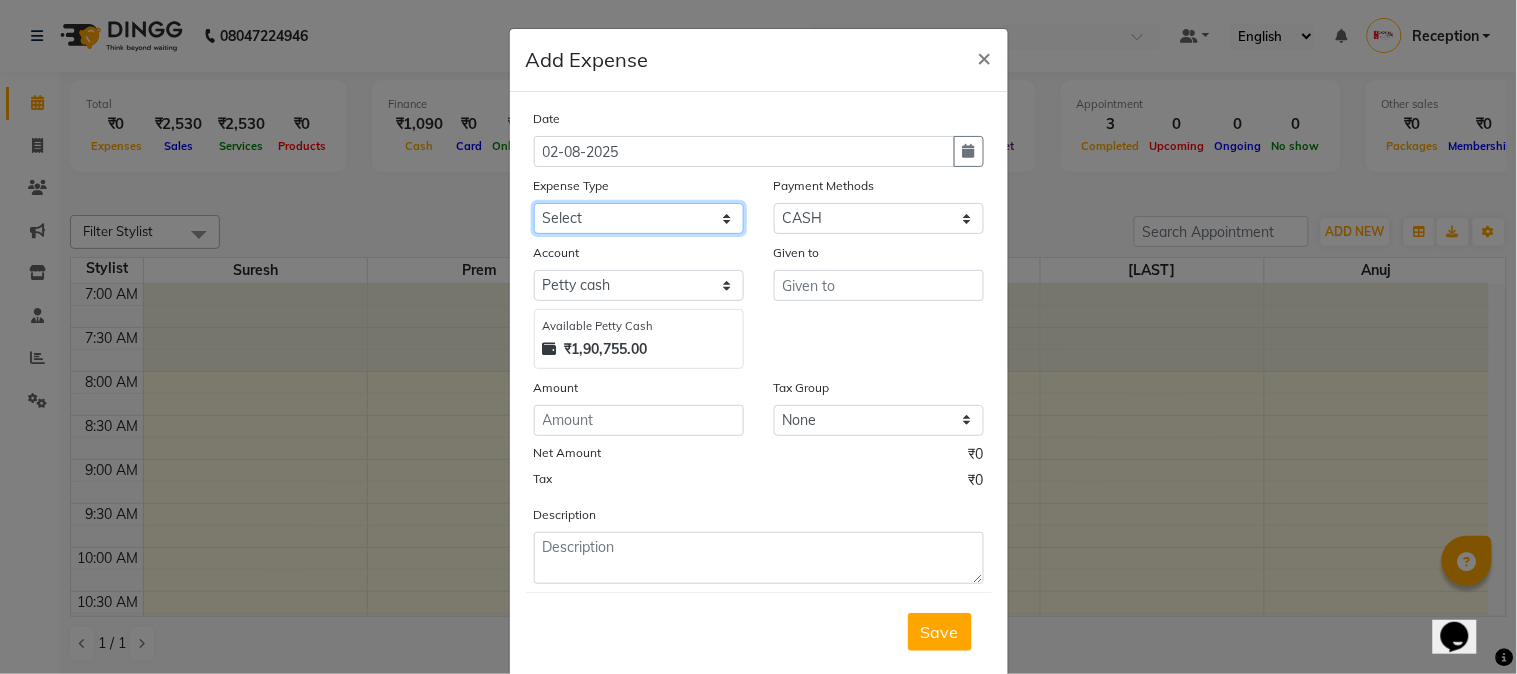 click on "Select Advance salary Advance salary ajaj Bank charges Car maintenance  Cash transfer to bank Cash transfer to hub Client Snacks Clinical charges Equipment Fuel Govt fee home Incentive Insurance International purchase Loan Repayment Maintenance Marketing Miscellaneous MRA Other Over times Pantry Product Rent Salary shop shop Staff Snacks Tax Tea & Refreshment TIP Utilities Wifi recharge" 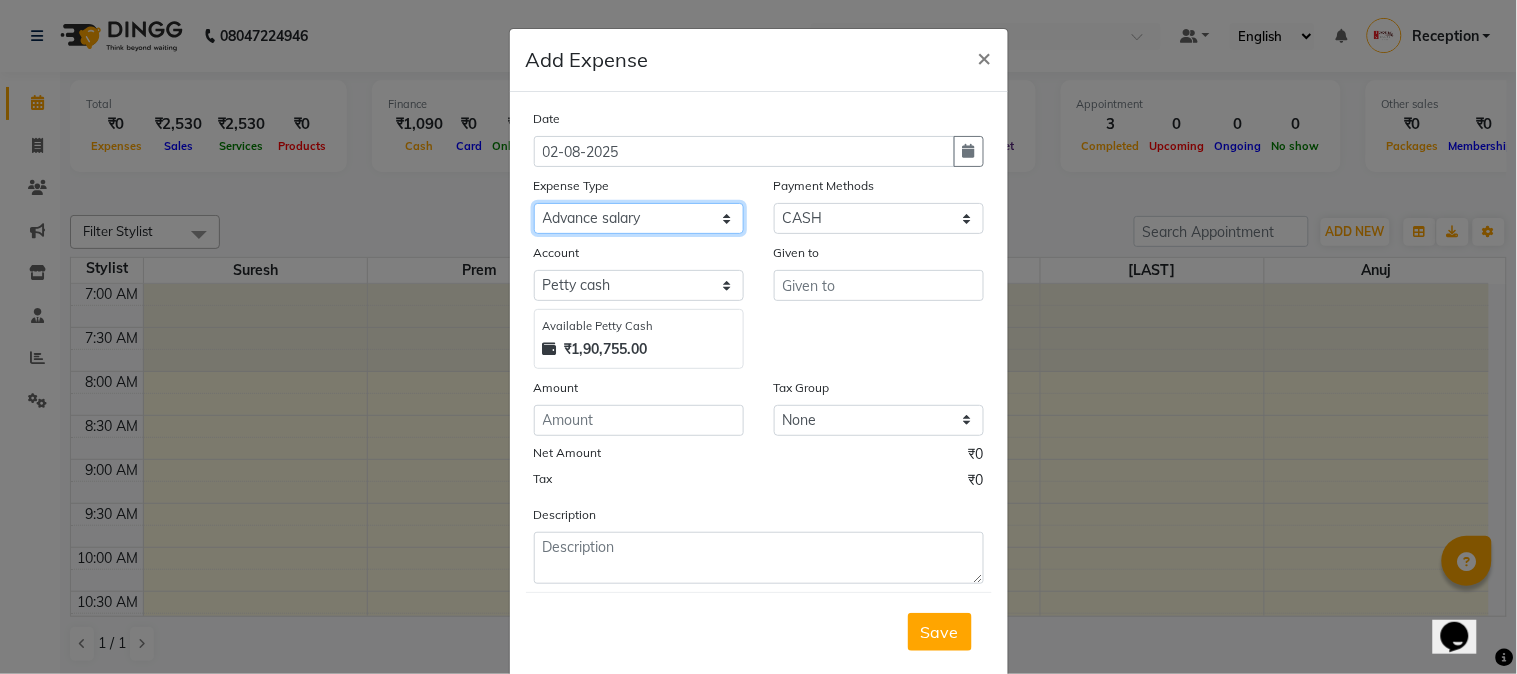 click on "Select Advance salary Advance salary ajaj Bank charges Car maintenance  Cash transfer to bank Cash transfer to hub Client Snacks Clinical charges Equipment Fuel Govt fee home Incentive Insurance International purchase Loan Repayment Maintenance Marketing Miscellaneous MRA Other Over times Pantry Product Rent Salary shop shop Staff Snacks Tax Tea & Refreshment TIP Utilities Wifi recharge" 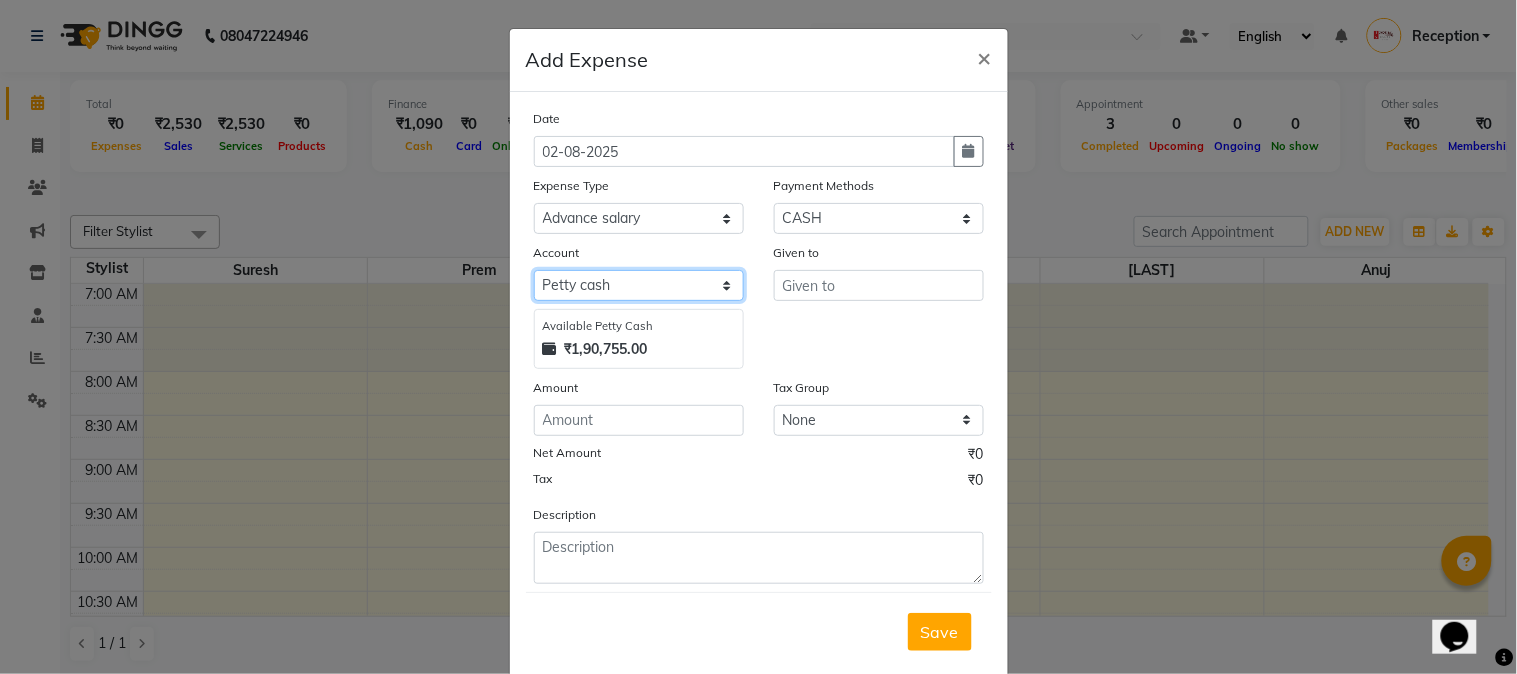 click on "Select Default account Petty cash" 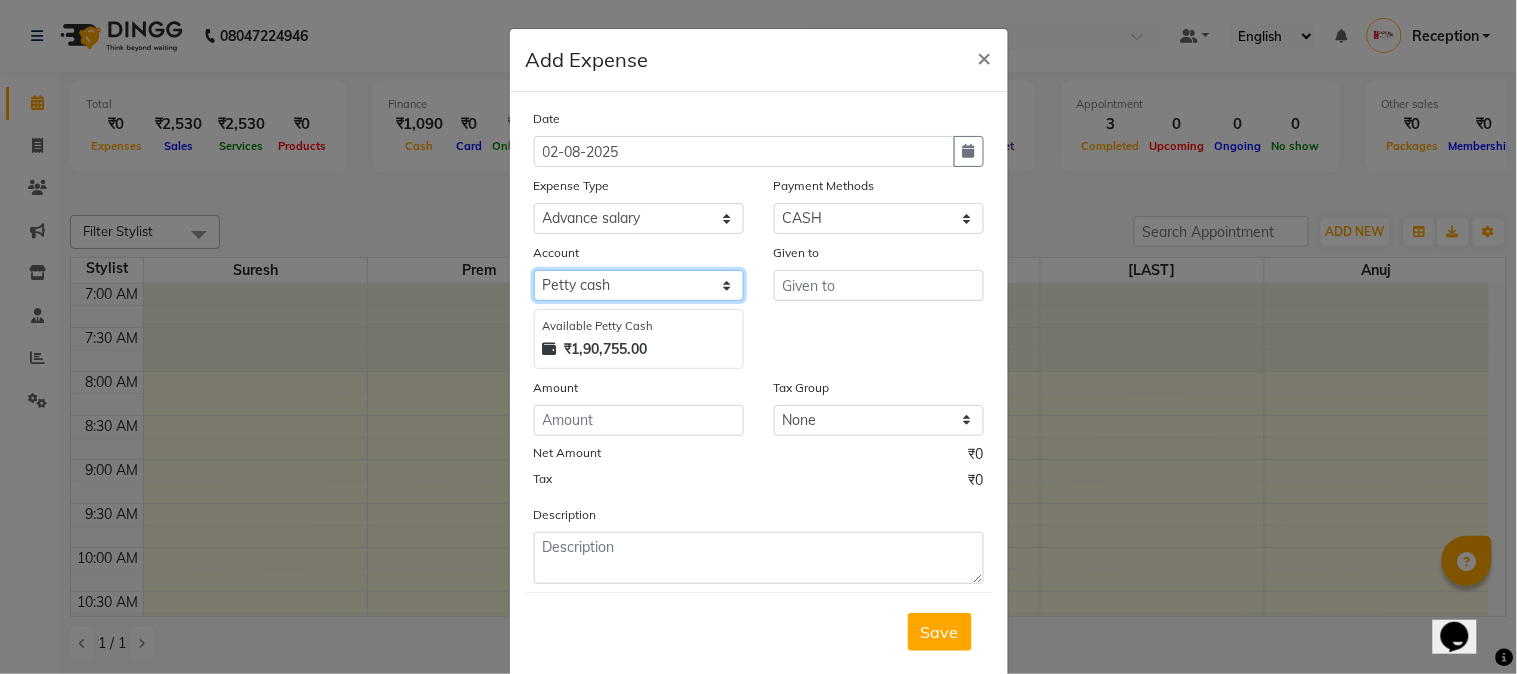 select on "675" 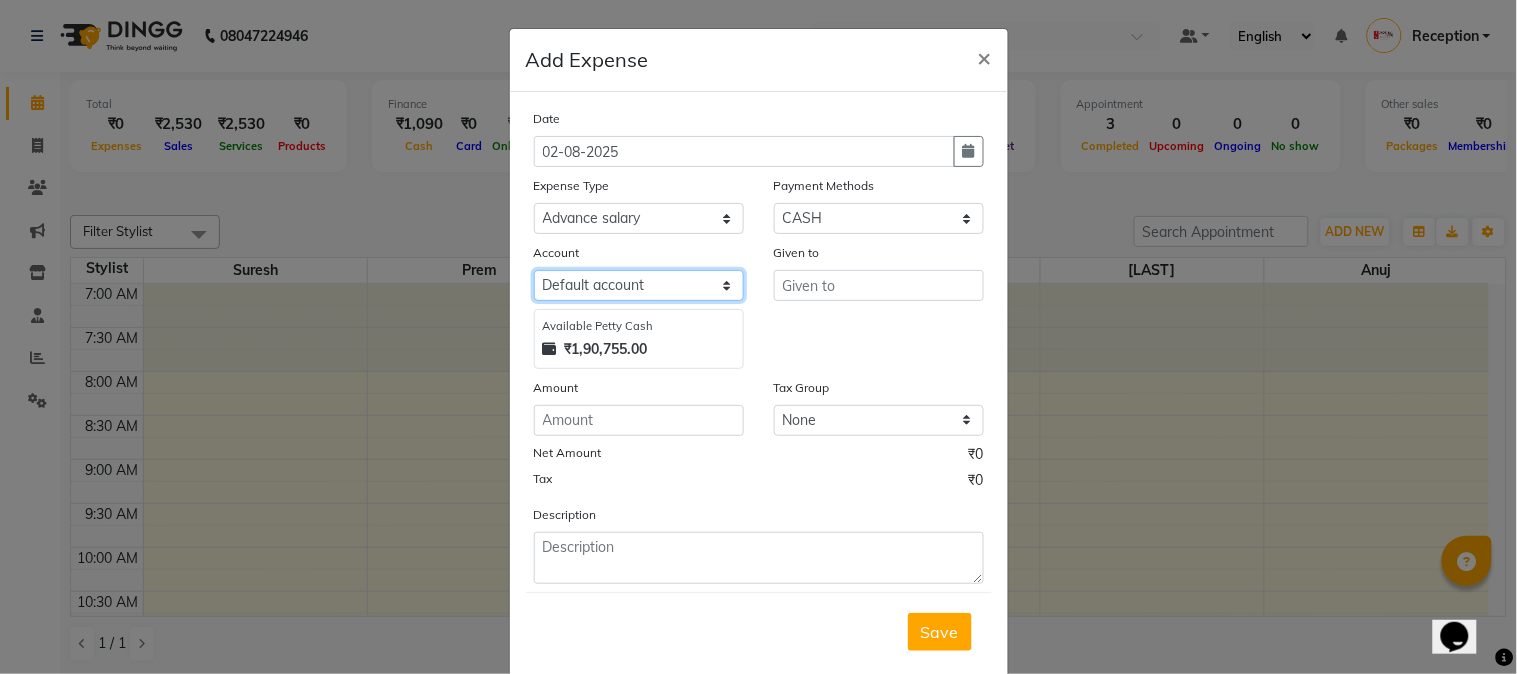 click on "Select Default account Petty cash" 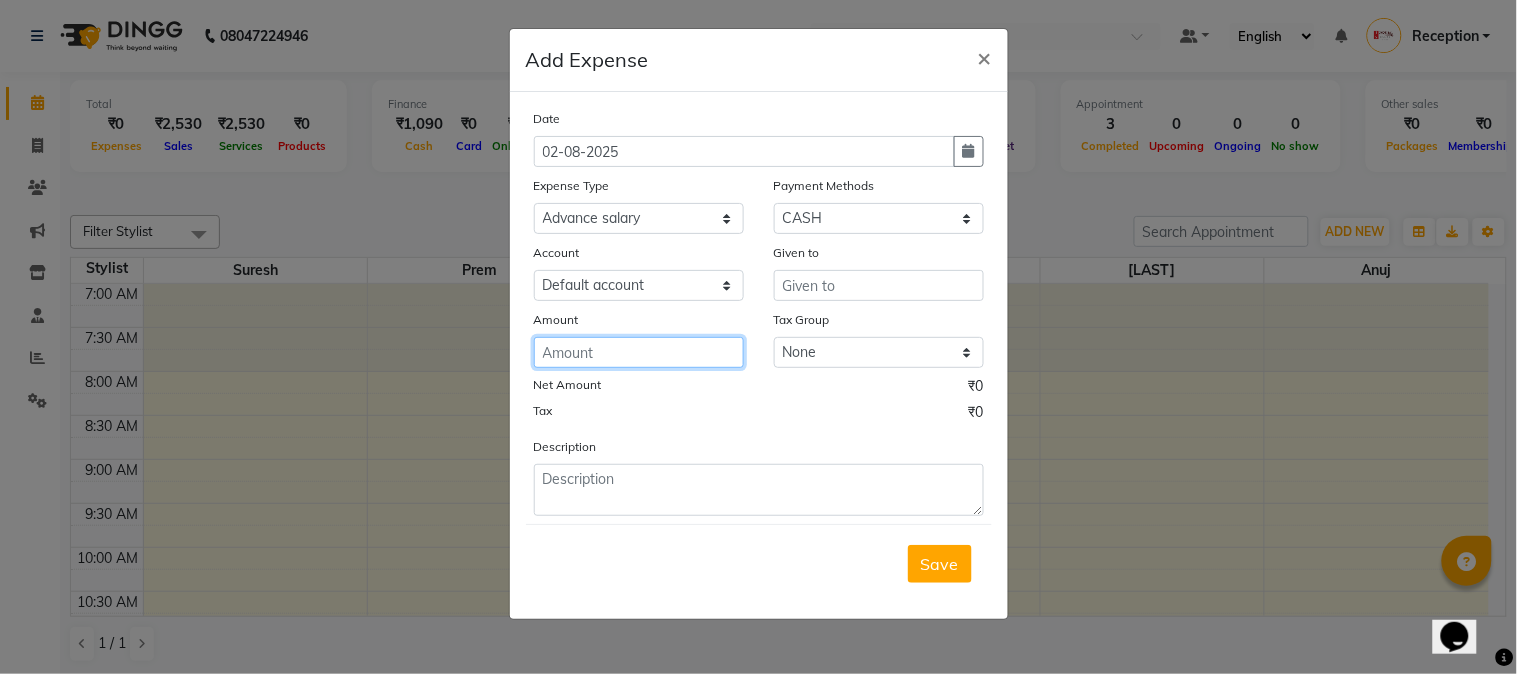 click 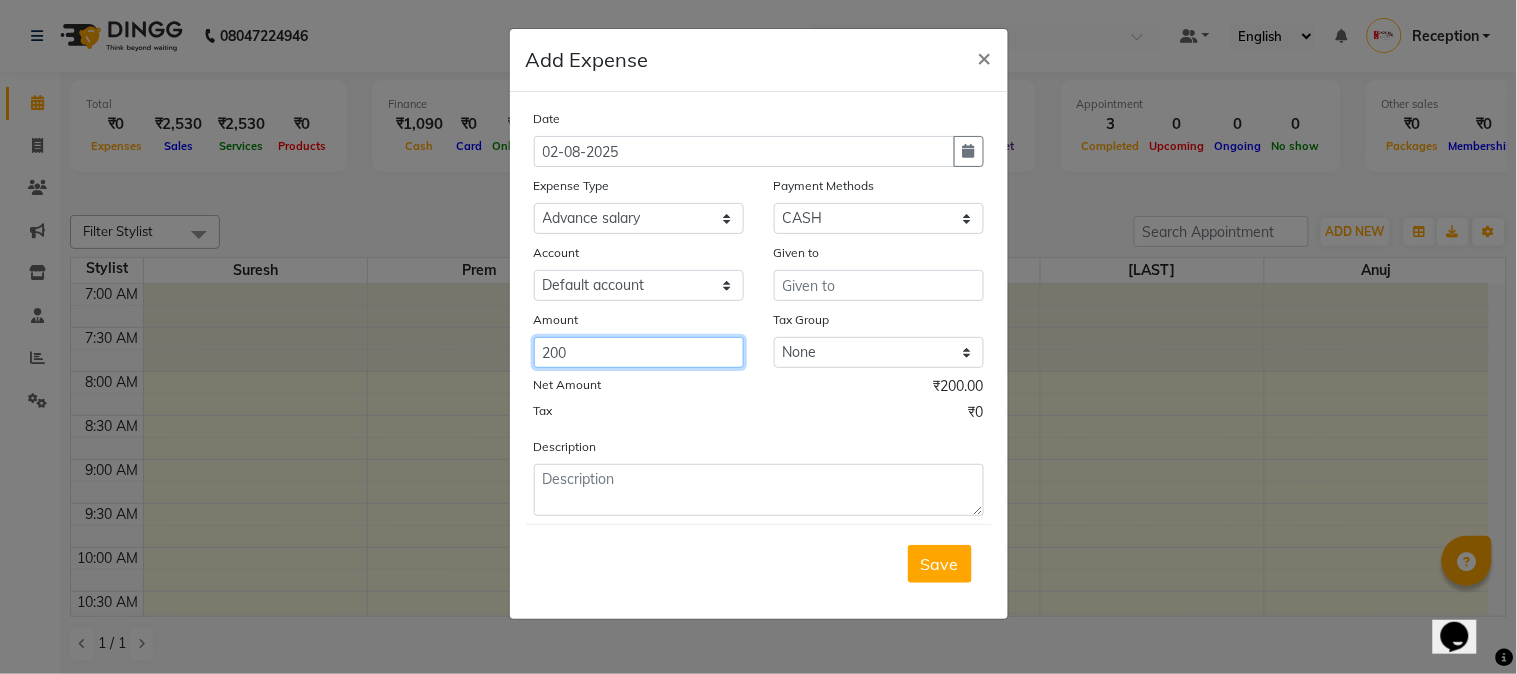 type on "200" 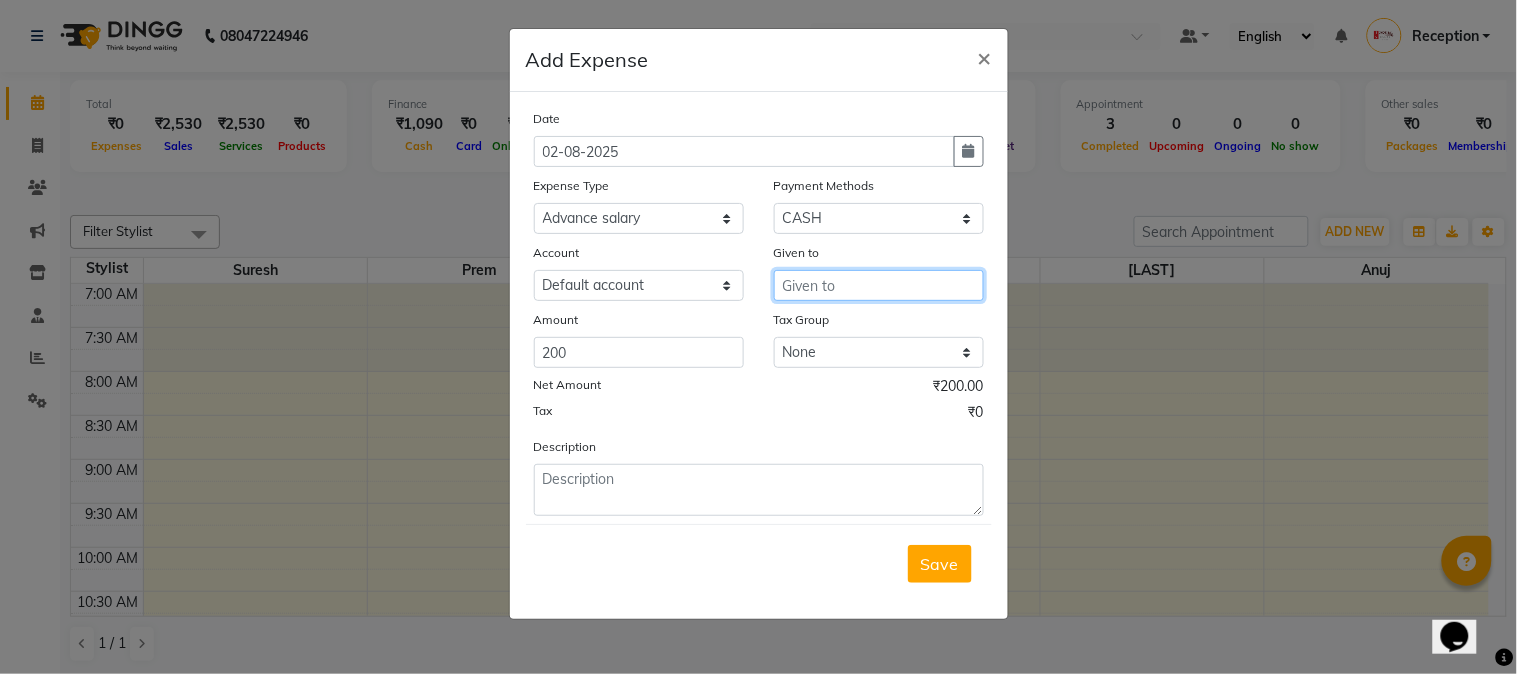 click at bounding box center [879, 285] 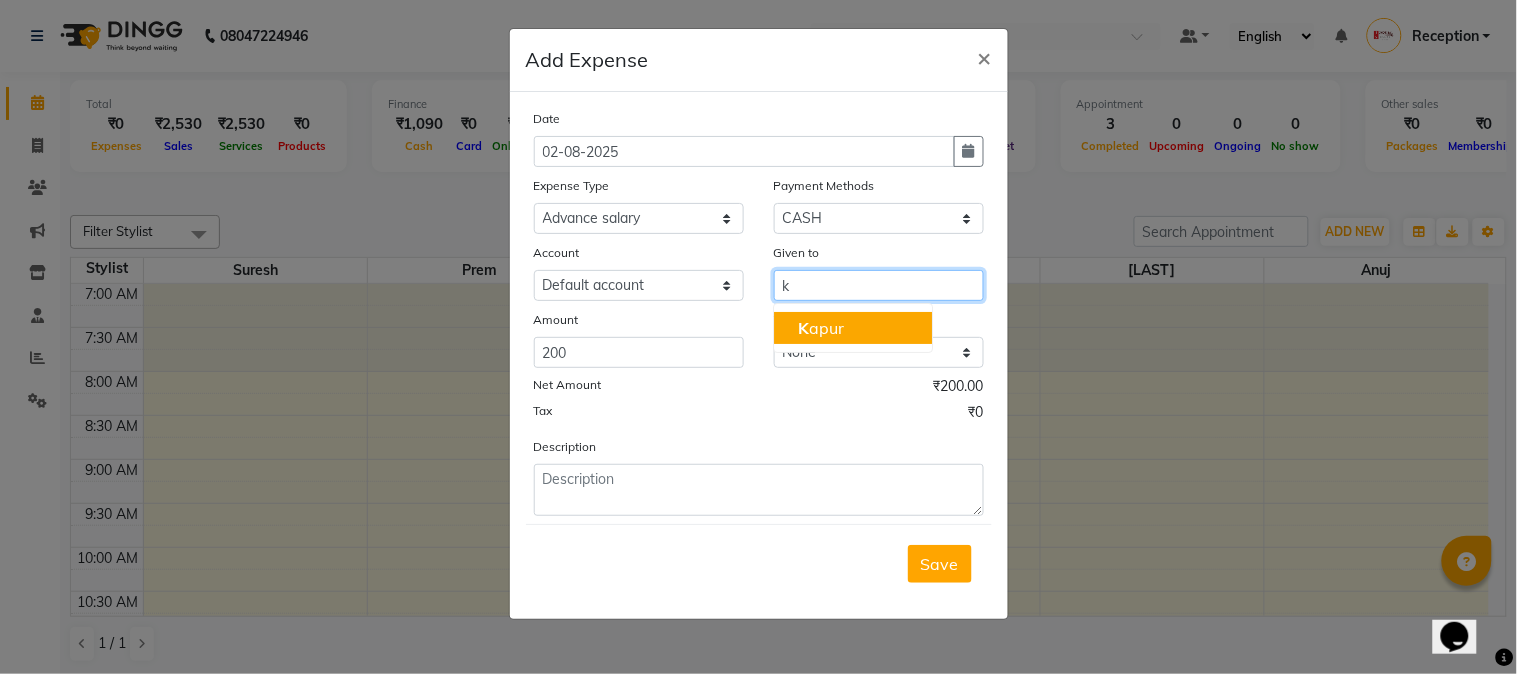 click on "K [LAST]" at bounding box center [821, 328] 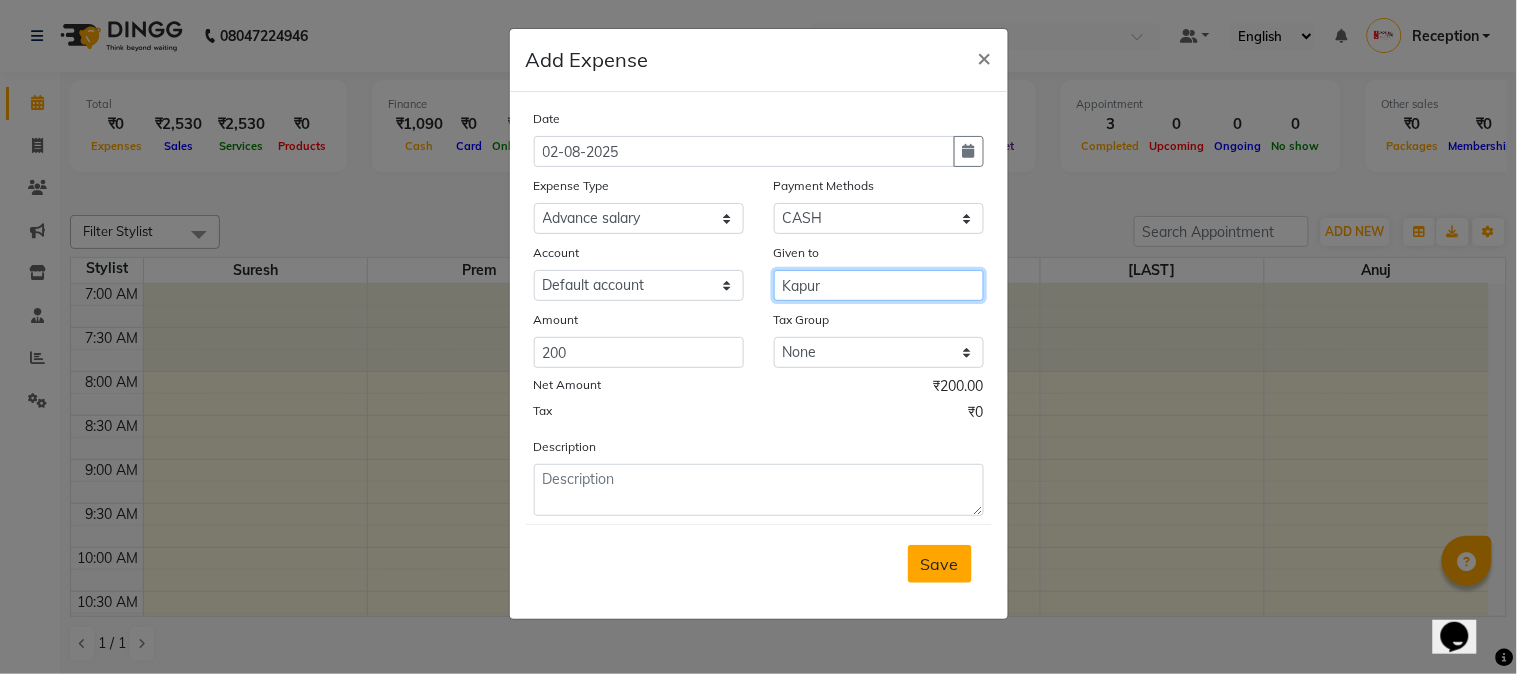 type on "Kapur" 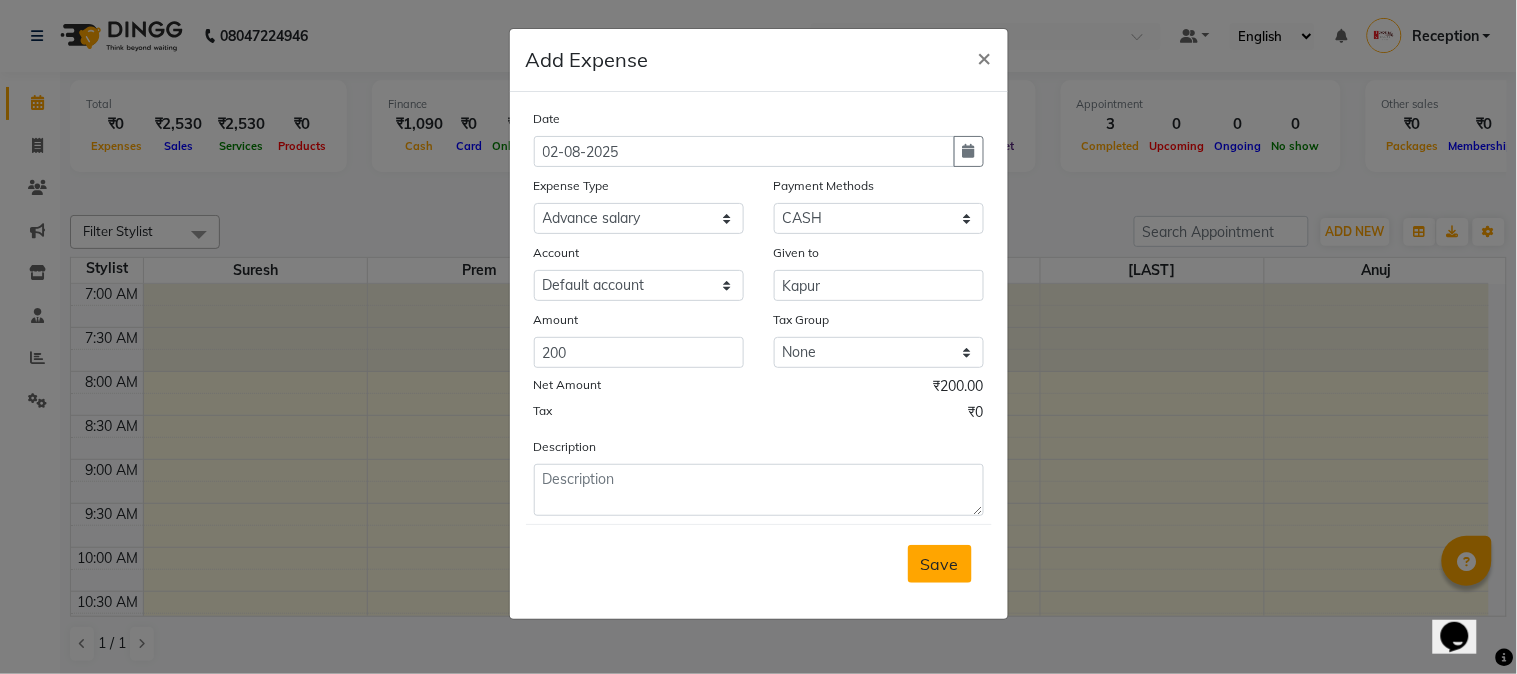 click on "Save" at bounding box center [940, 564] 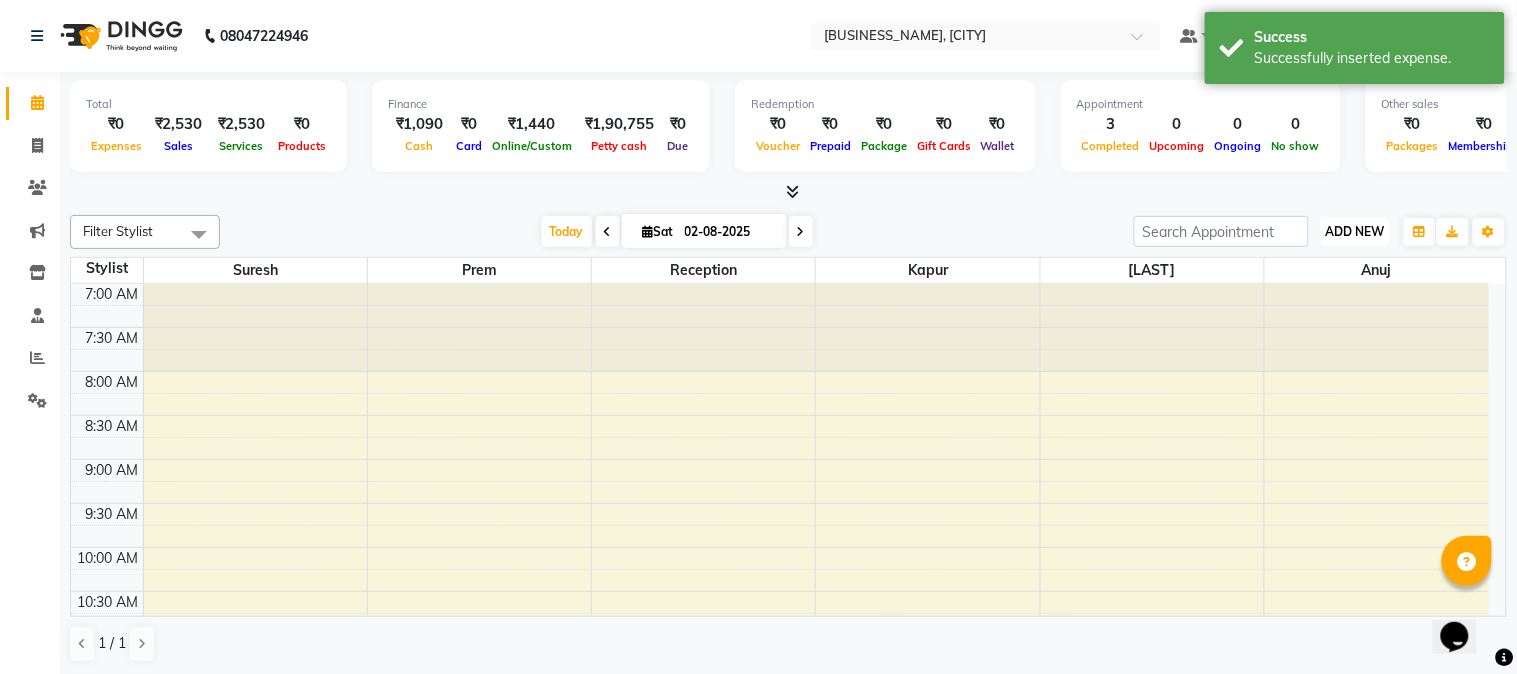 click on "ADD NEW Toggle Dropdown" at bounding box center [1355, 232] 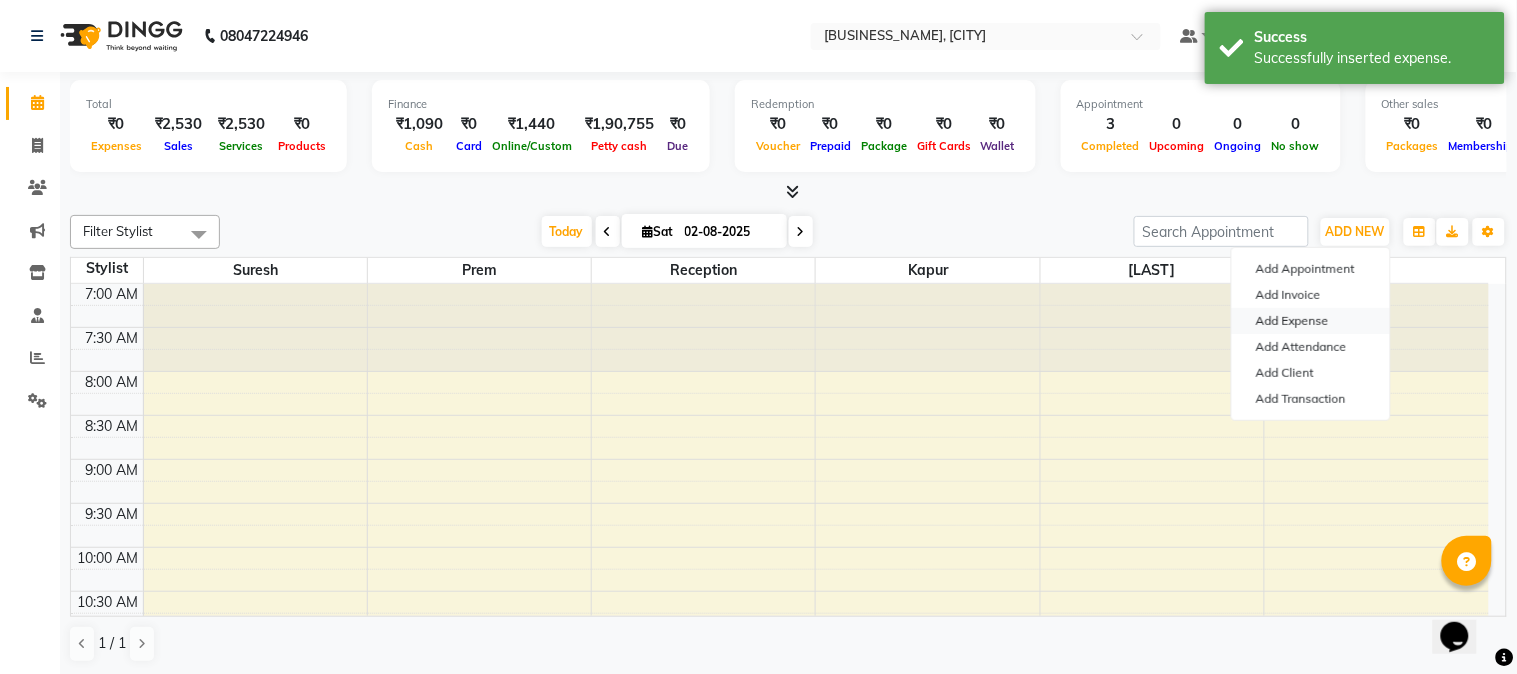 click on "Add Expense" at bounding box center (1311, 321) 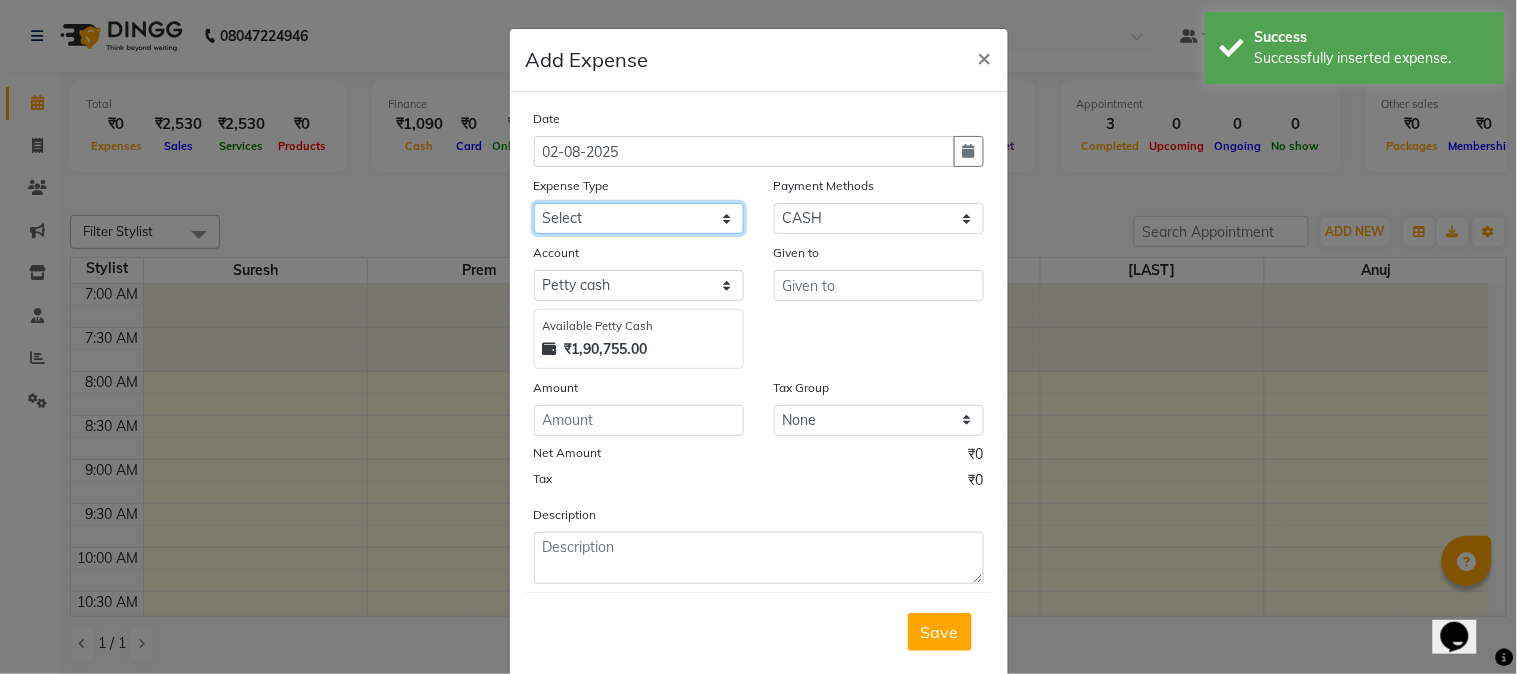 click on "Select Advance salary Advance salary ajaj Bank charges Car maintenance  Cash transfer to bank Cash transfer to hub Client Snacks Clinical charges Equipment Fuel Govt fee home Incentive Insurance International purchase Loan Repayment Maintenance Marketing Miscellaneous MRA Other Over times Pantry Product Rent Salary shop shop Staff Snacks Tax Tea & Refreshment TIP Utilities Wifi recharge" 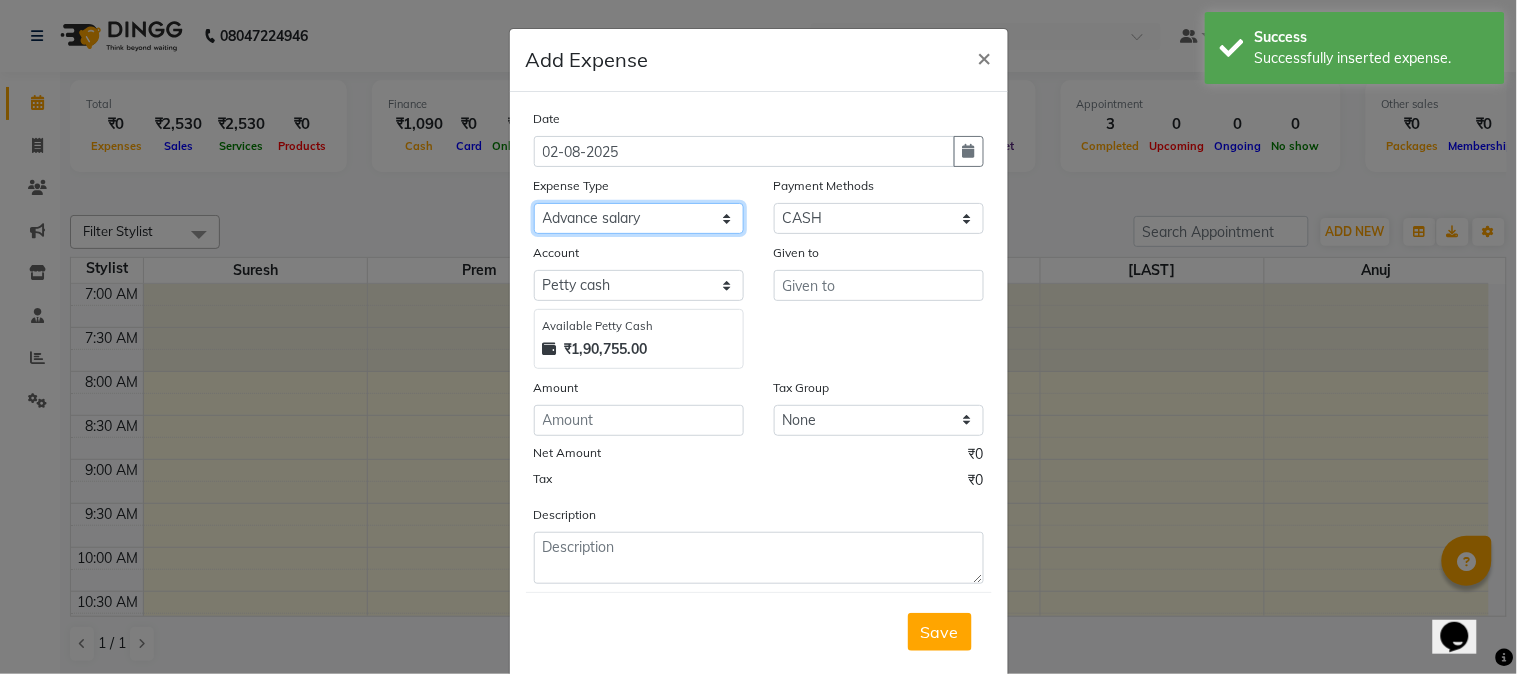 click on "Select Advance salary Advance salary ajaj Bank charges Car maintenance  Cash transfer to bank Cash transfer to hub Client Snacks Clinical charges Equipment Fuel Govt fee home Incentive Insurance International purchase Loan Repayment Maintenance Marketing Miscellaneous MRA Other Over times Pantry Product Rent Salary shop shop Staff Snacks Tax Tea & Refreshment TIP Utilities Wifi recharge" 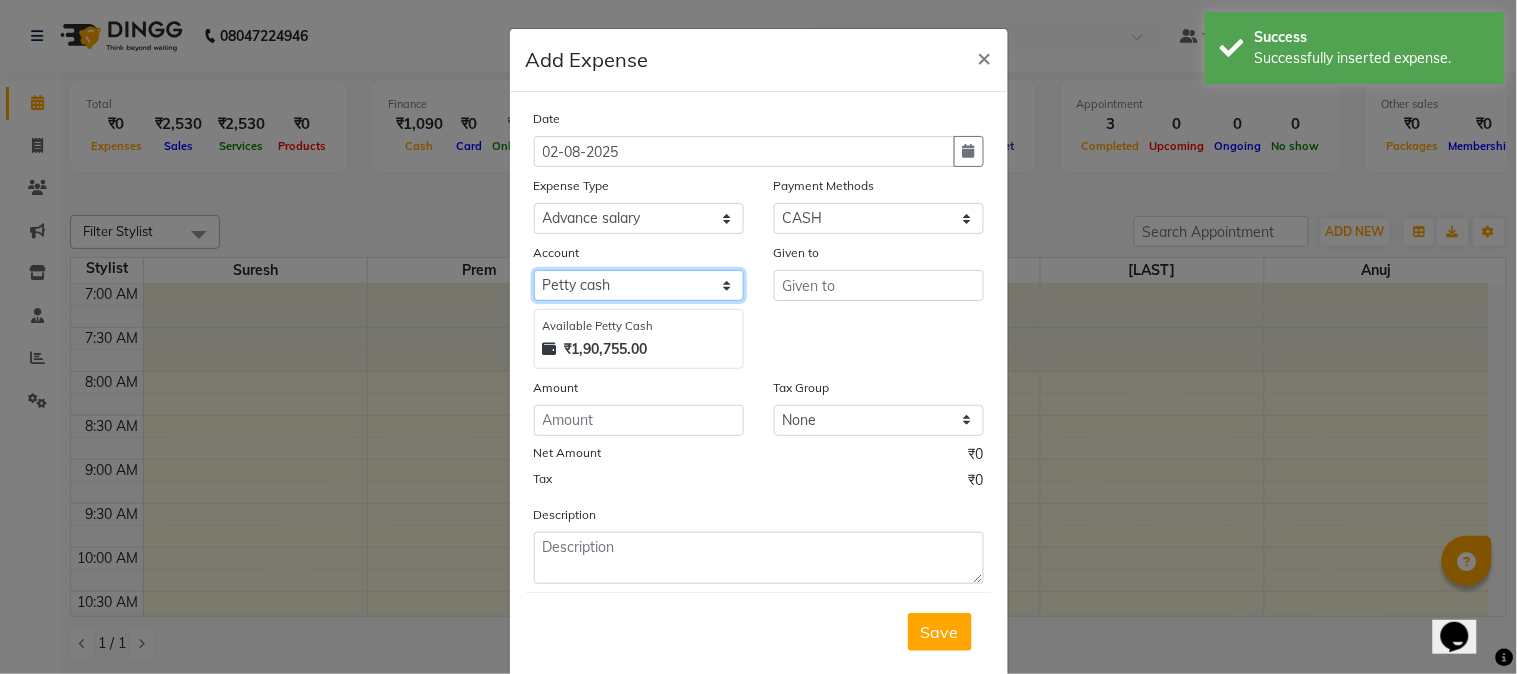 click on "Select Default account Petty cash" 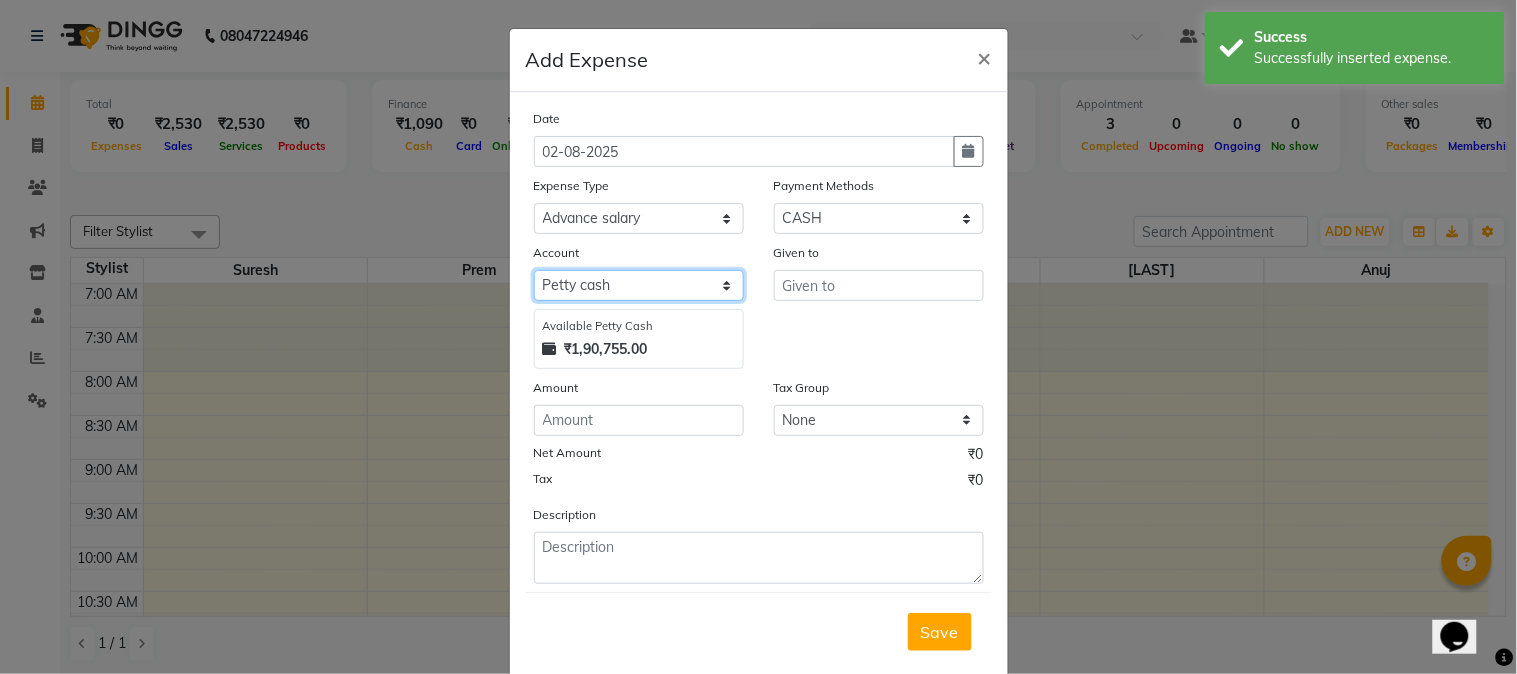 select on "675" 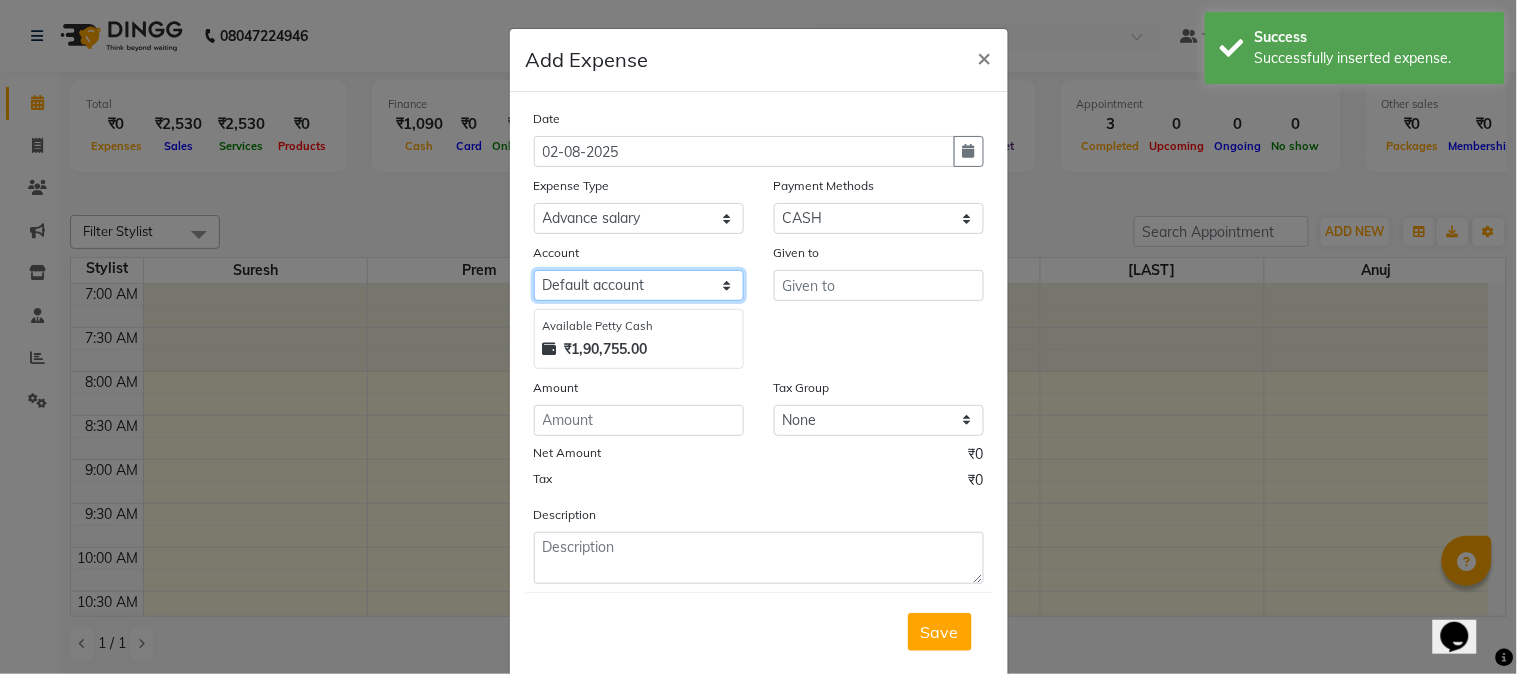 click on "Select Default account Petty cash" 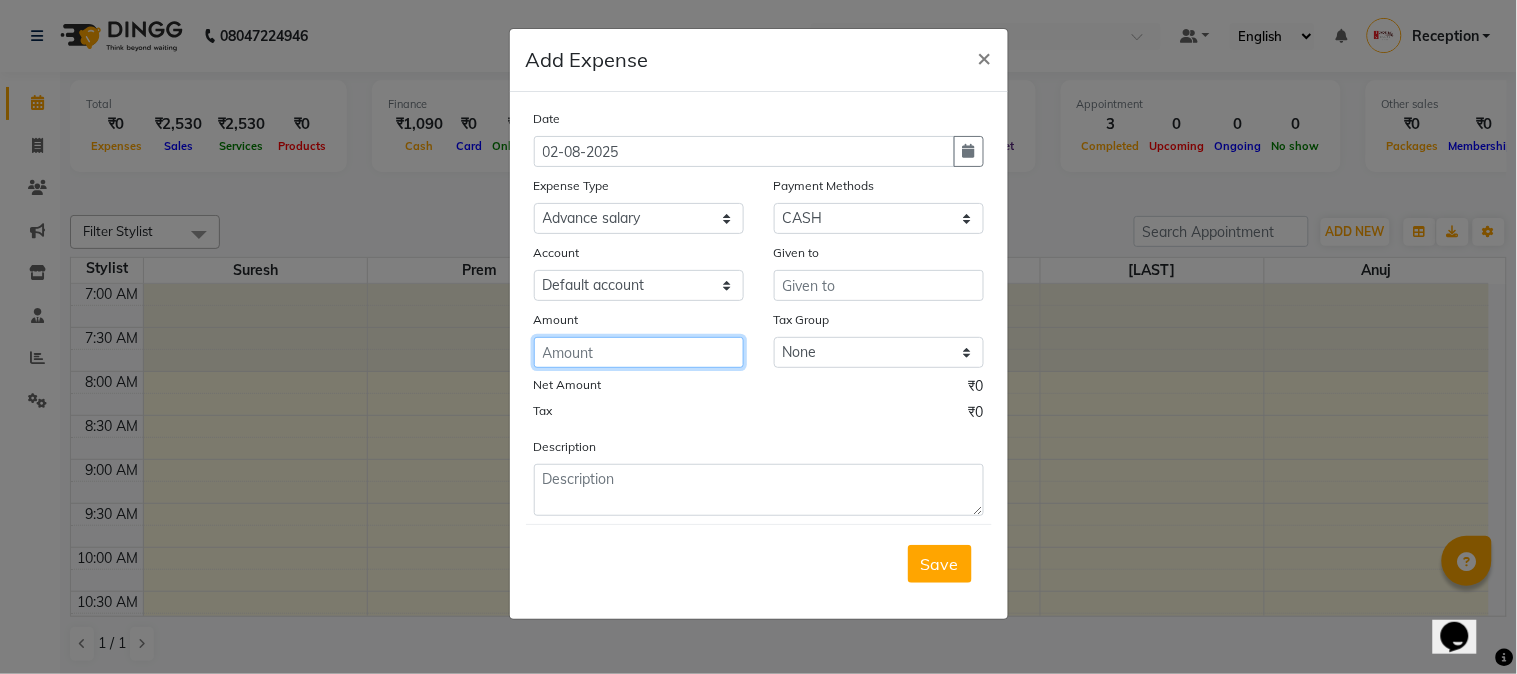 click 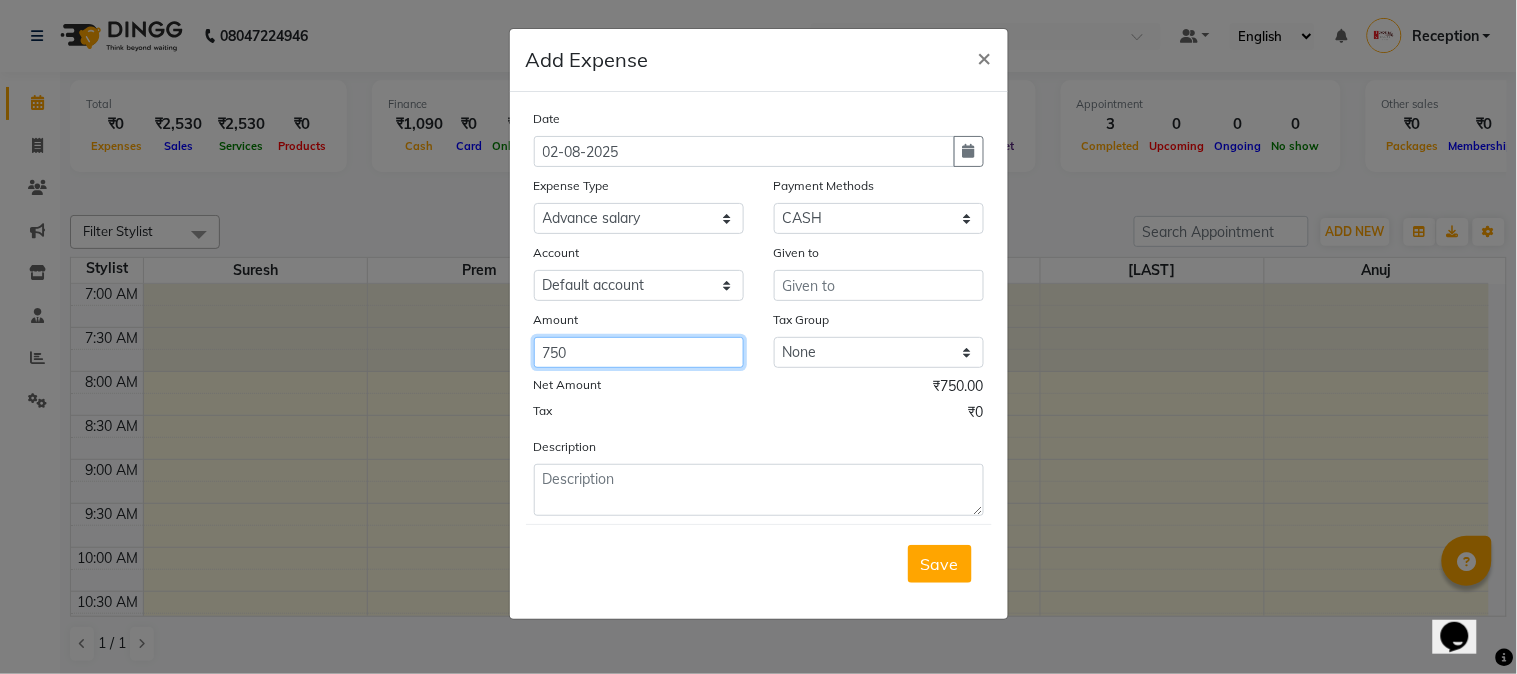 type on "750" 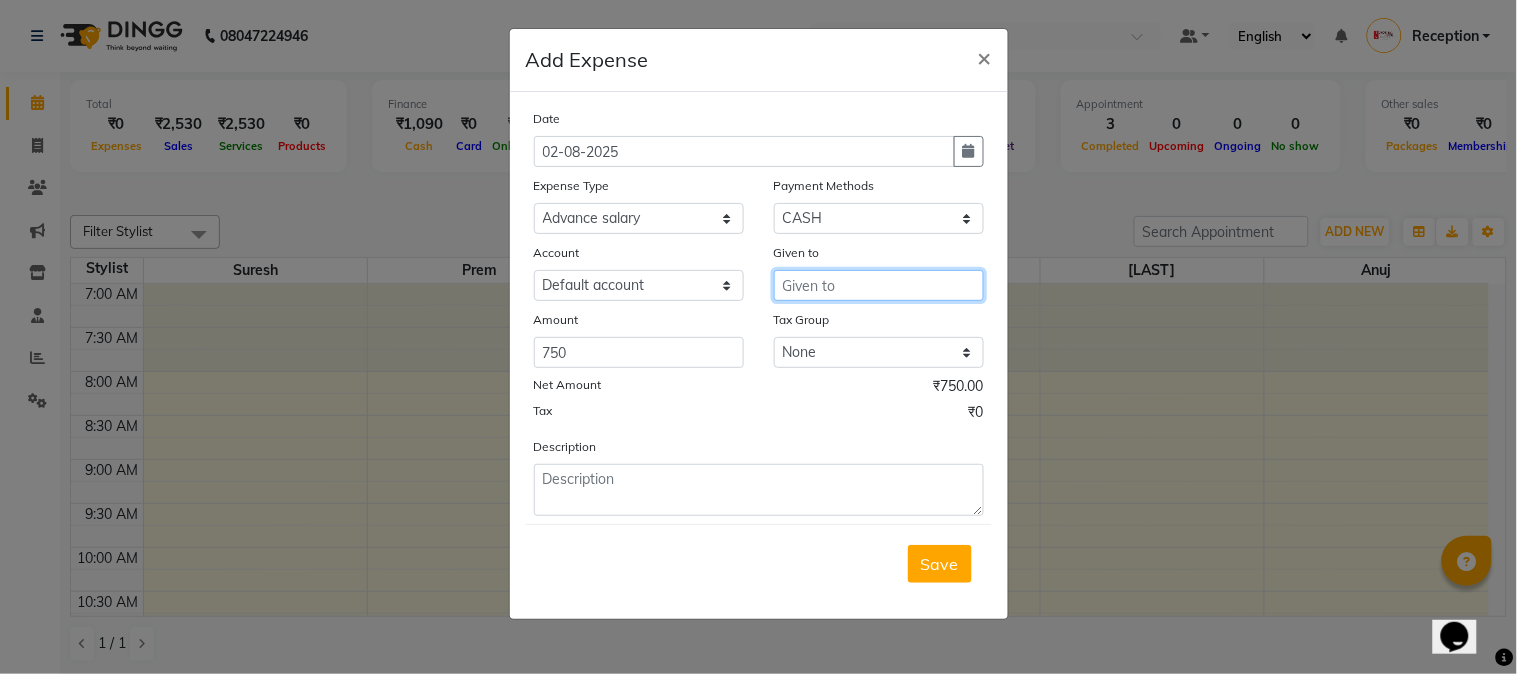 click at bounding box center [879, 285] 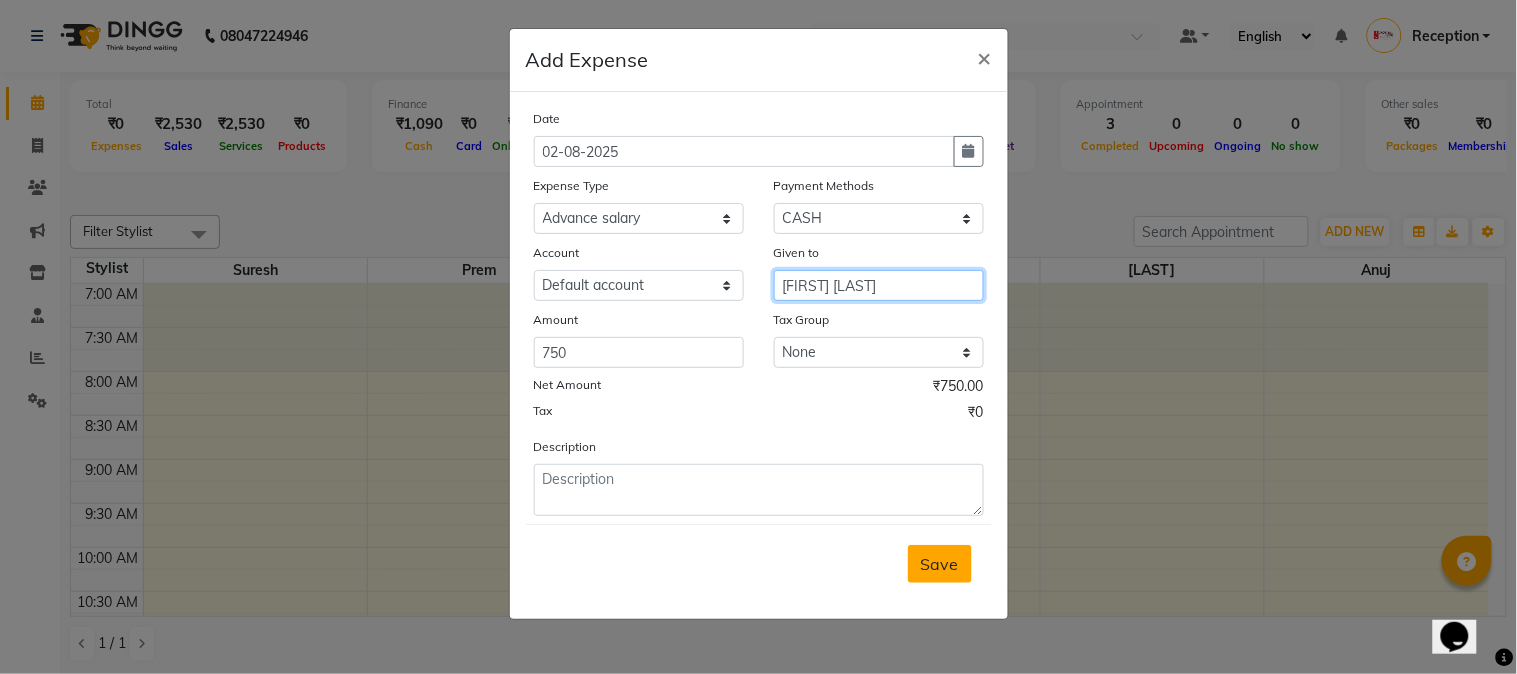 type on "[FIRST] [LAST]" 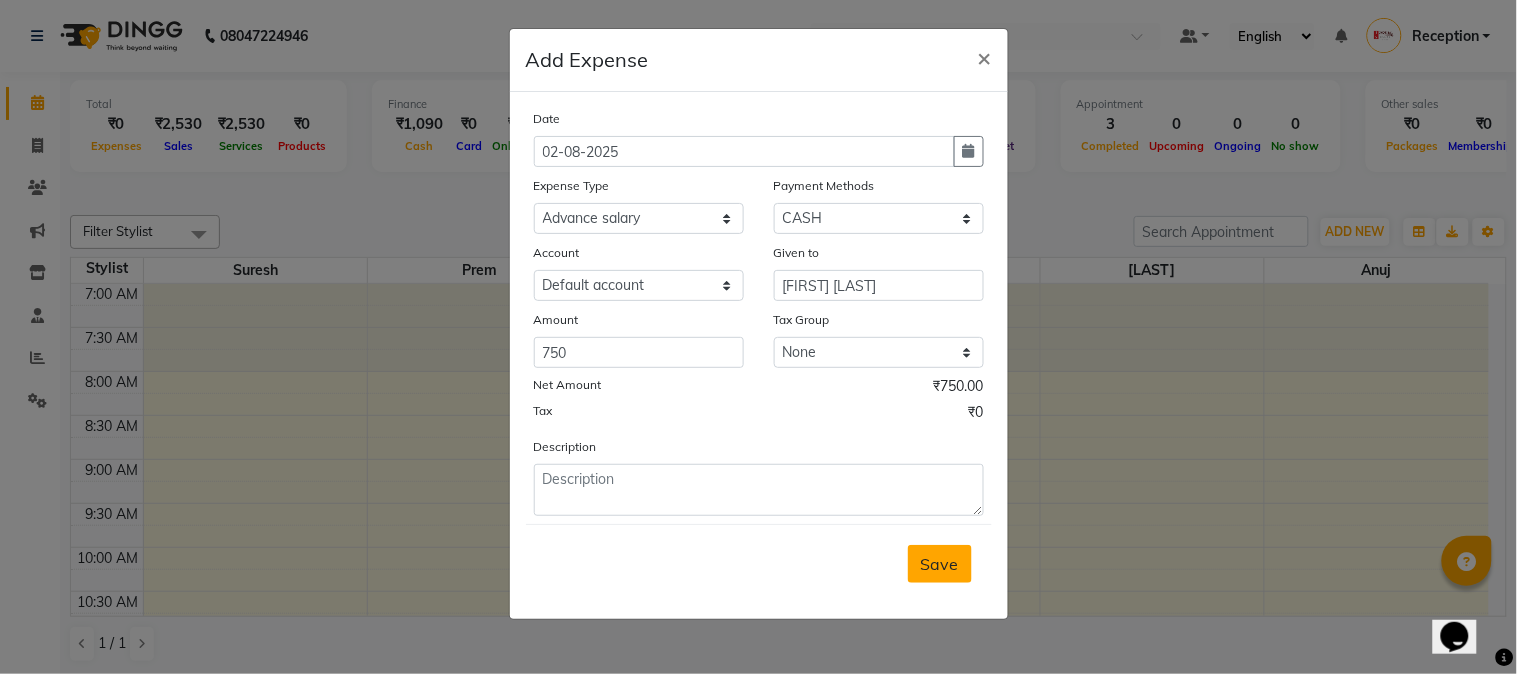 click on "Save" at bounding box center (940, 564) 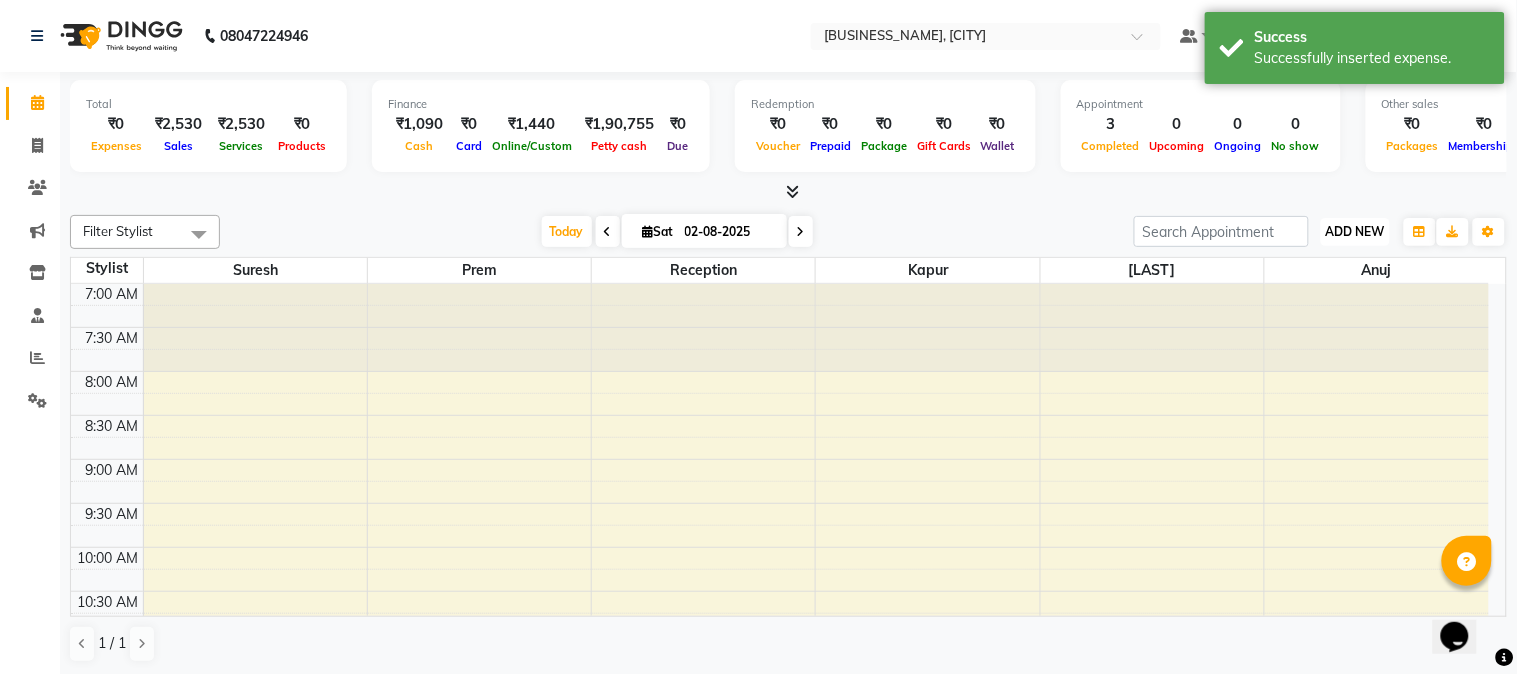 click on "ADD NEW Toggle Dropdown" at bounding box center (1355, 232) 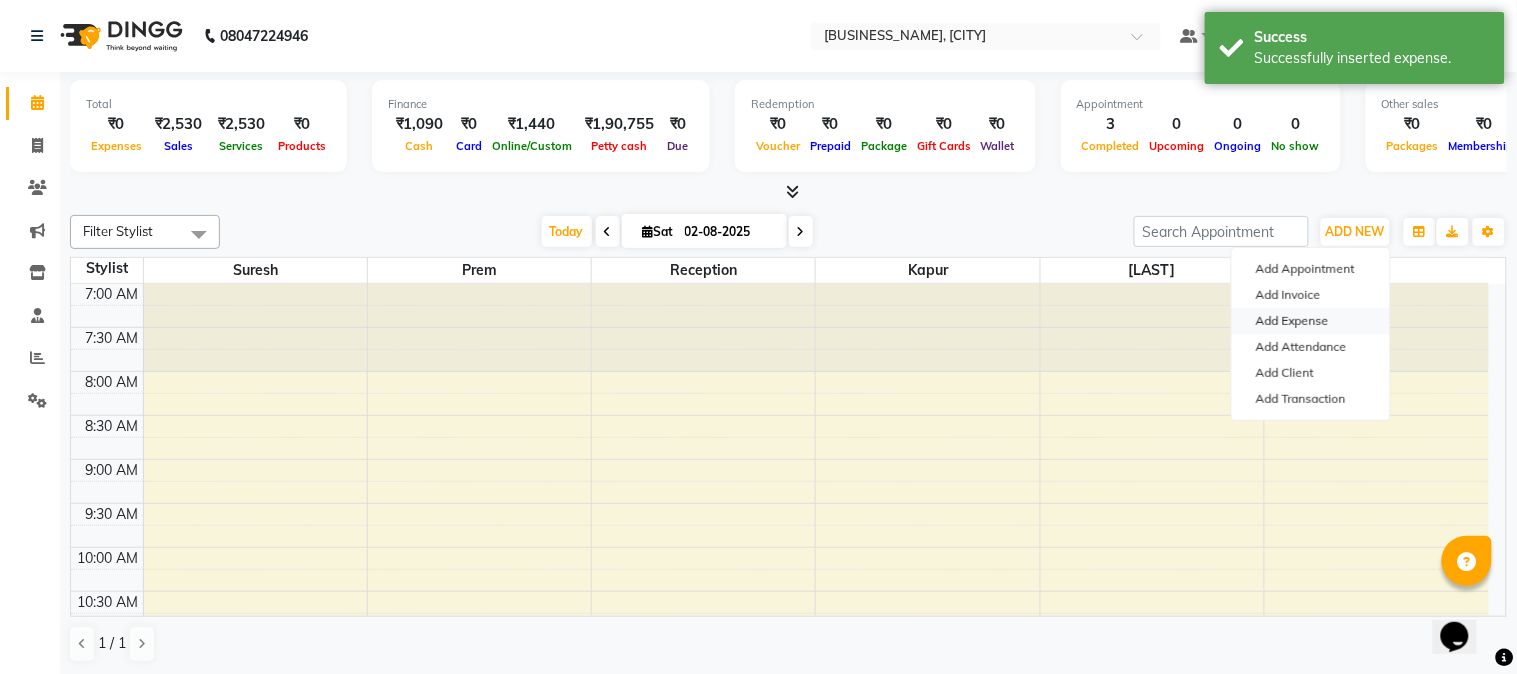 click on "Add Expense" at bounding box center [1311, 321] 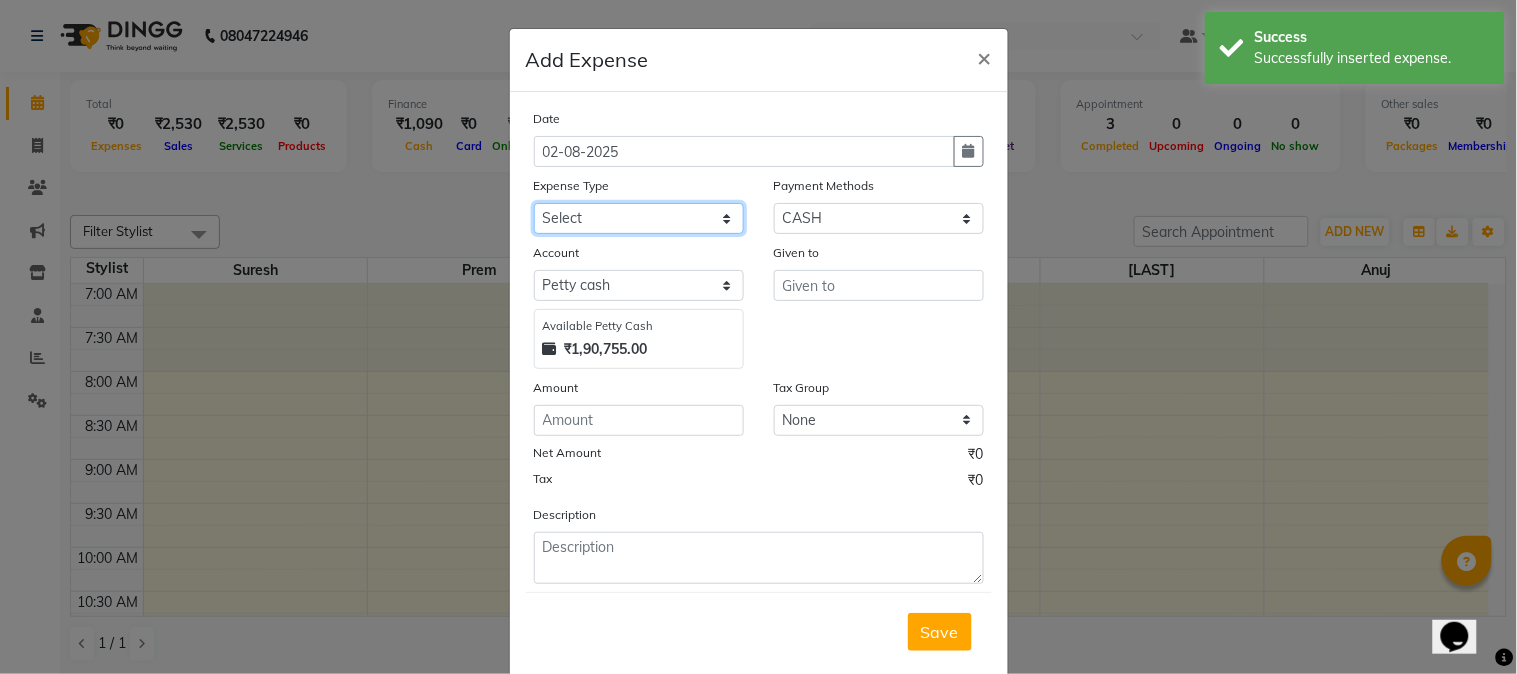 click on "Select Advance salary Advance salary ajaj Bank charges Car maintenance  Cash transfer to bank Cash transfer to hub Client Snacks Clinical charges Equipment Fuel Govt fee home Incentive Insurance International purchase Loan Repayment Maintenance Marketing Miscellaneous MRA Other Over times Pantry Product Rent Salary shop shop Staff Snacks Tax Tea & Refreshment TIP Utilities Wifi recharge" 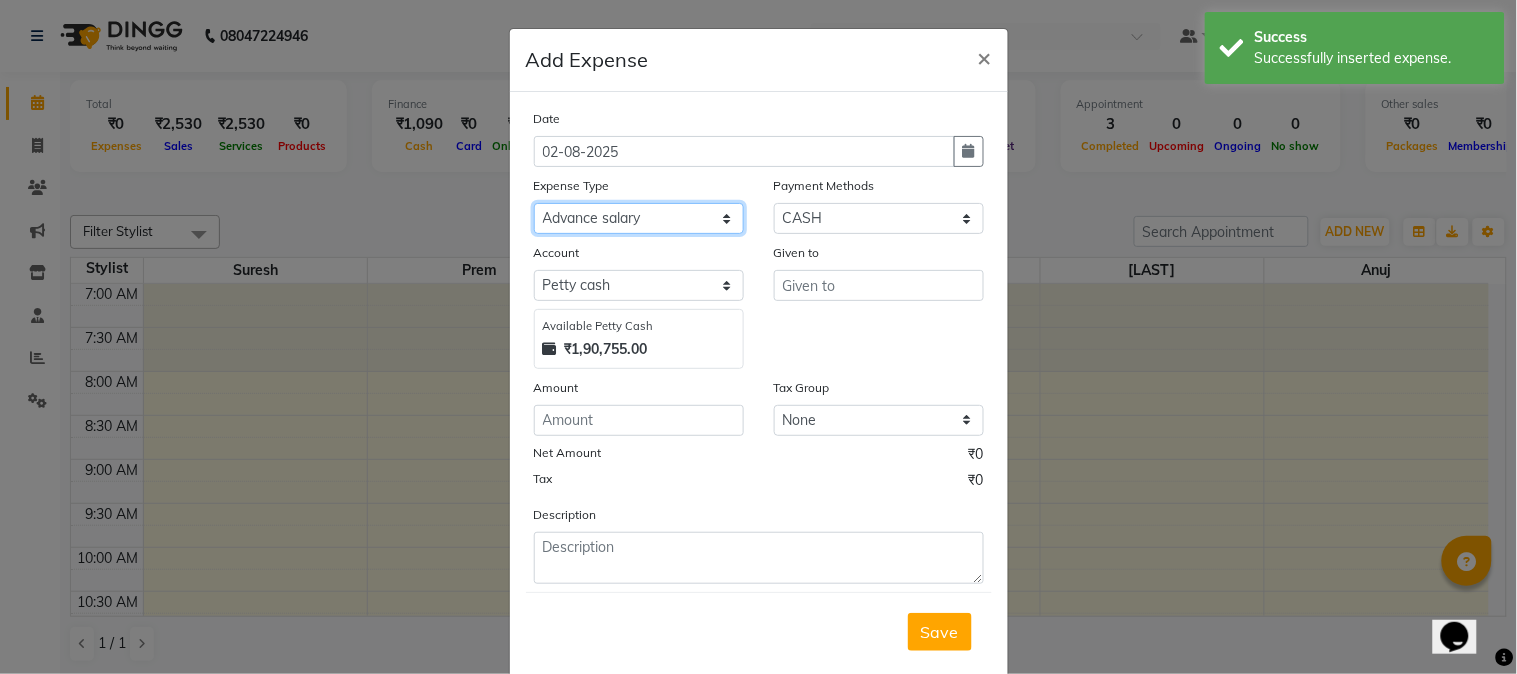 click on "Select Advance salary Advance salary ajaj Bank charges Car maintenance  Cash transfer to bank Cash transfer to hub Client Snacks Clinical charges Equipment Fuel Govt fee home Incentive Insurance International purchase Loan Repayment Maintenance Marketing Miscellaneous MRA Other Over times Pantry Product Rent Salary shop shop Staff Snacks Tax Tea & Refreshment TIP Utilities Wifi recharge" 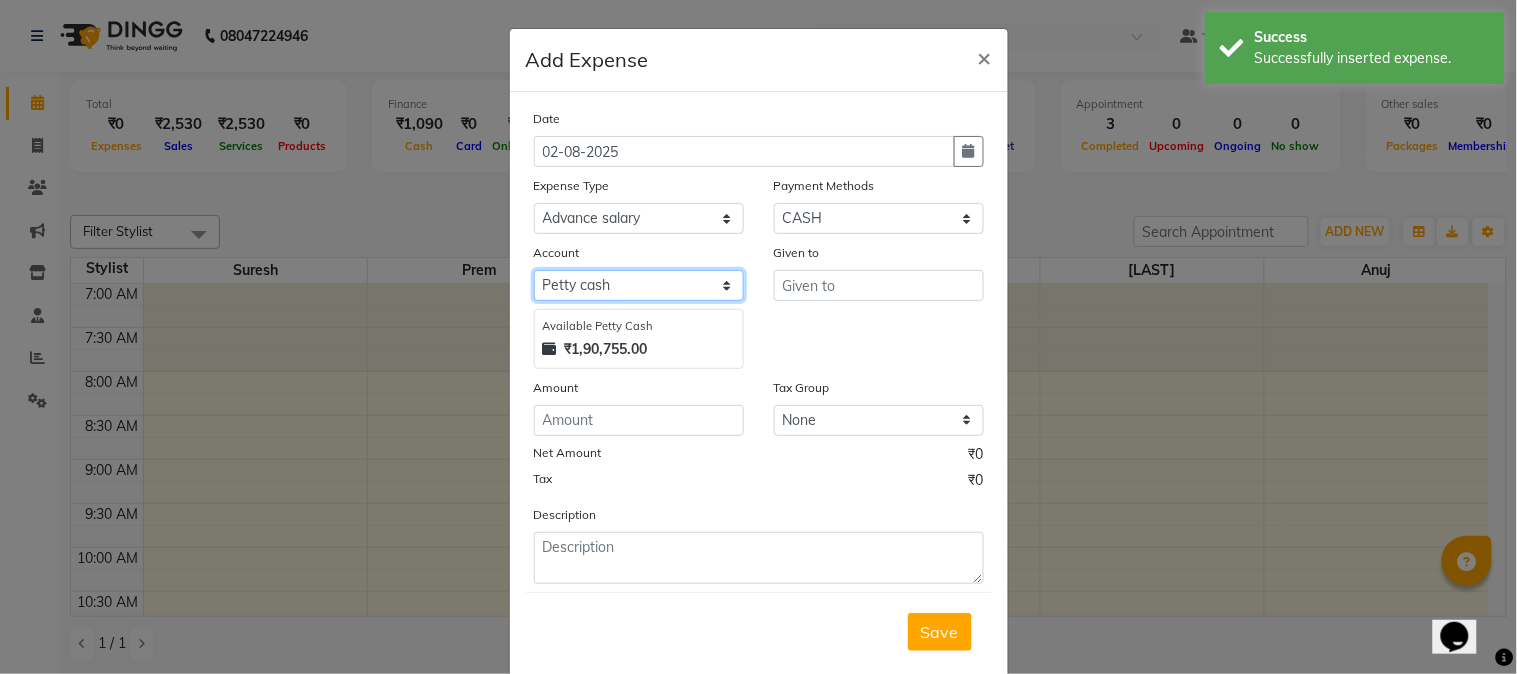 click on "Select Default account Petty cash" 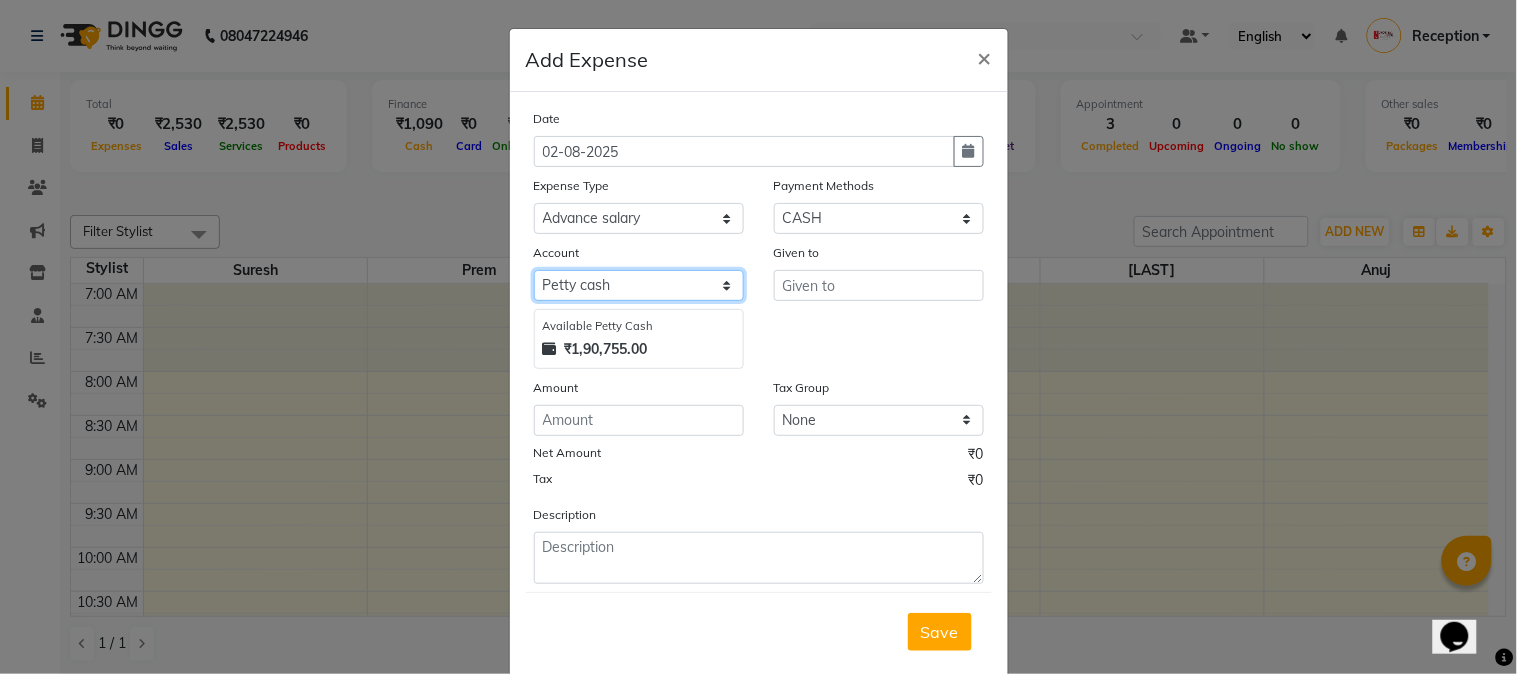 select on "675" 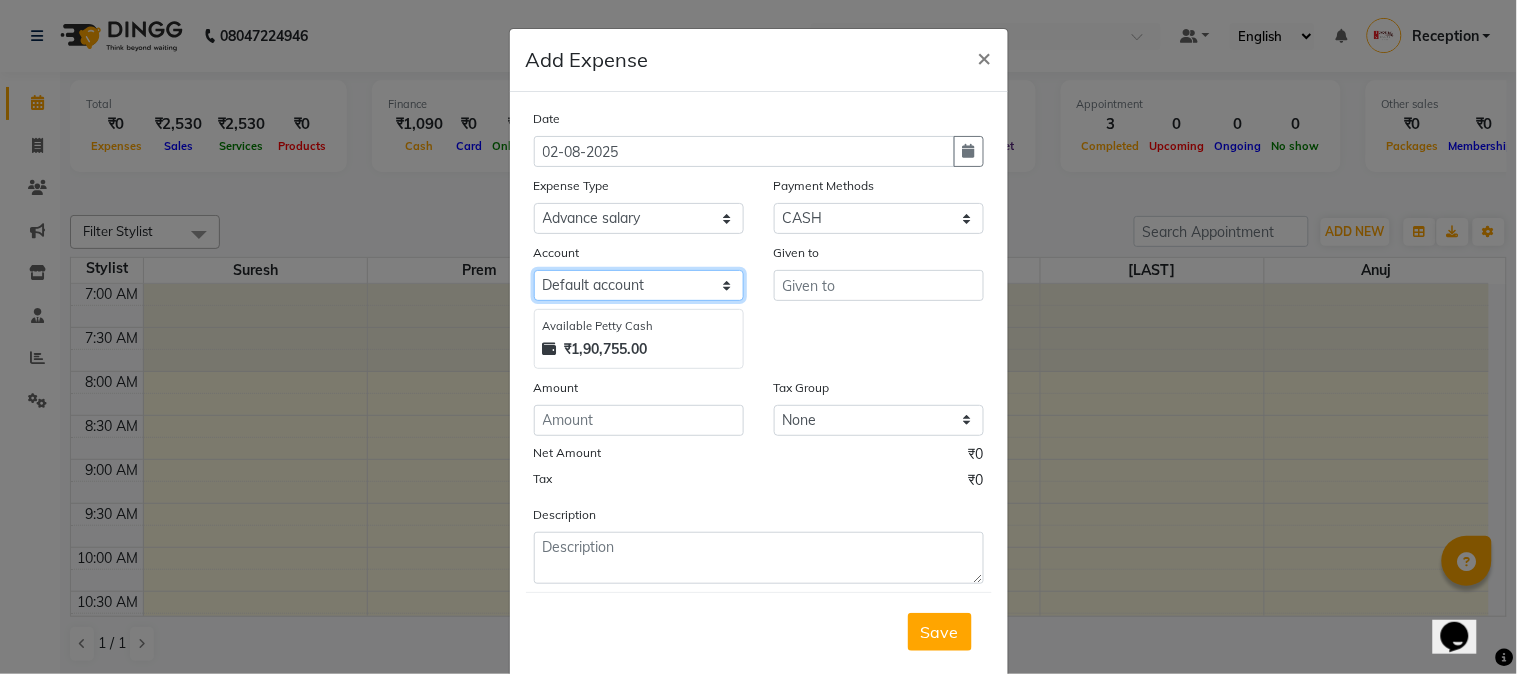 click on "Select Default account Petty cash" 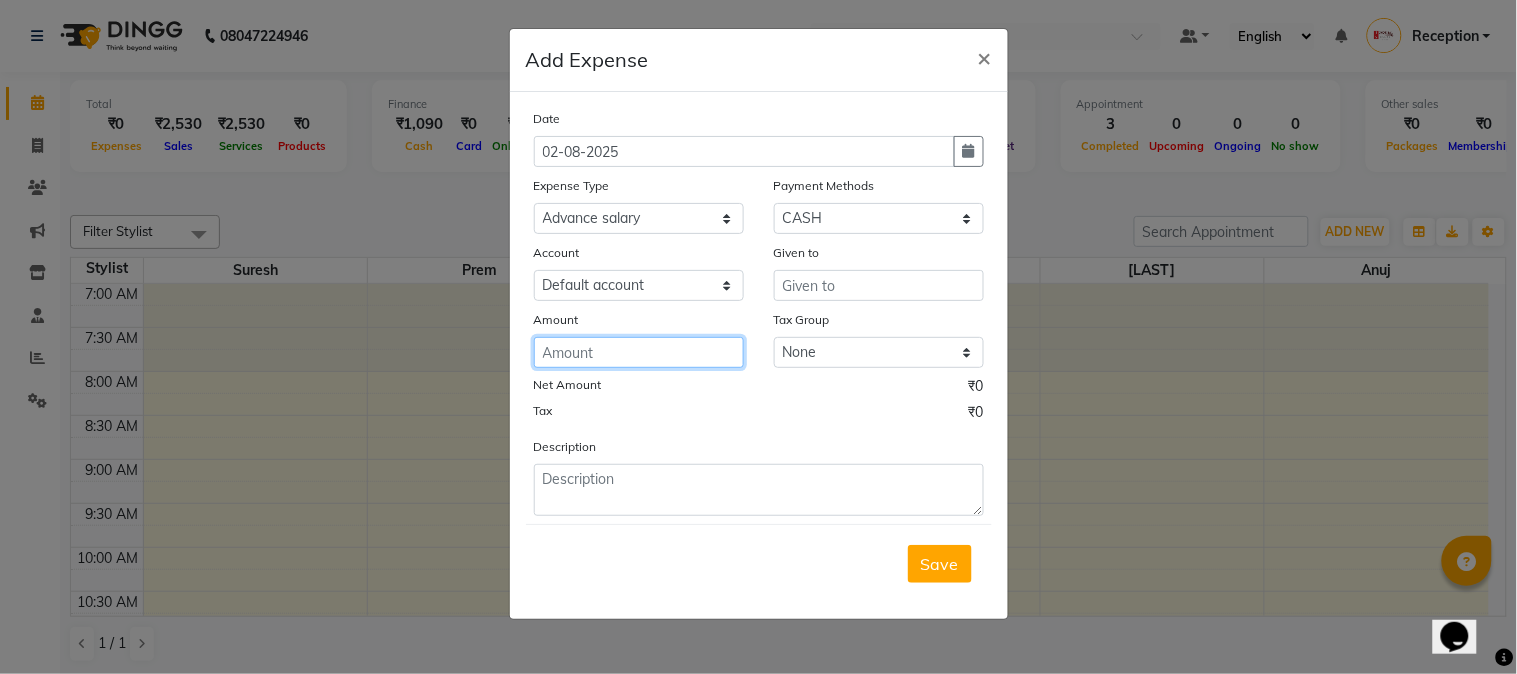 click 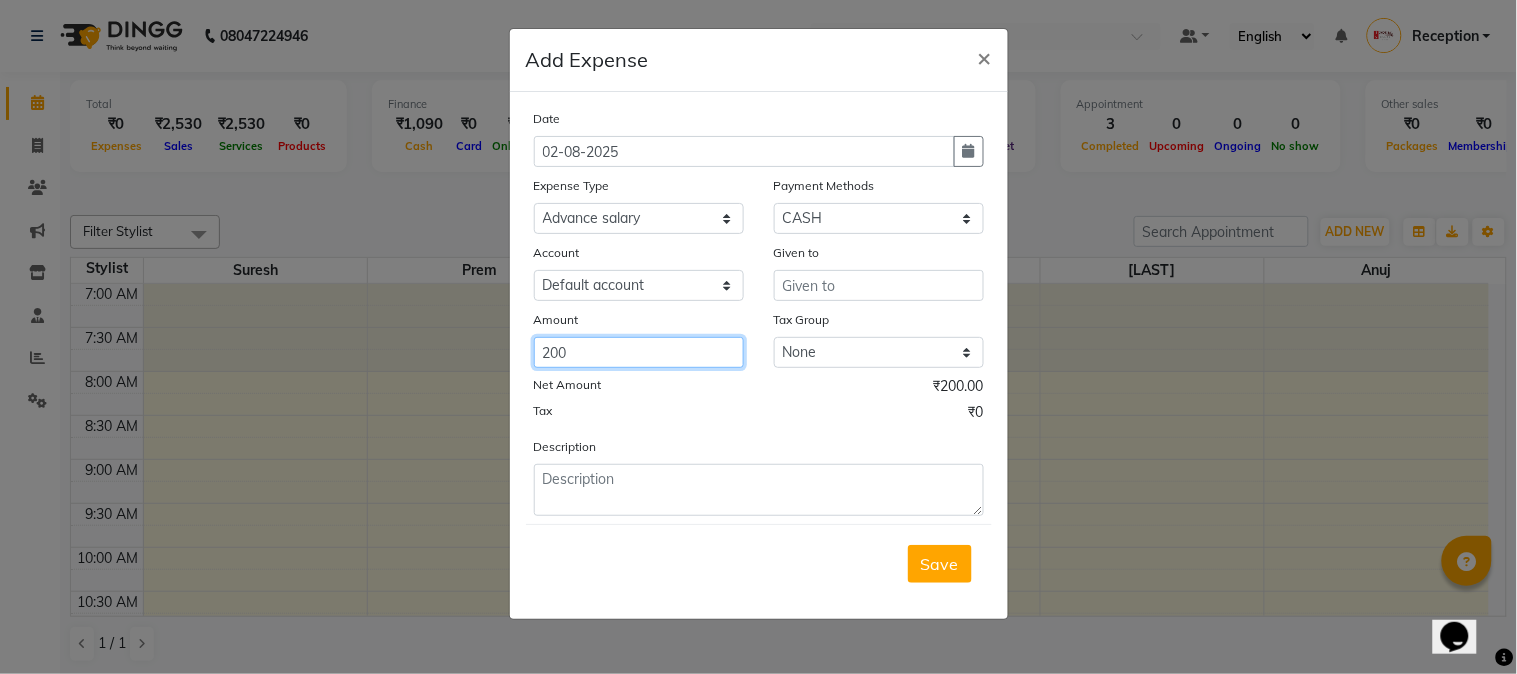 type on "200" 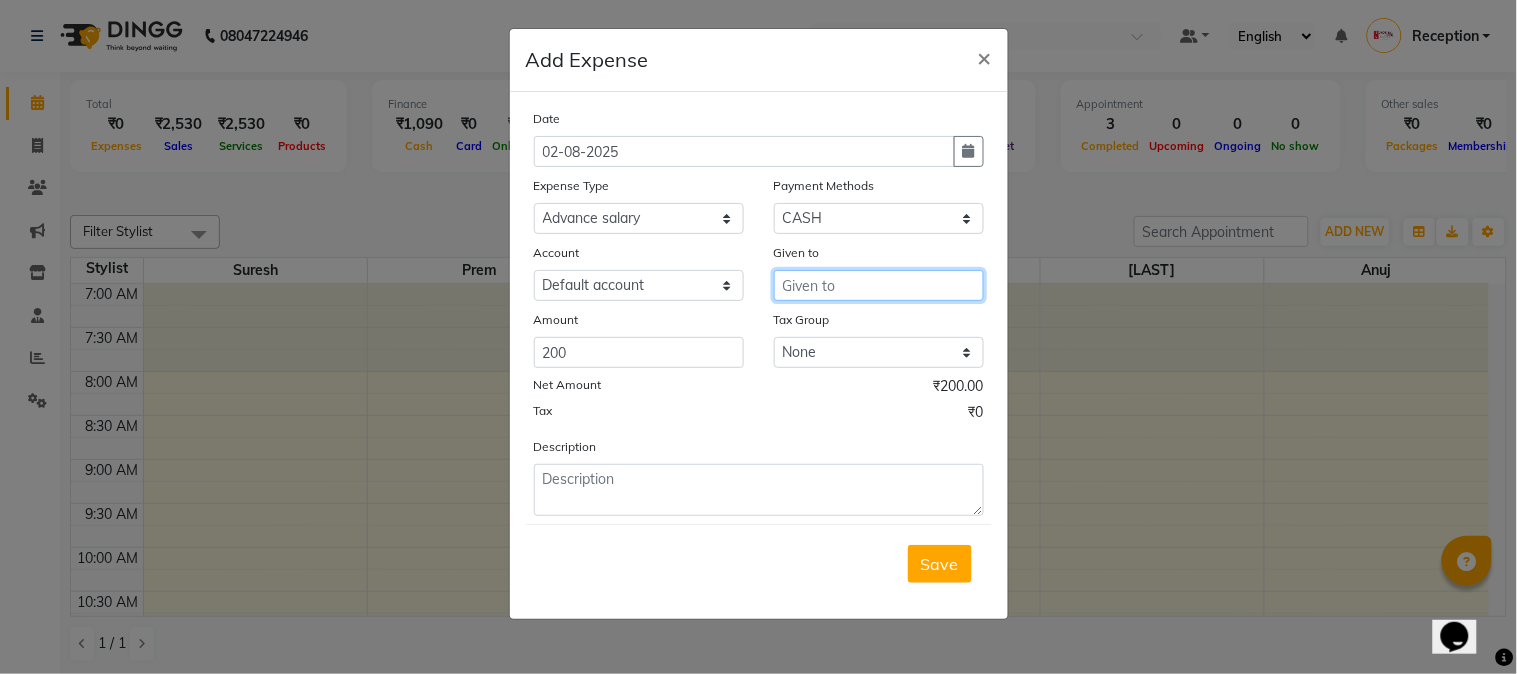 click at bounding box center (879, 285) 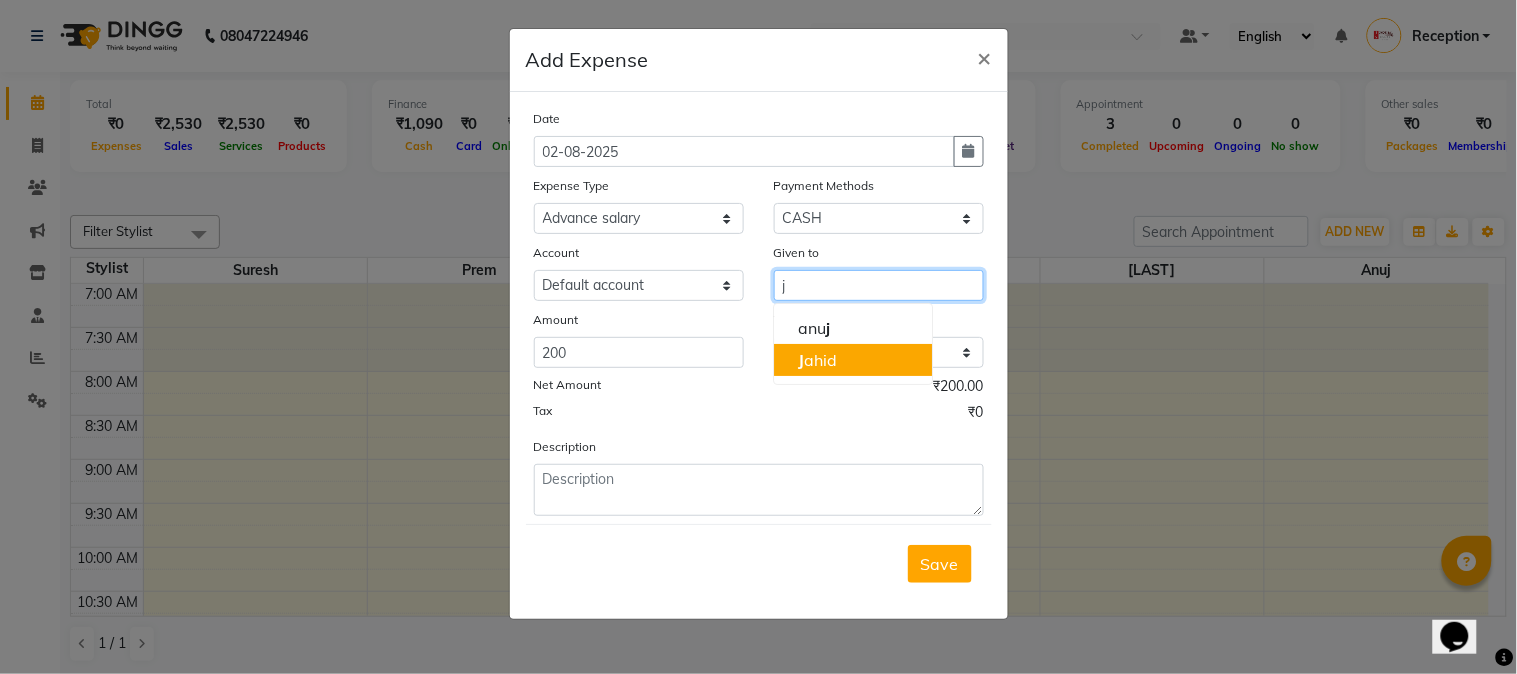click on "J [LAST]" at bounding box center [817, 360] 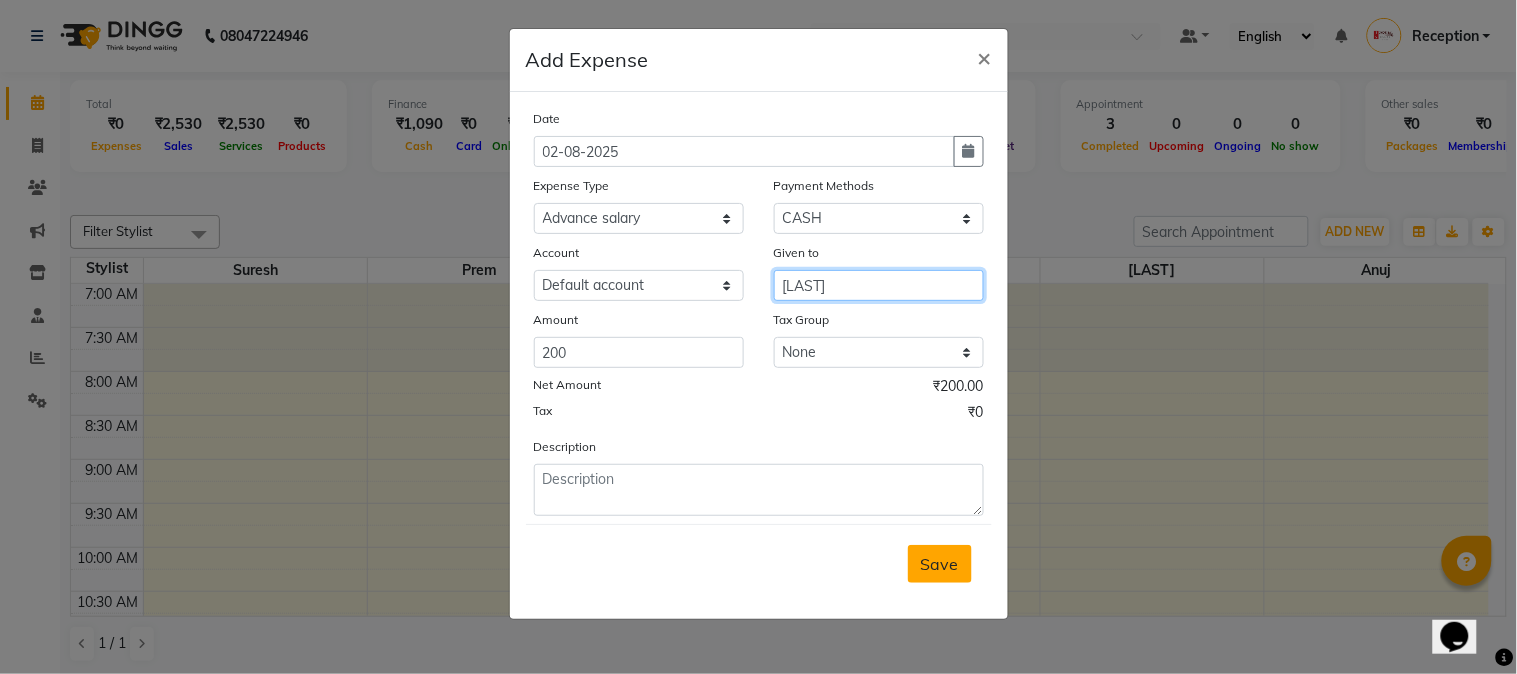 type on "[LAST]" 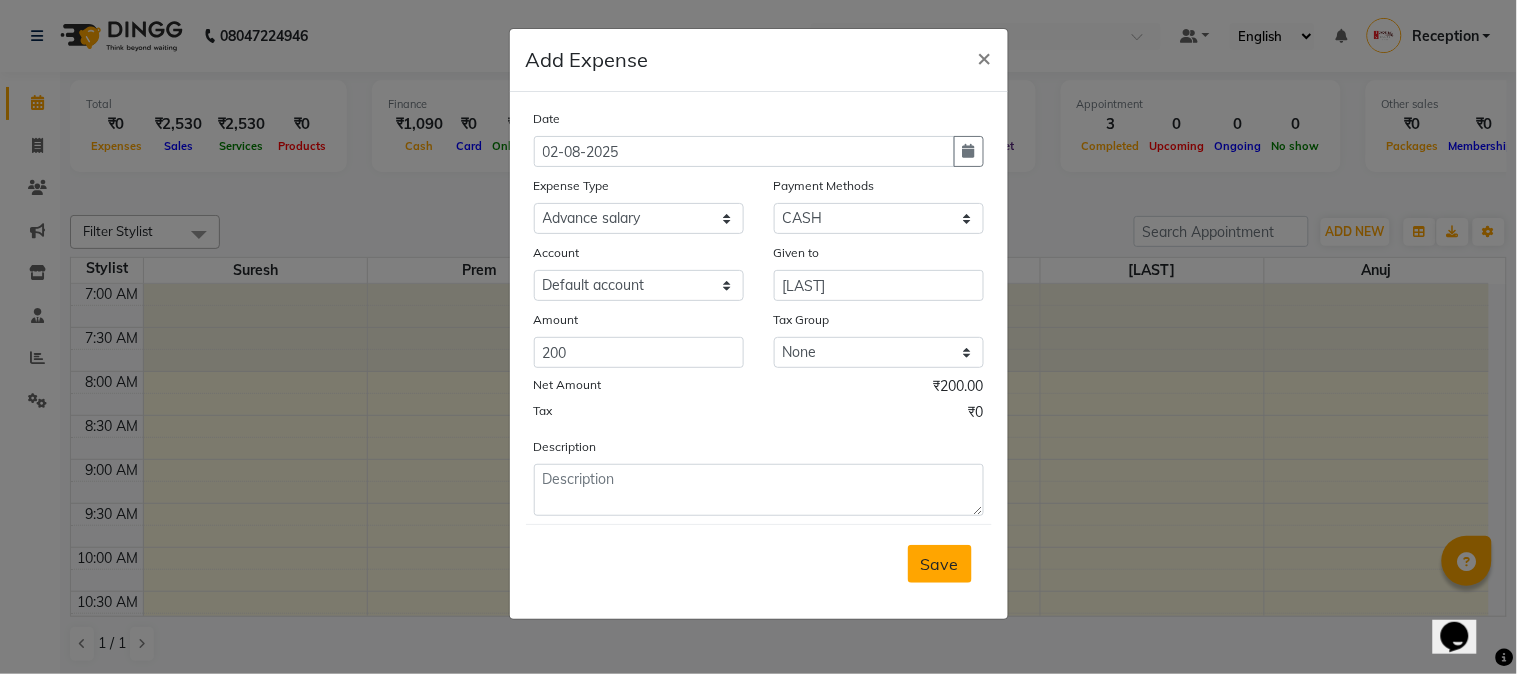 click on "Save" at bounding box center [940, 564] 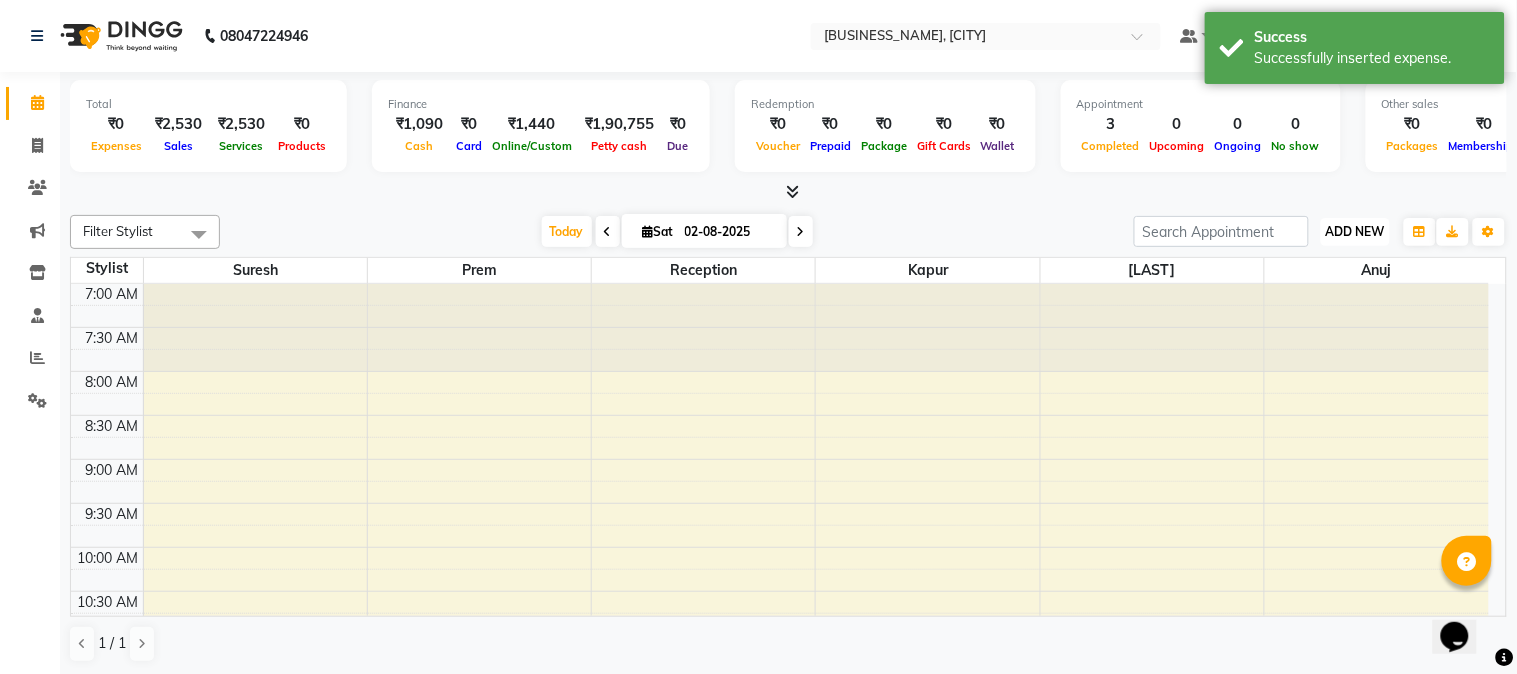 click on "ADD NEW Toggle Dropdown" at bounding box center (1355, 232) 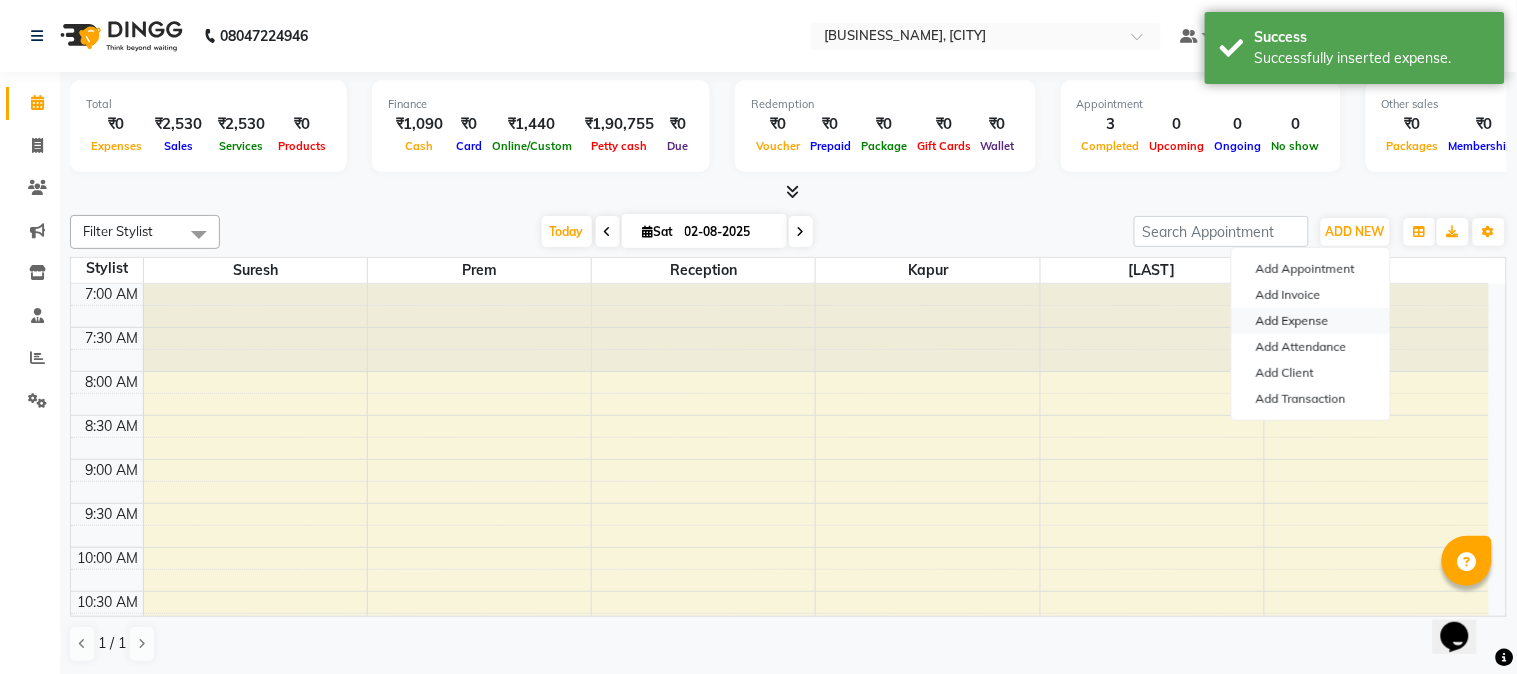 click on "Add Expense" at bounding box center (1311, 321) 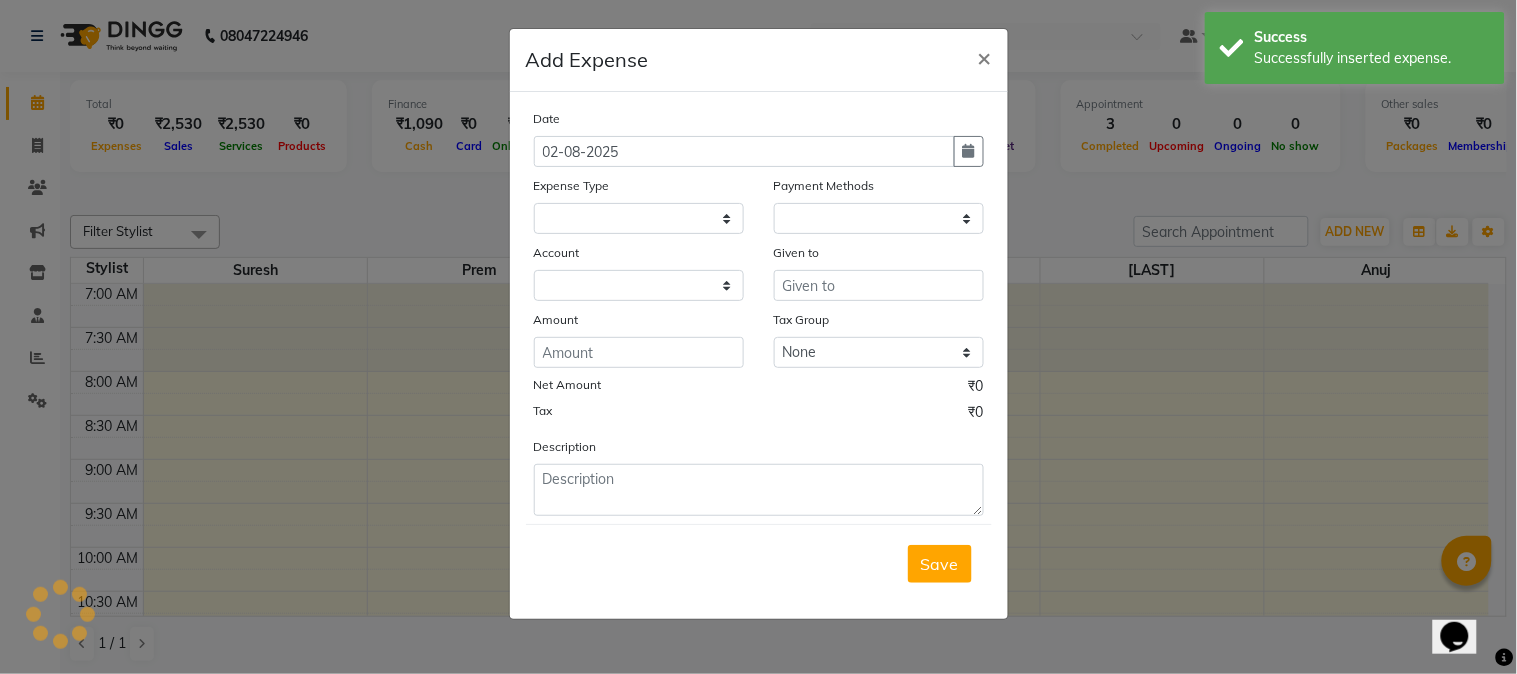 select 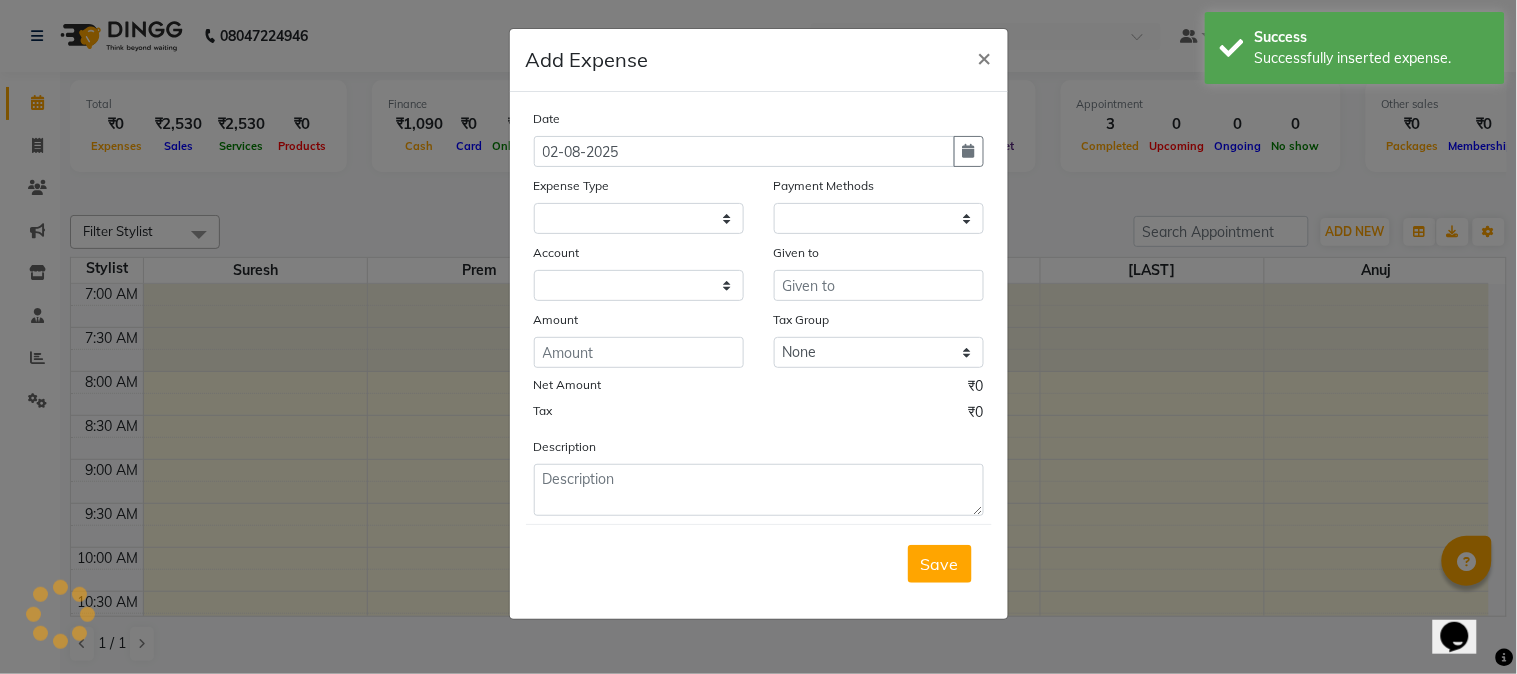 select on "1" 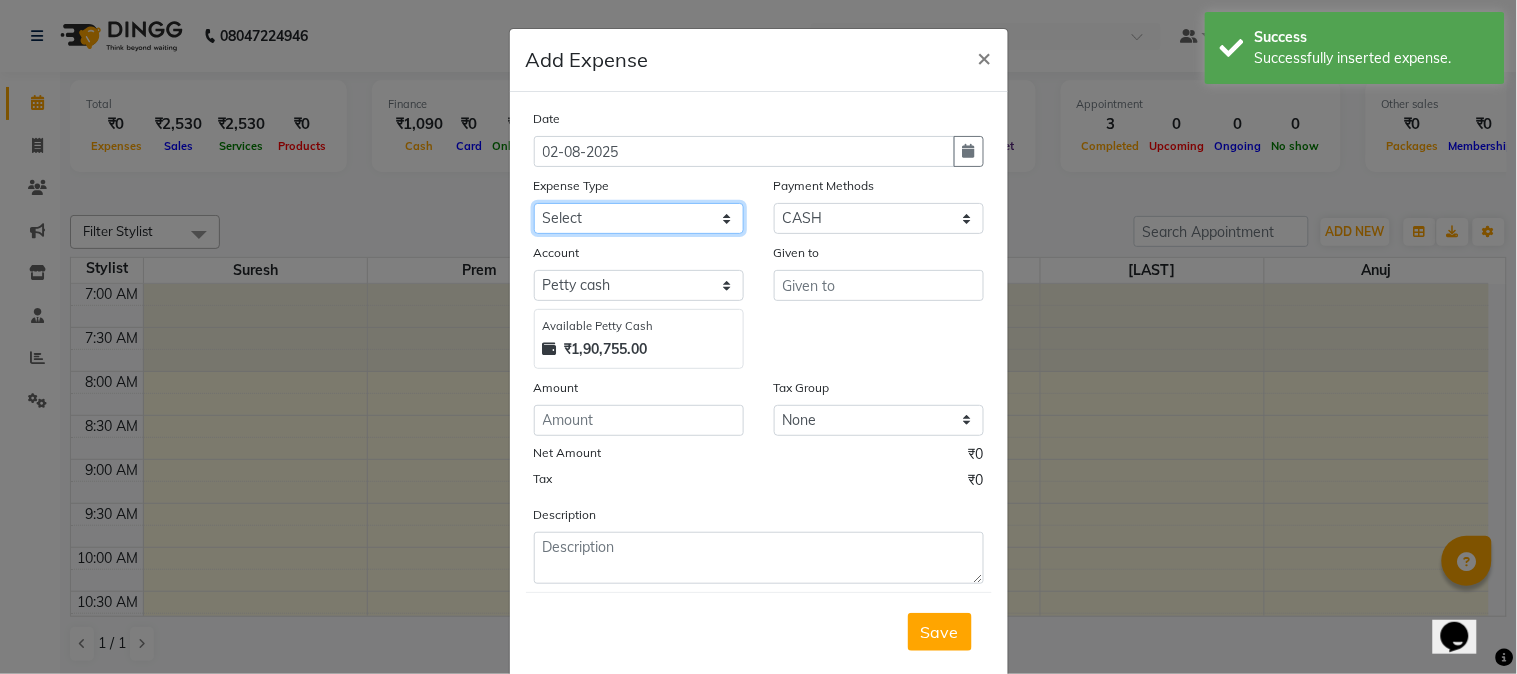 click on "Select Advance salary Advance salary ajaj Bank charges Car maintenance  Cash transfer to bank Cash transfer to hub Client Snacks Clinical charges Equipment Fuel Govt fee home Incentive Insurance International purchase Loan Repayment Maintenance Marketing Miscellaneous MRA Other Over times Pantry Product Rent Salary shop shop Staff Snacks Tax Tea & Refreshment TIP Utilities Wifi recharge" 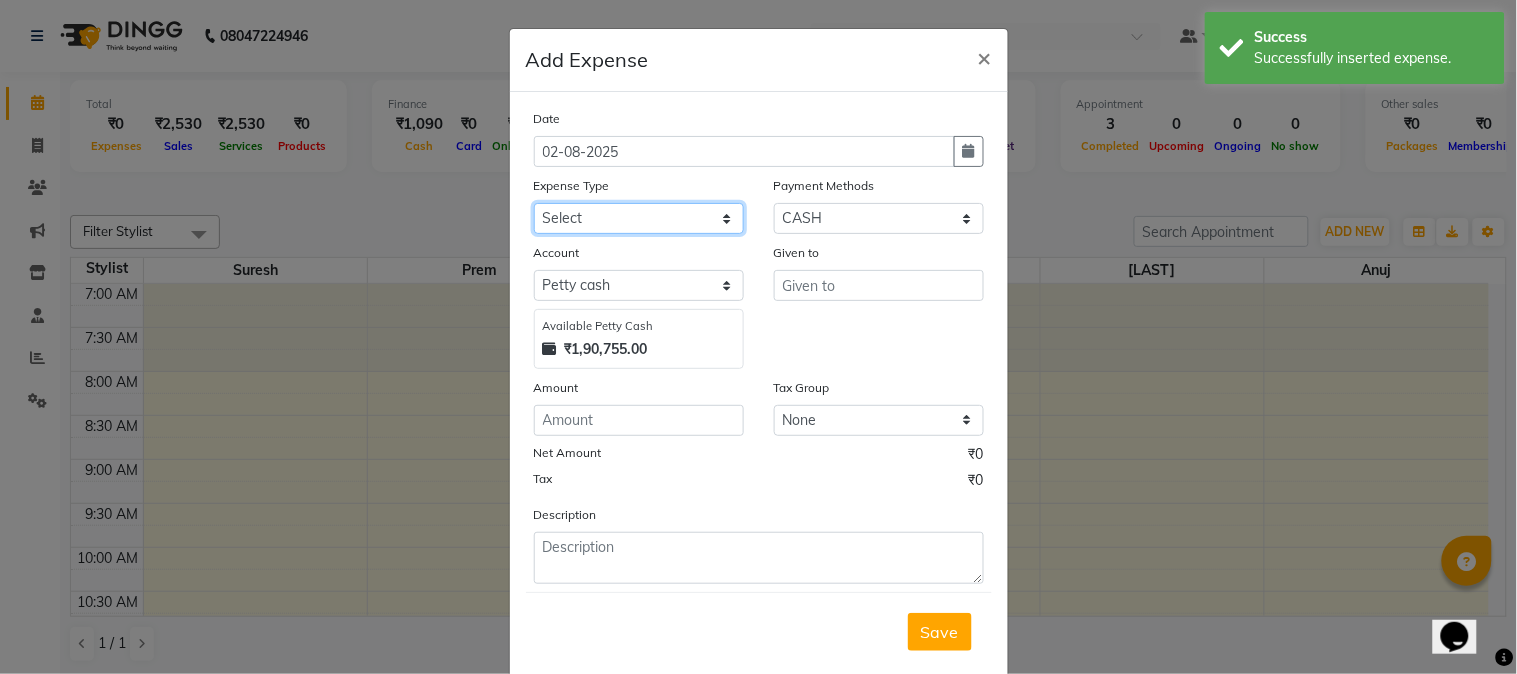 select on "18043" 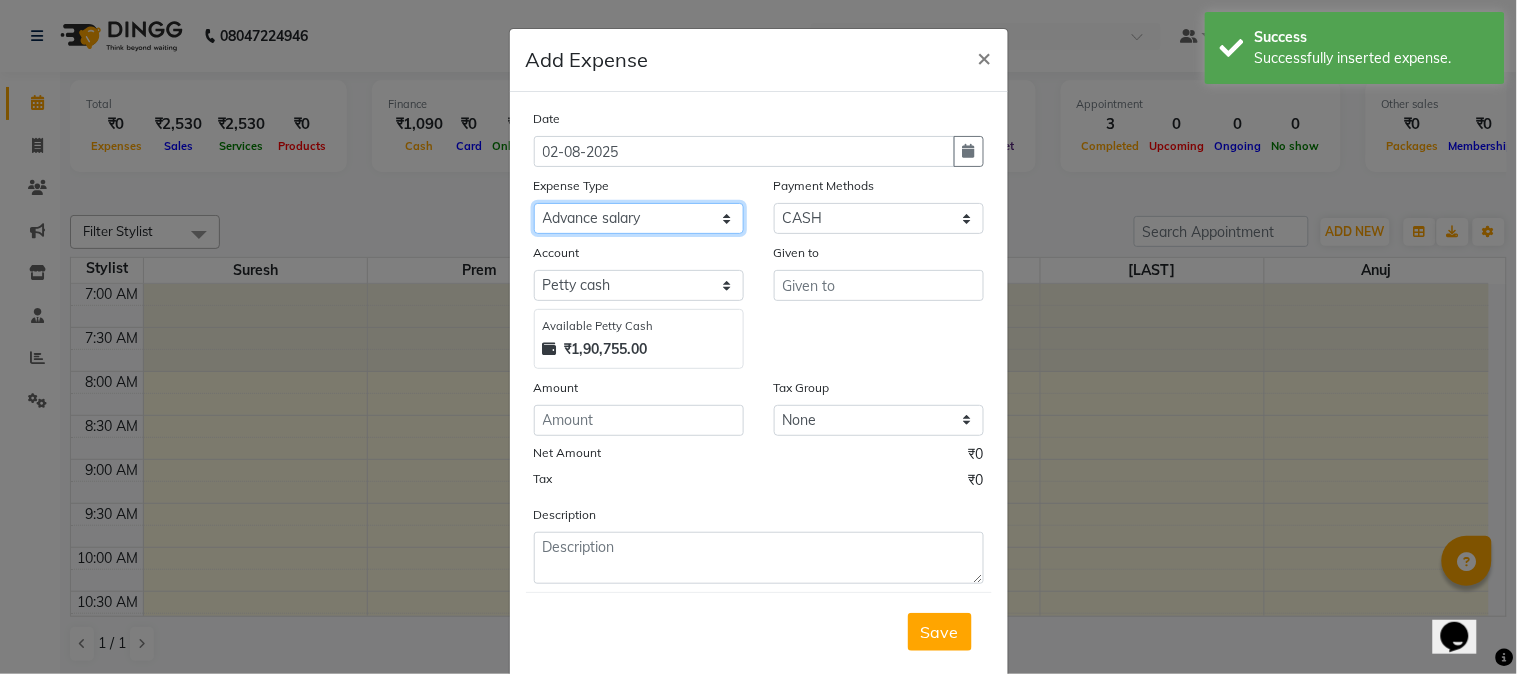 click on "Select Advance salary Advance salary ajaj Bank charges Car maintenance  Cash transfer to bank Cash transfer to hub Client Snacks Clinical charges Equipment Fuel Govt fee home Incentive Insurance International purchase Loan Repayment Maintenance Marketing Miscellaneous MRA Other Over times Pantry Product Rent Salary shop shop Staff Snacks Tax Tea & Refreshment TIP Utilities Wifi recharge" 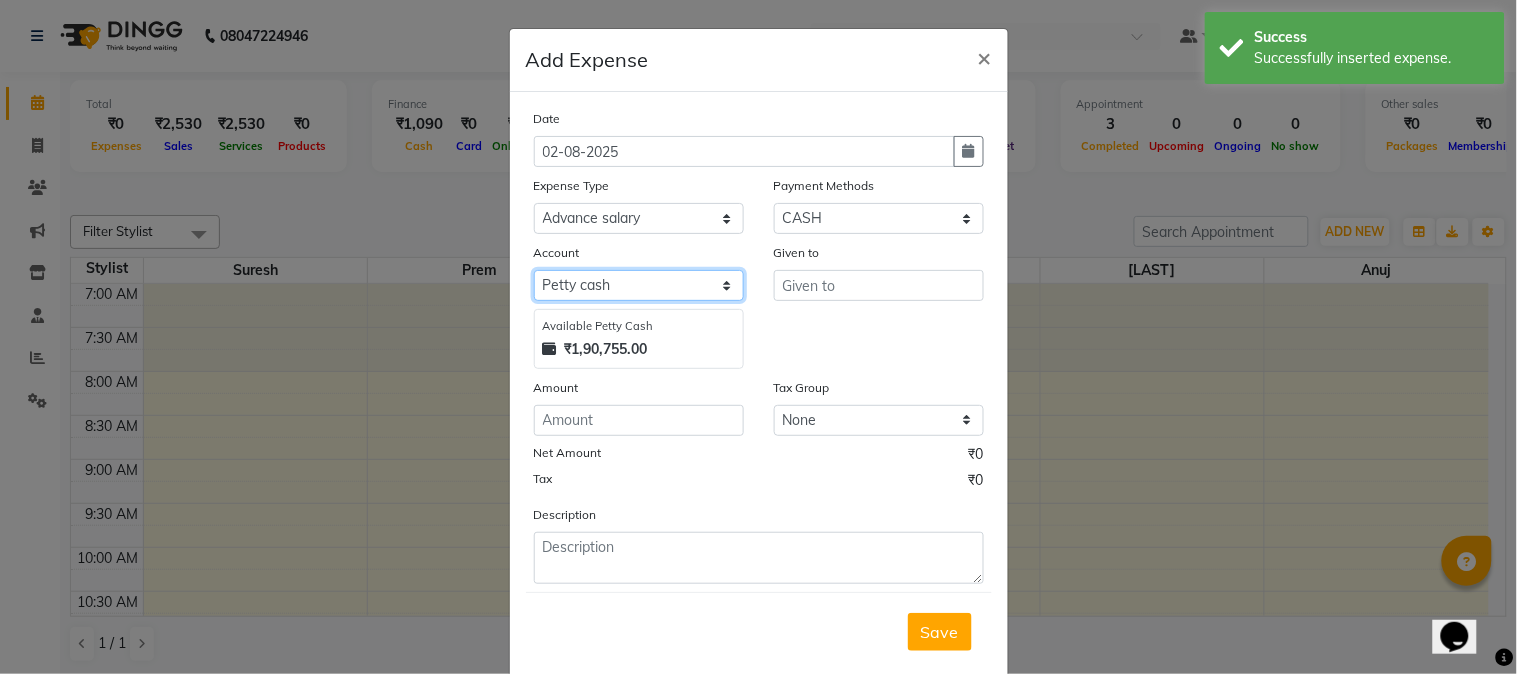 click on "Select Default account Petty cash" 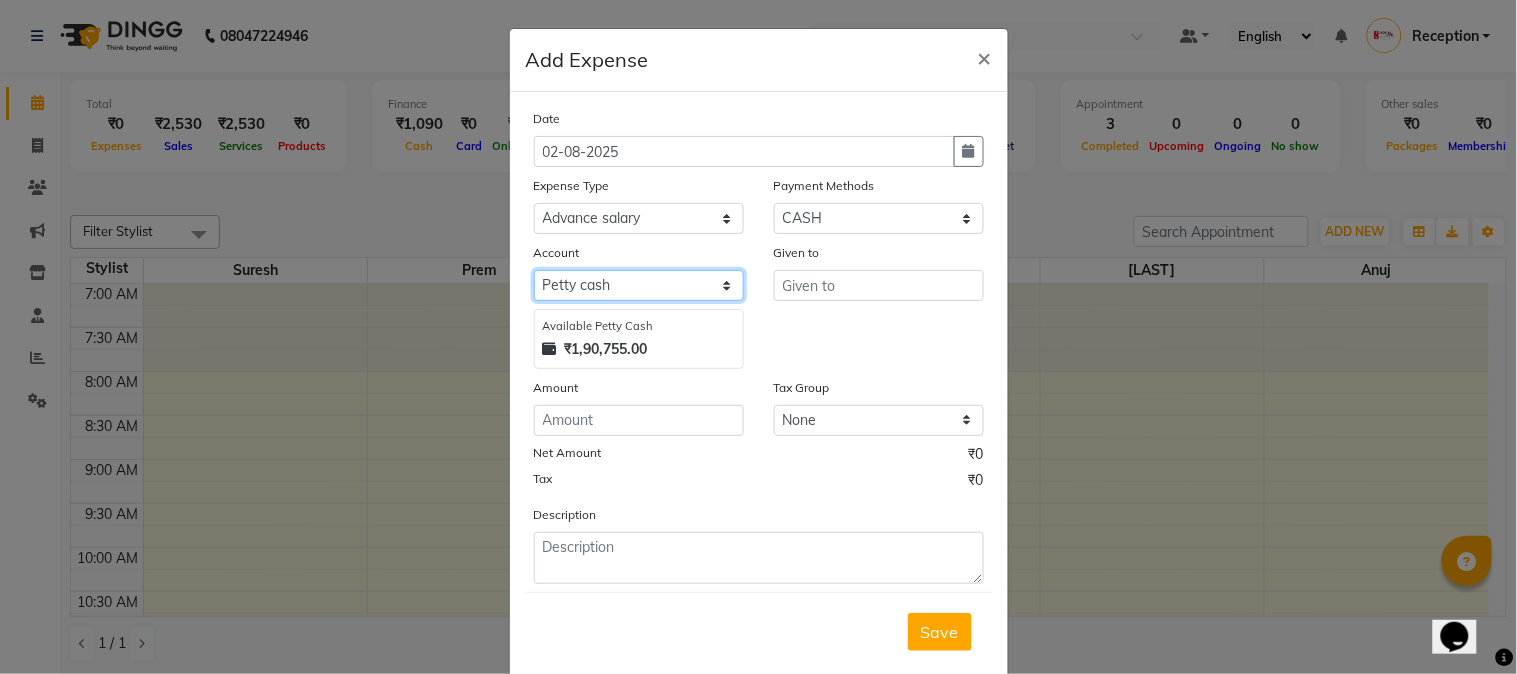 select on "675" 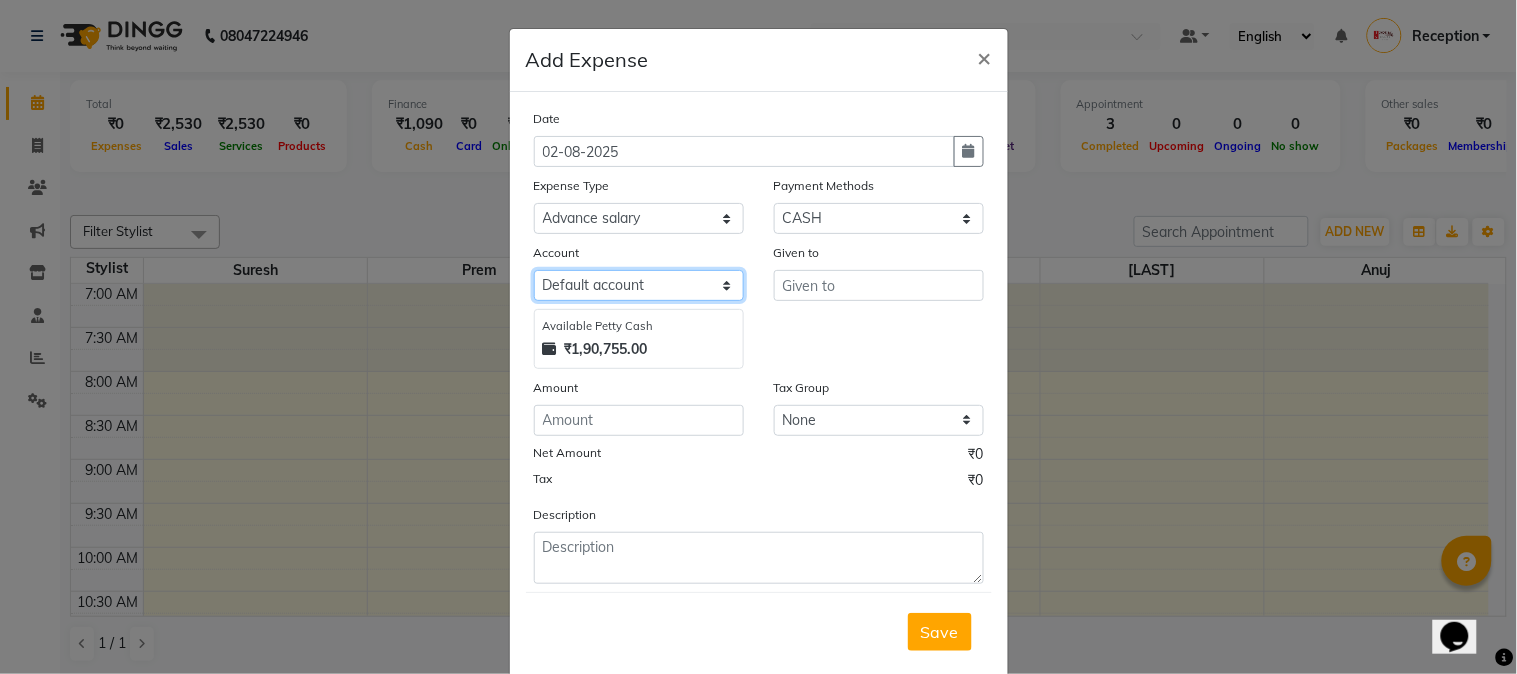 click on "Select Default account Petty cash" 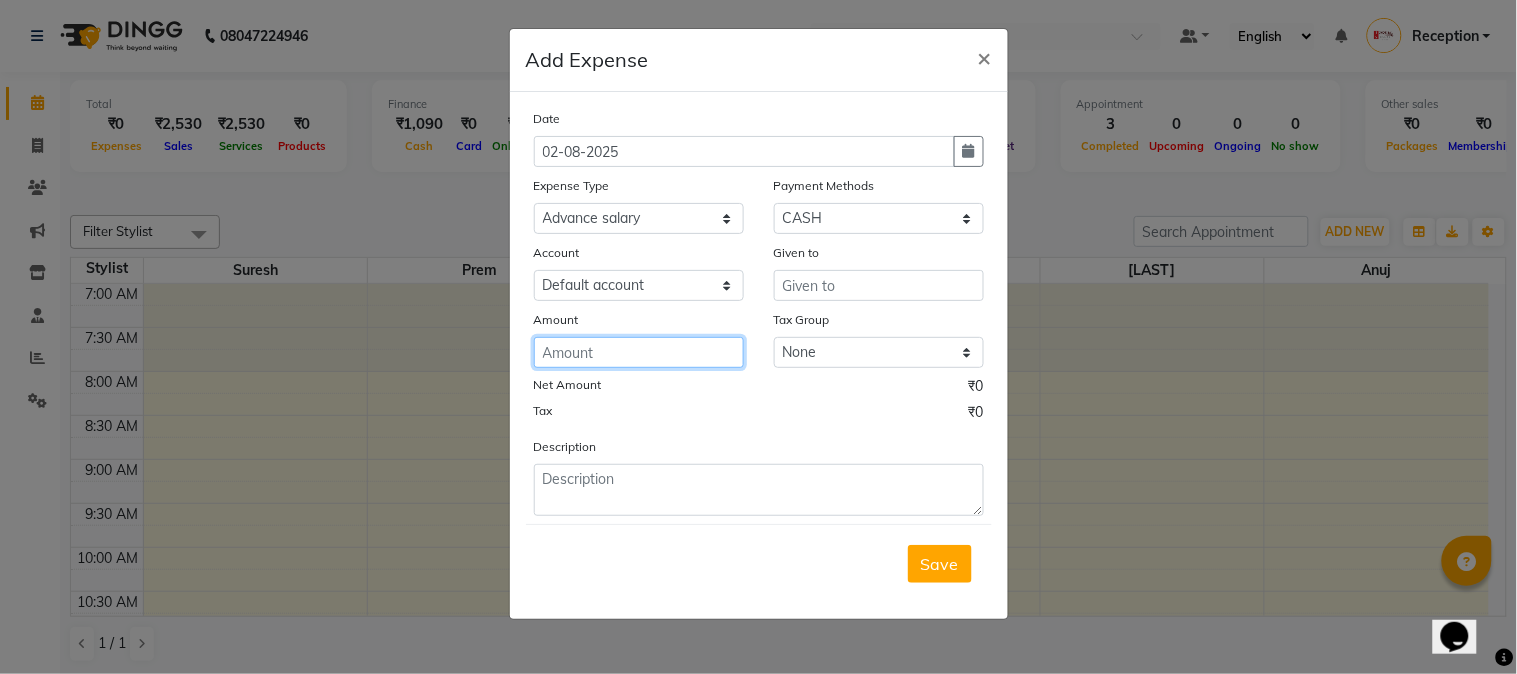 click 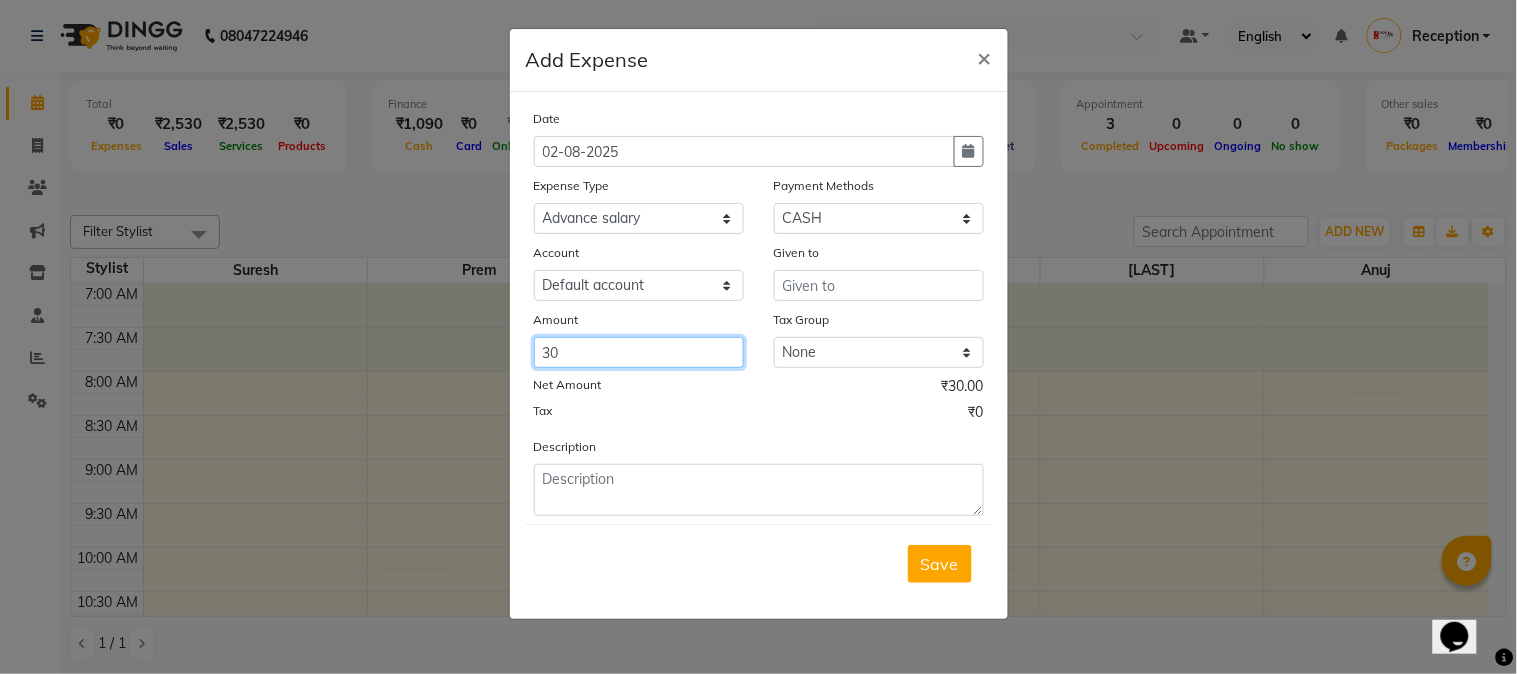 type on "30" 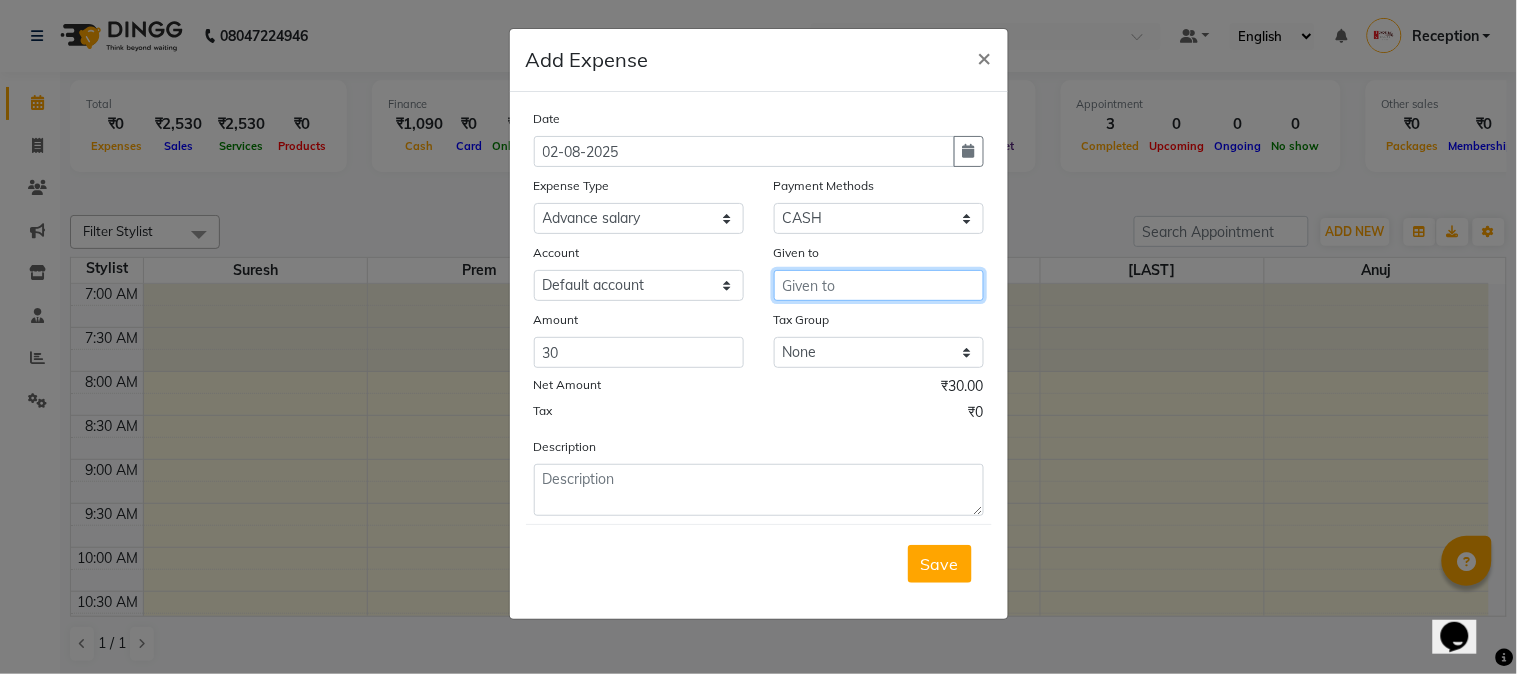 click at bounding box center (879, 285) 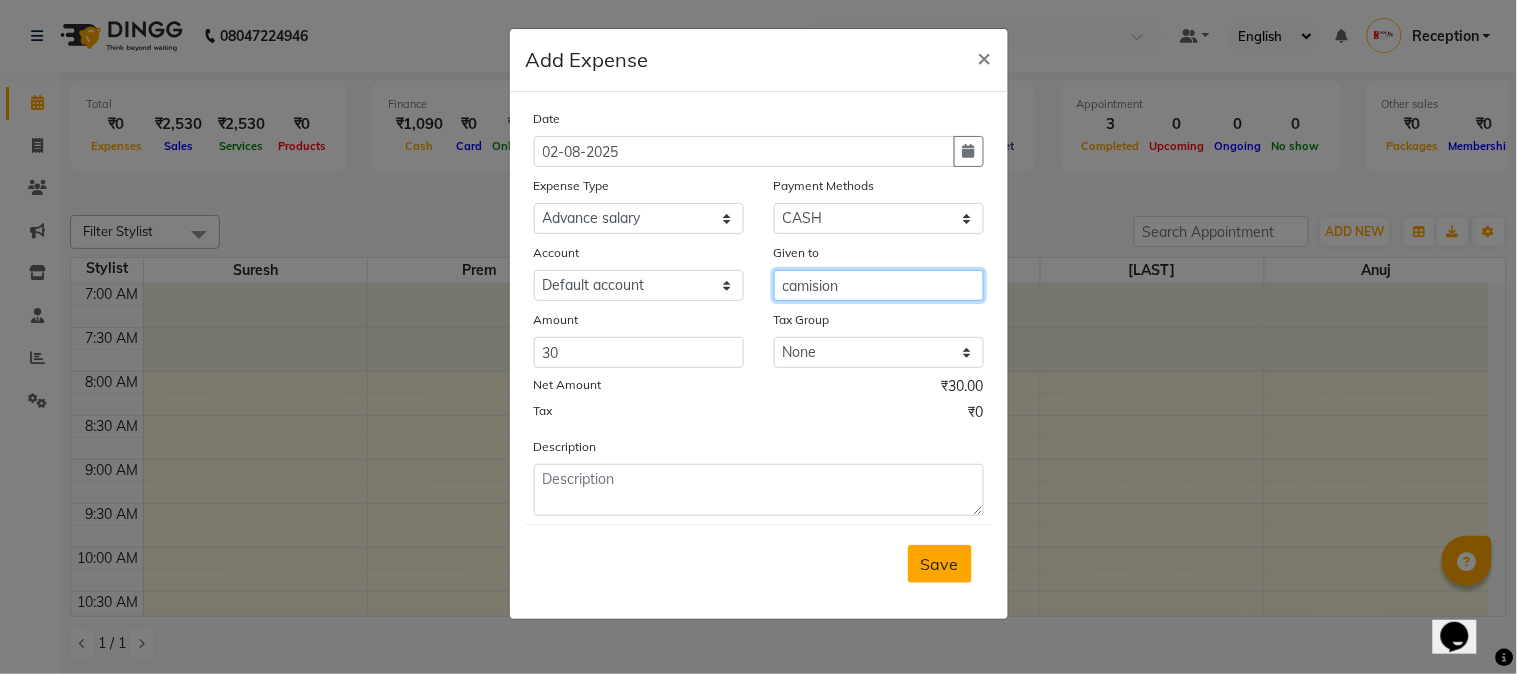 type on "camision" 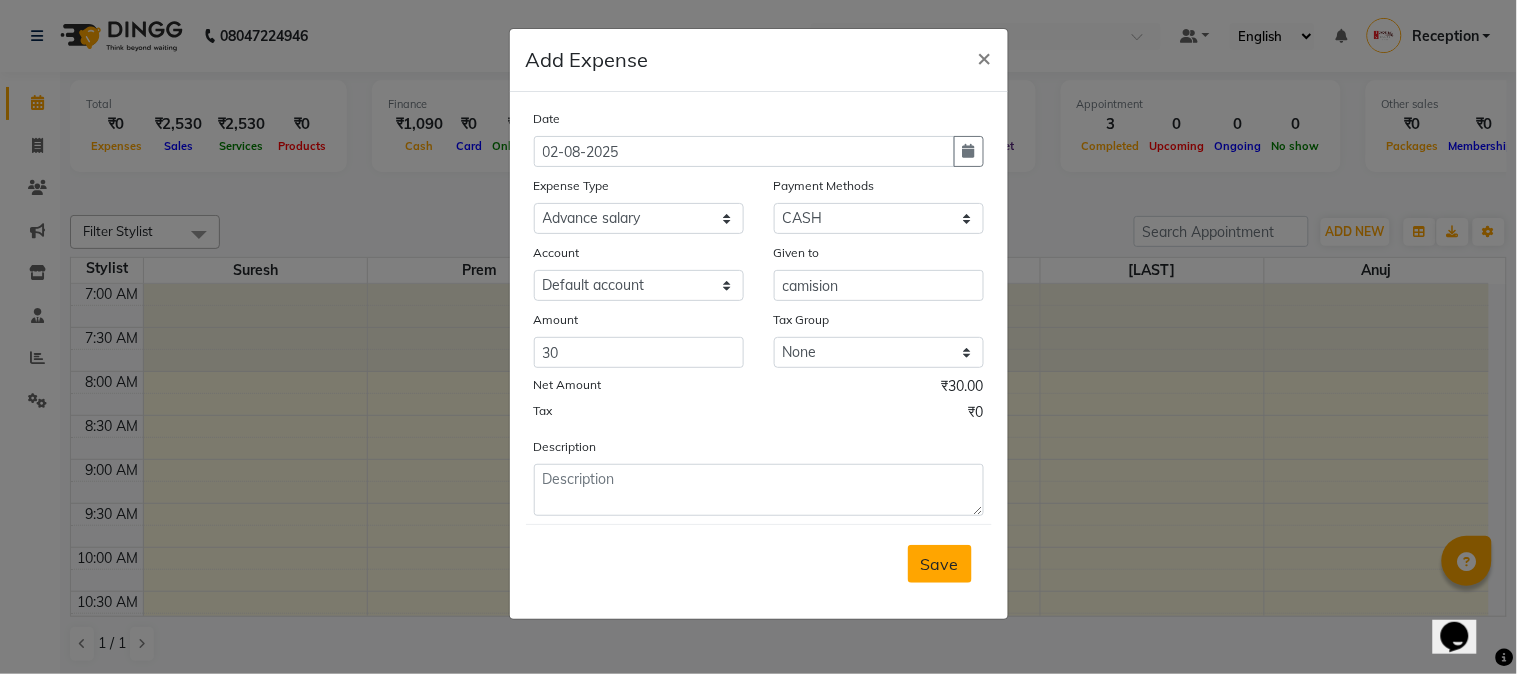 click on "Save" at bounding box center [940, 564] 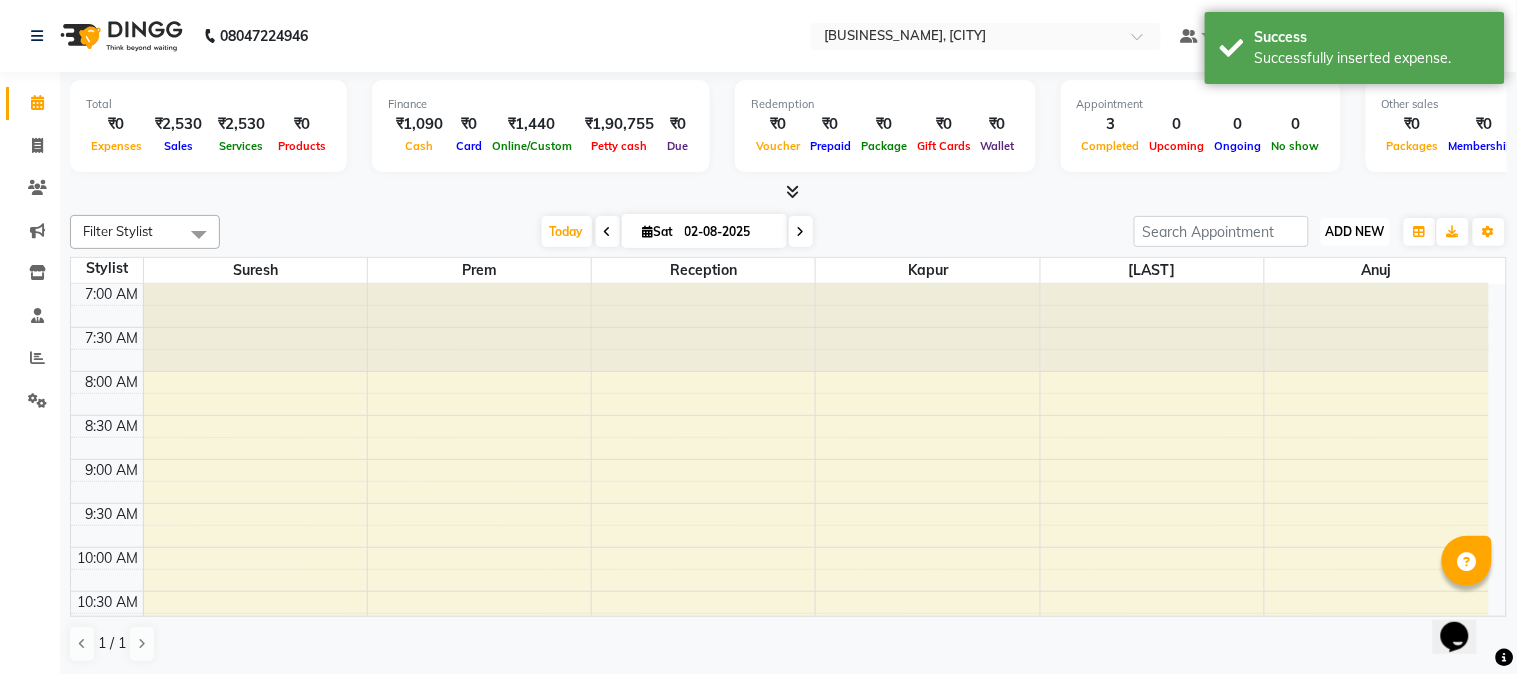click on "ADD NEW Toggle Dropdown" at bounding box center [1355, 232] 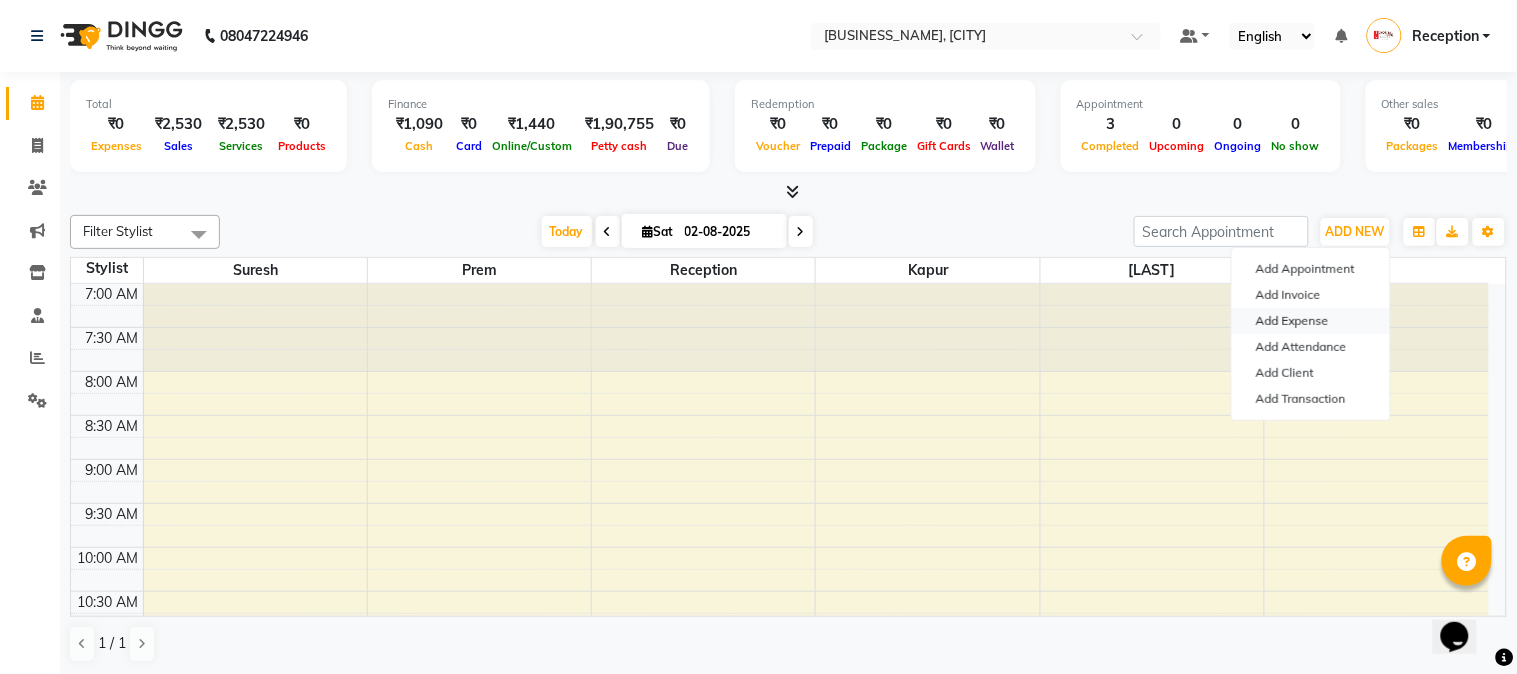 click on "Add Expense" at bounding box center (1311, 321) 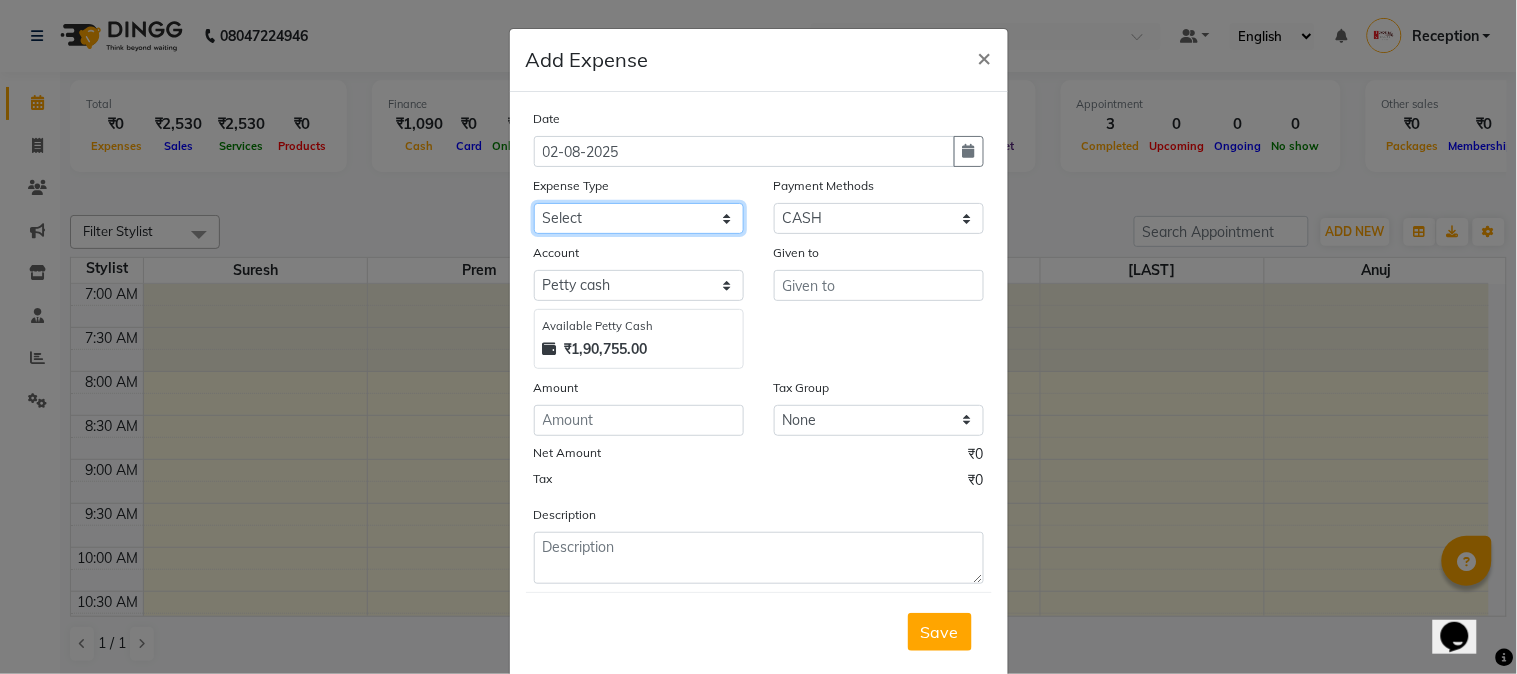 click on "Select Advance salary Advance salary ajaj Bank charges Car maintenance  Cash transfer to bank Cash transfer to hub Client Snacks Clinical charges Equipment Fuel Govt fee home Incentive Insurance International purchase Loan Repayment Maintenance Marketing Miscellaneous MRA Other Over times Pantry Product Rent Salary shop shop Staff Snacks Tax Tea & Refreshment TIP Utilities Wifi recharge" 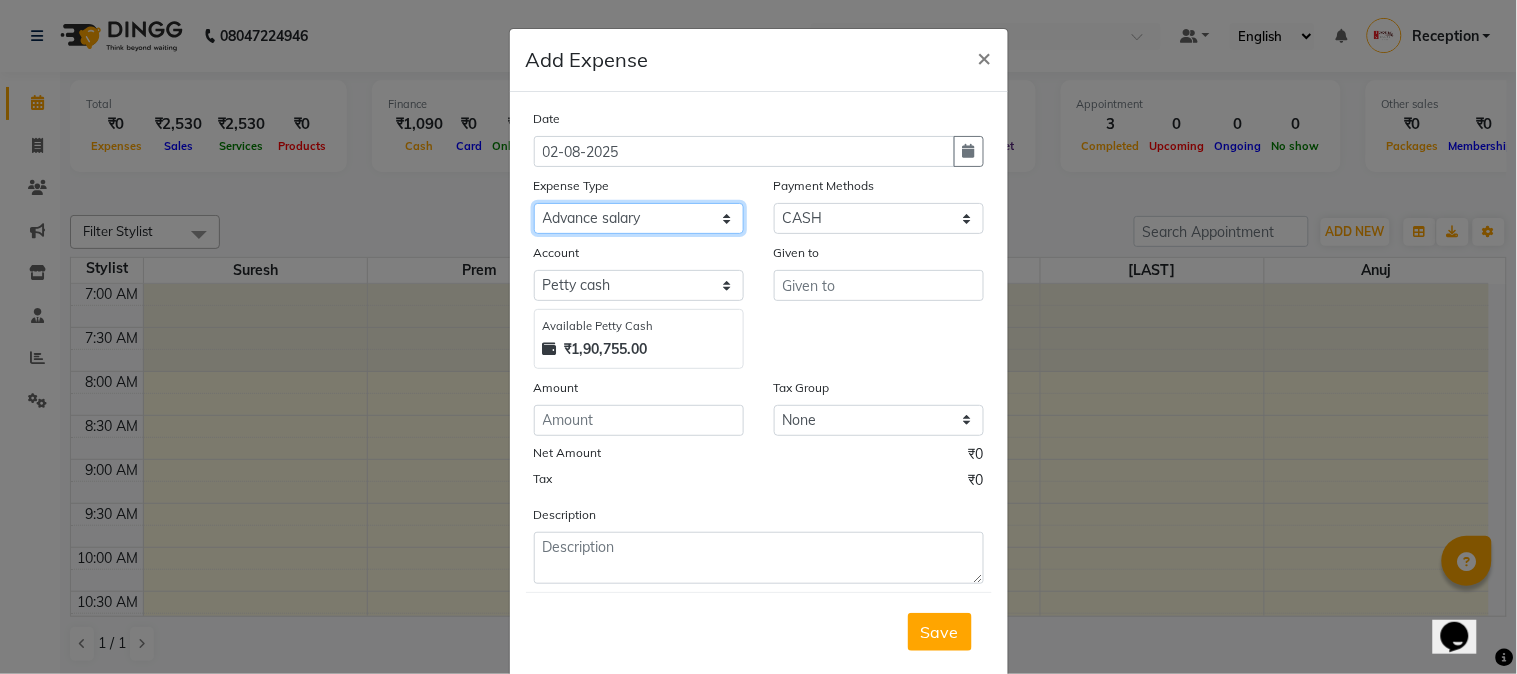 click on "Select Advance salary Advance salary ajaj Bank charges Car maintenance  Cash transfer to bank Cash transfer to hub Client Snacks Clinical charges Equipment Fuel Govt fee home Incentive Insurance International purchase Loan Repayment Maintenance Marketing Miscellaneous MRA Other Over times Pantry Product Rent Salary shop shop Staff Snacks Tax Tea & Refreshment TIP Utilities Wifi recharge" 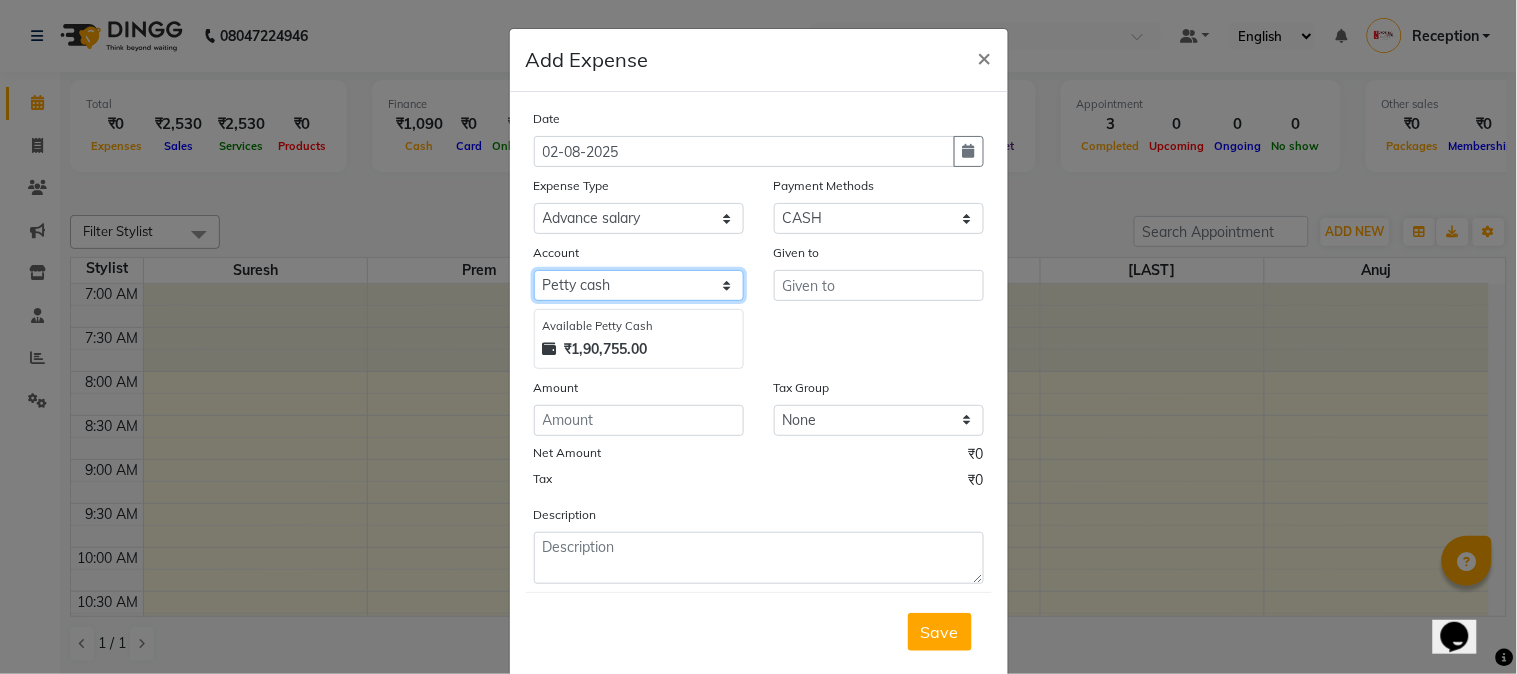 click on "Select Default account Petty cash" 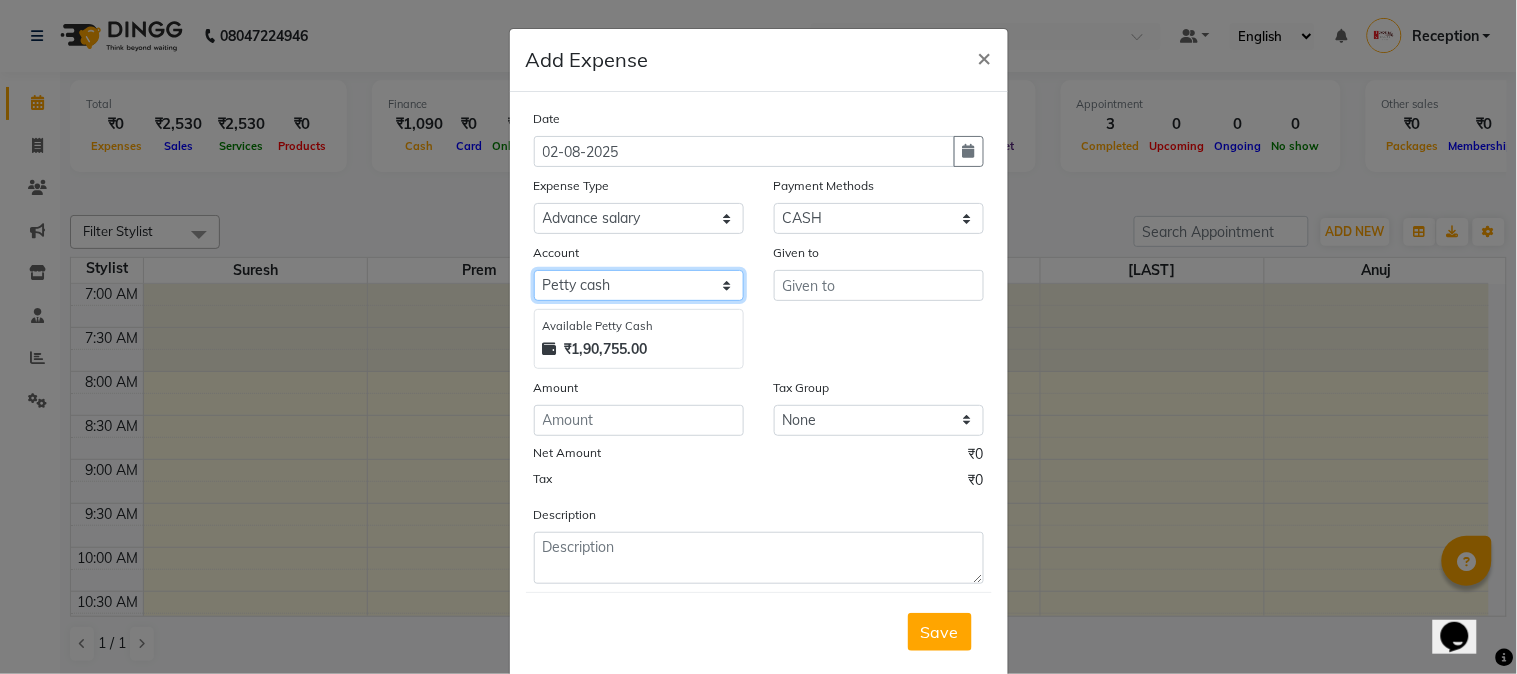 select on "675" 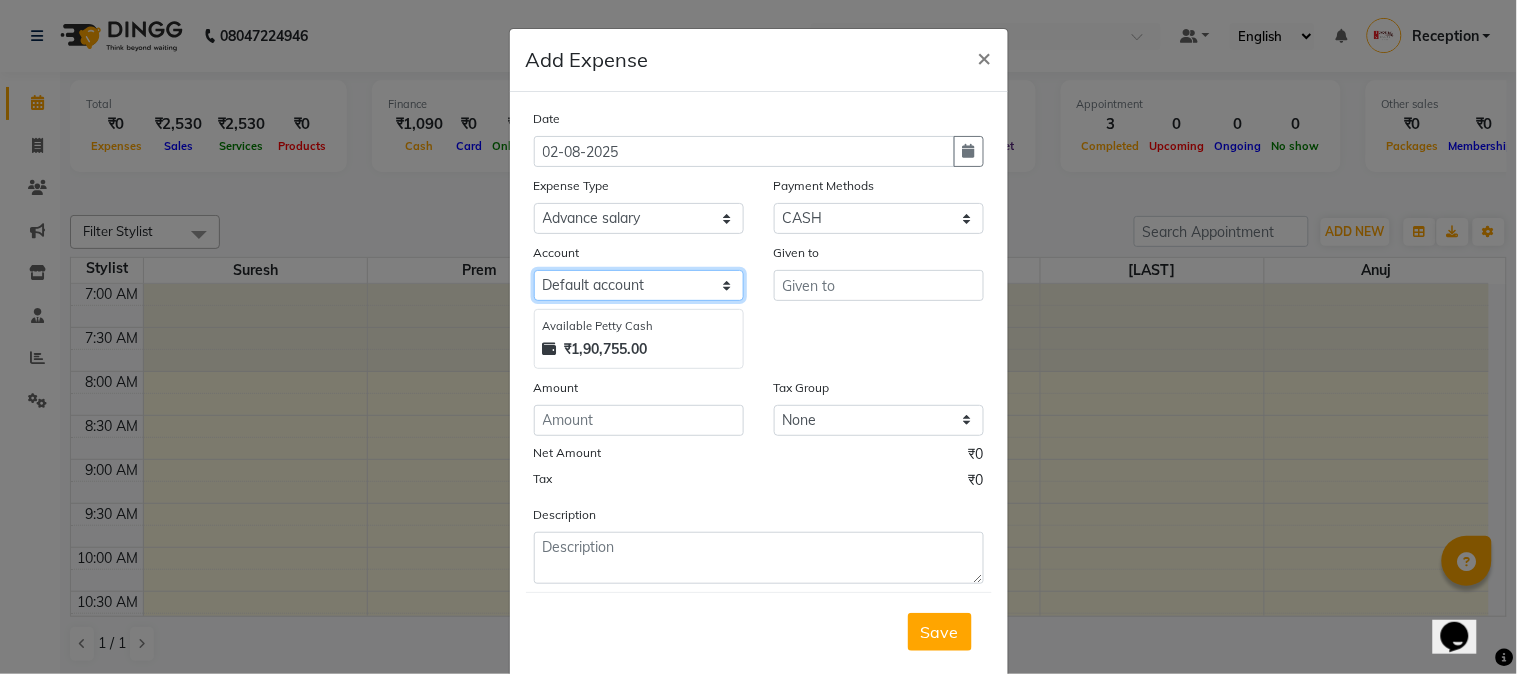 click on "Select Default account Petty cash" 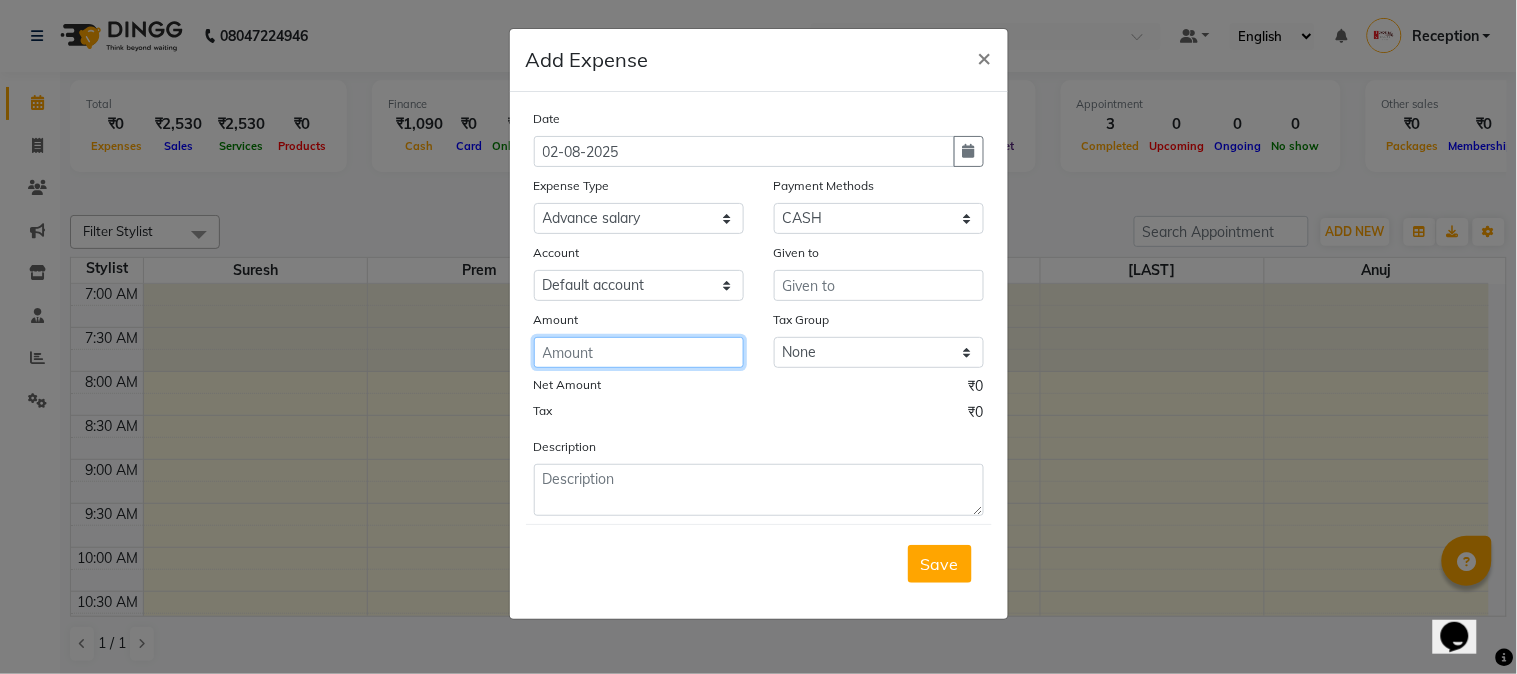 click 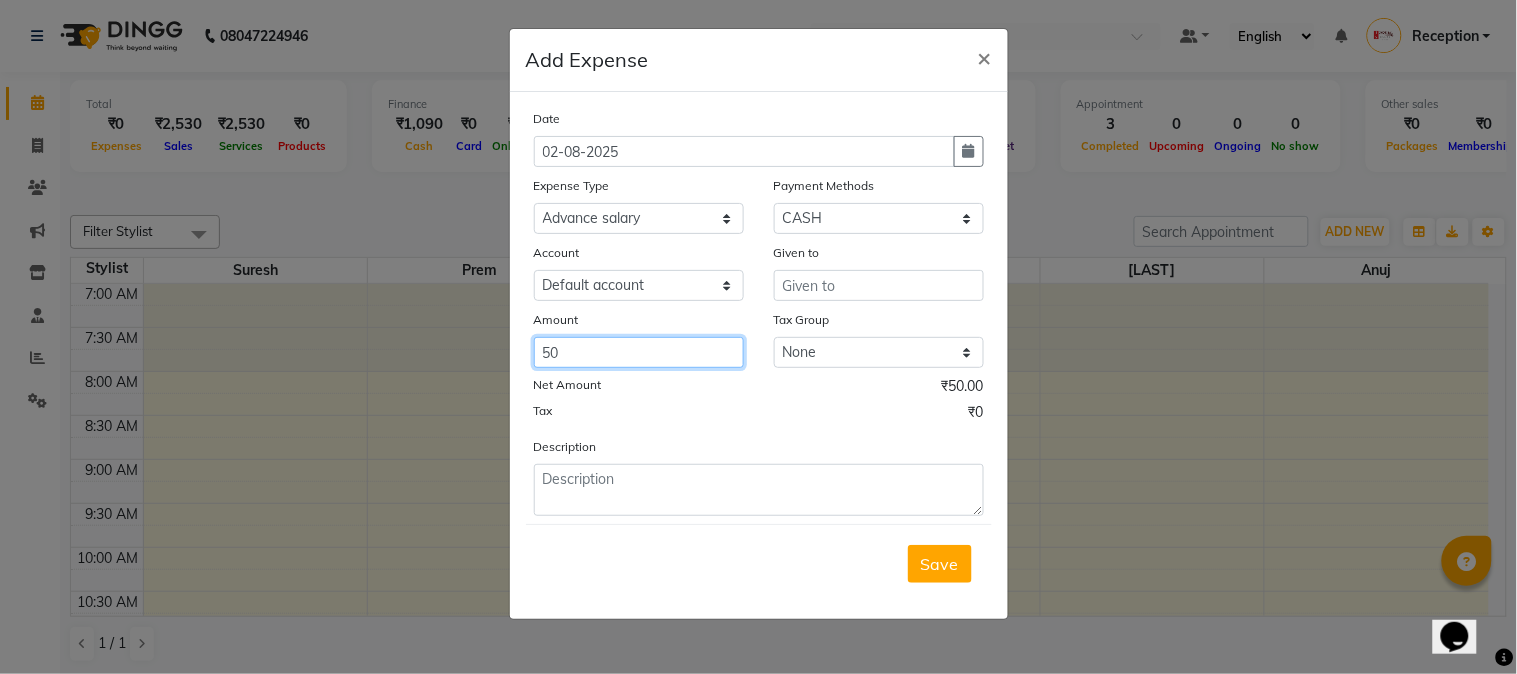 type on "50" 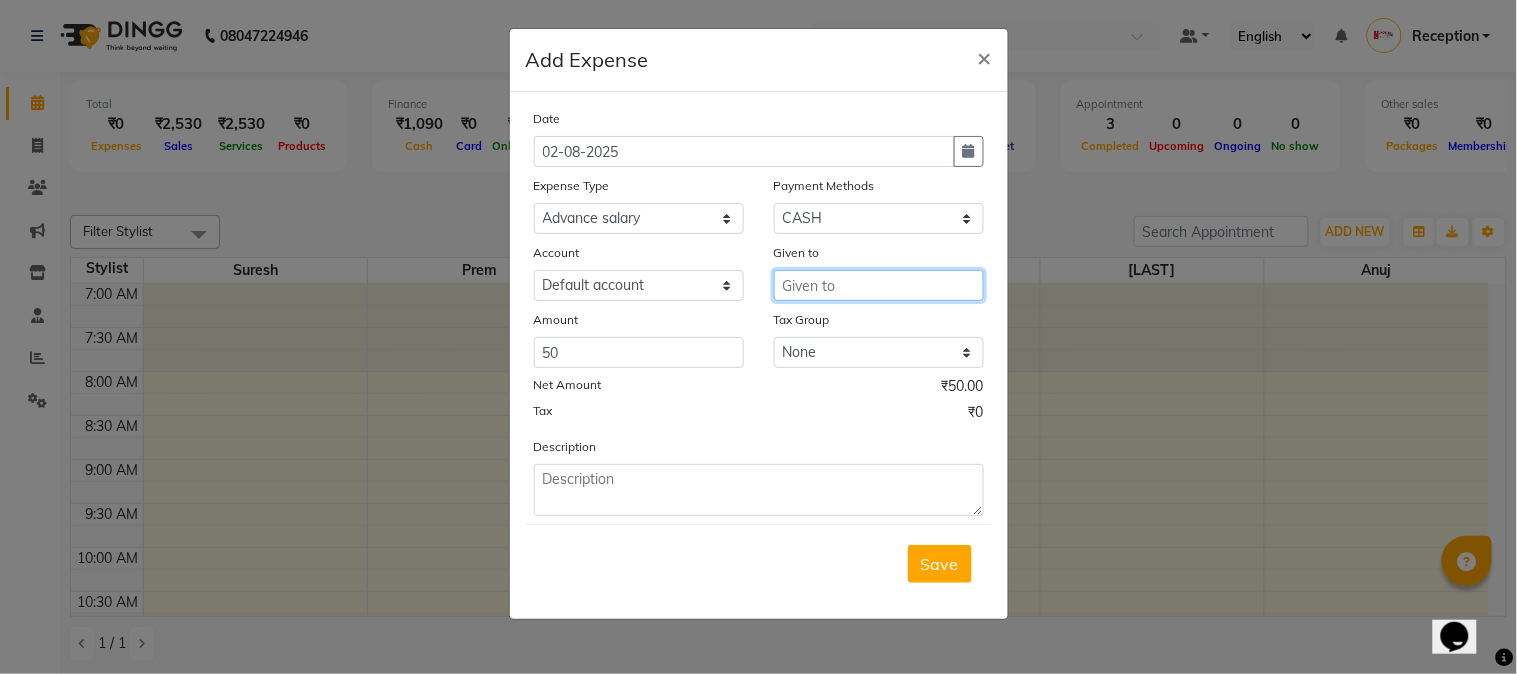 click at bounding box center (879, 285) 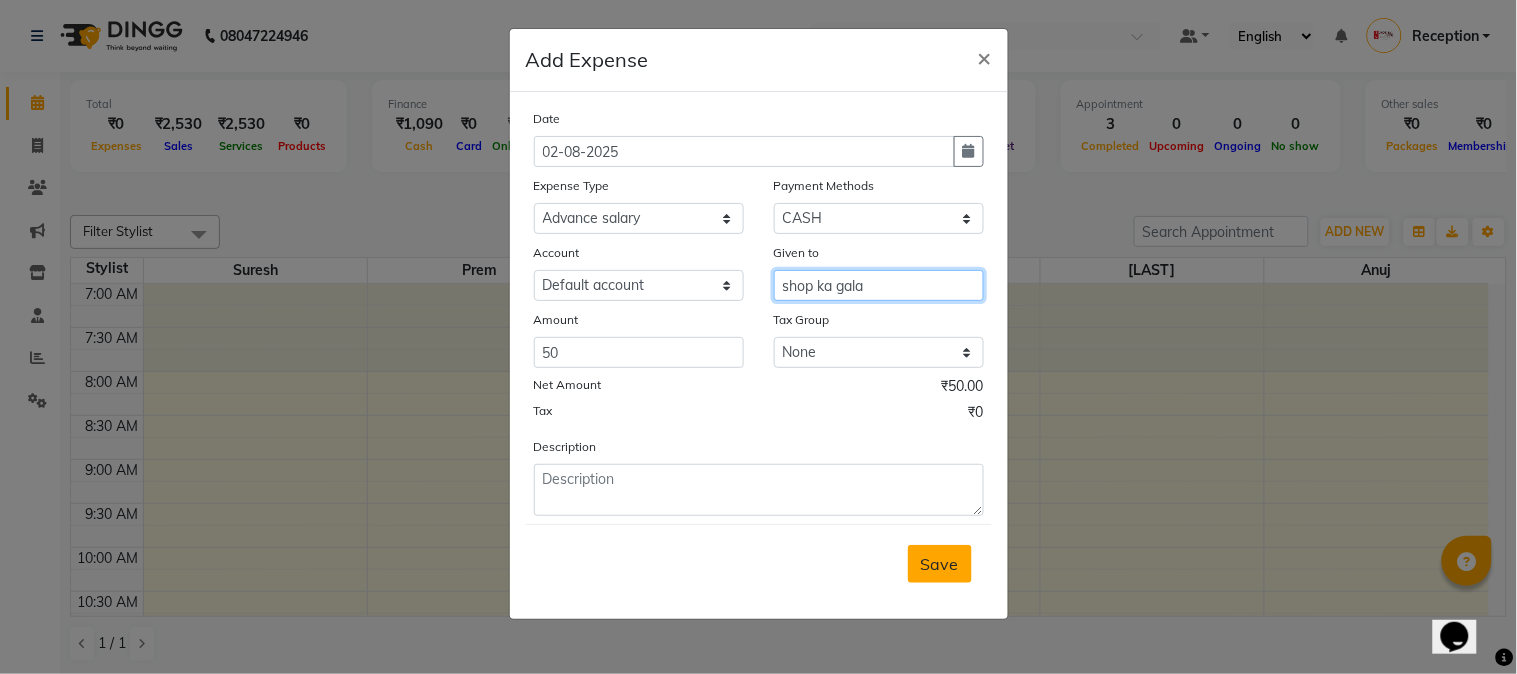 type on "shop ka gala" 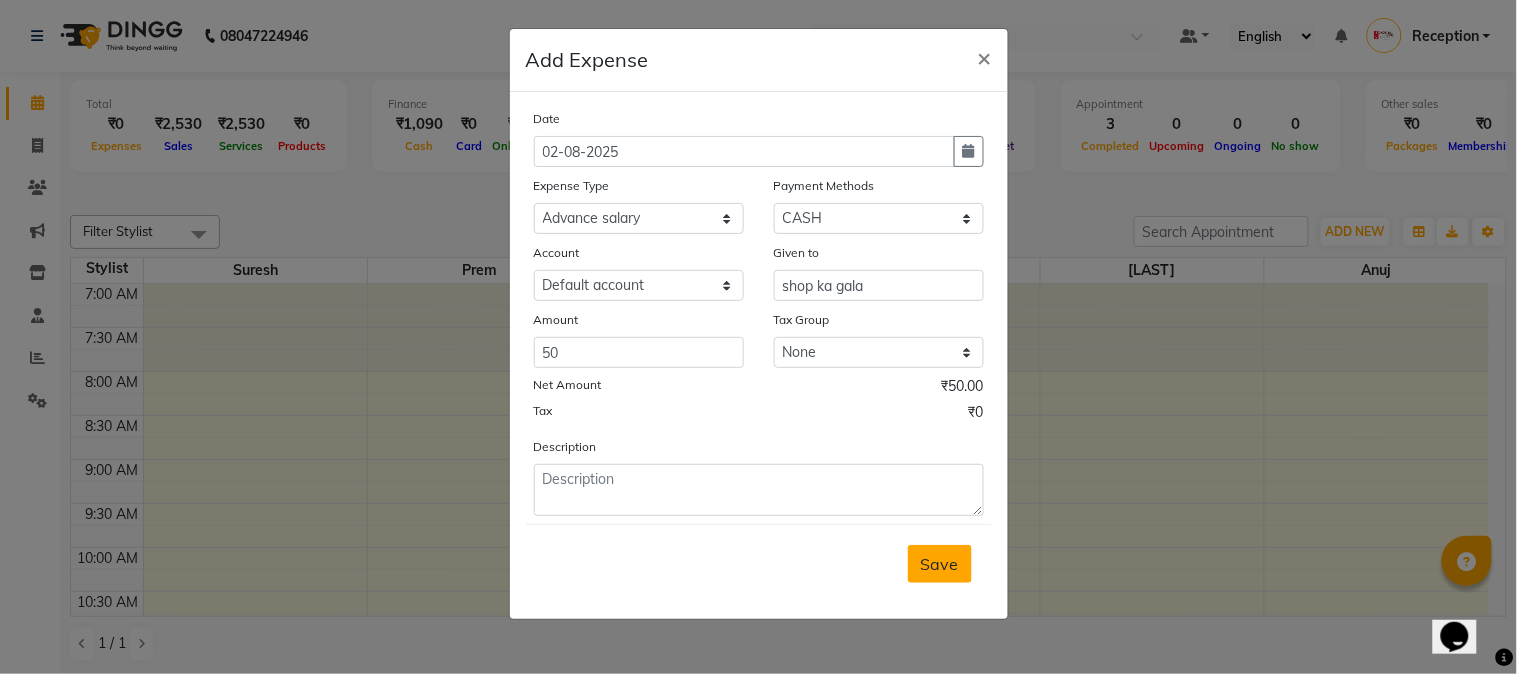 click on "Save" at bounding box center [940, 564] 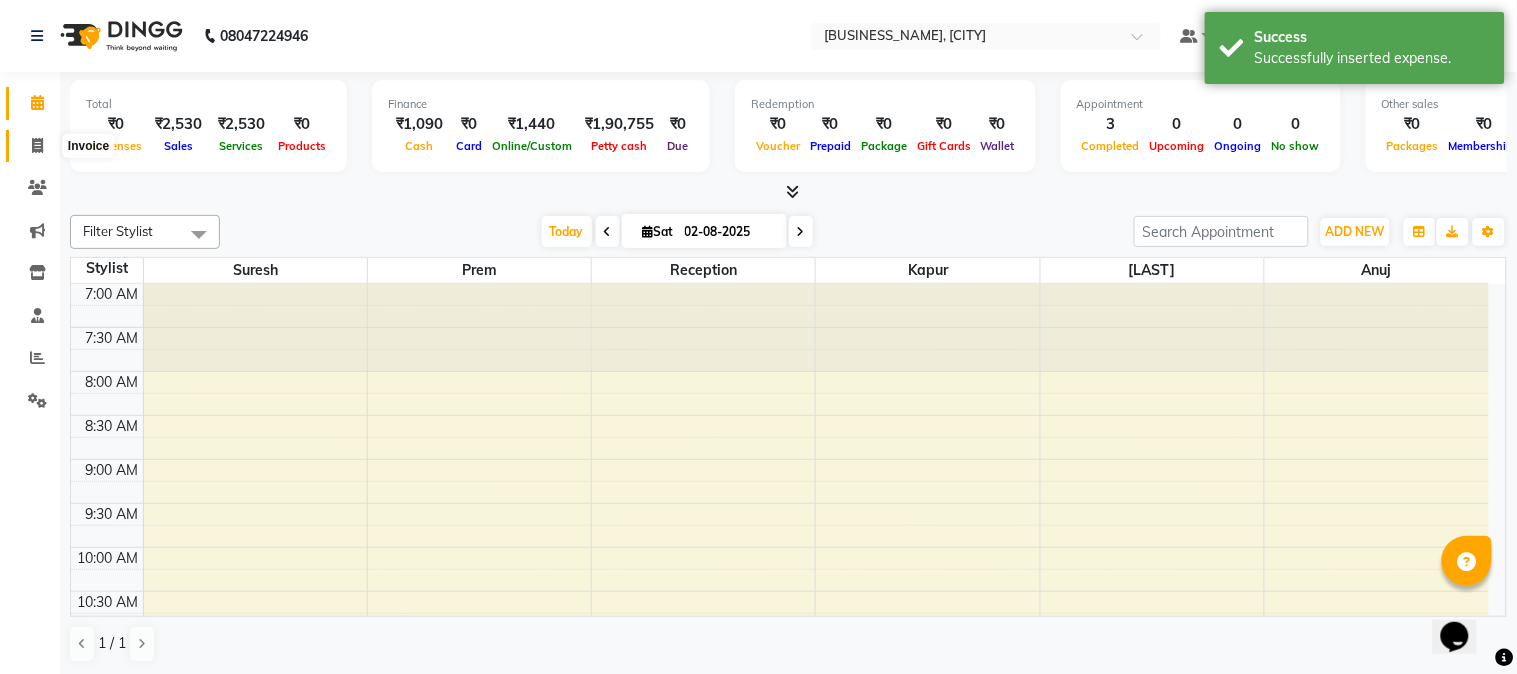 click 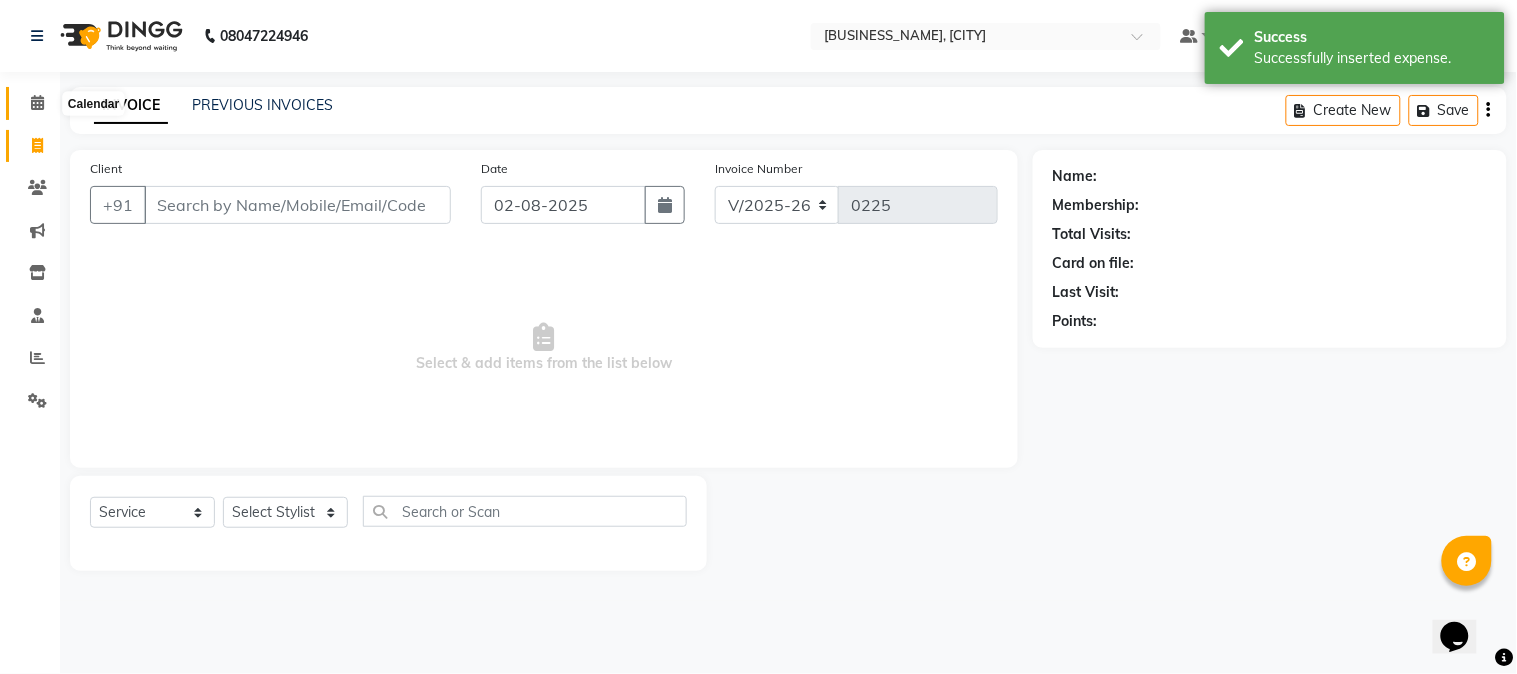 click 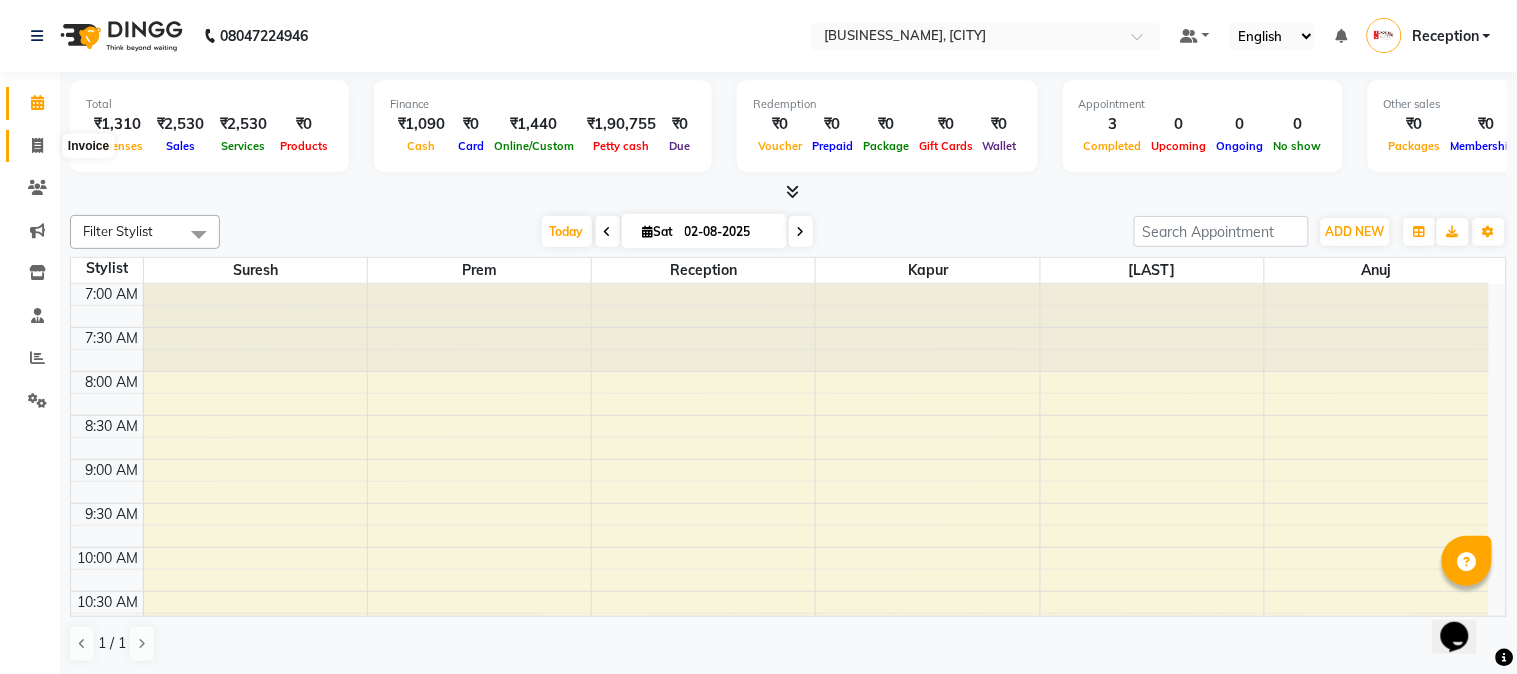 click 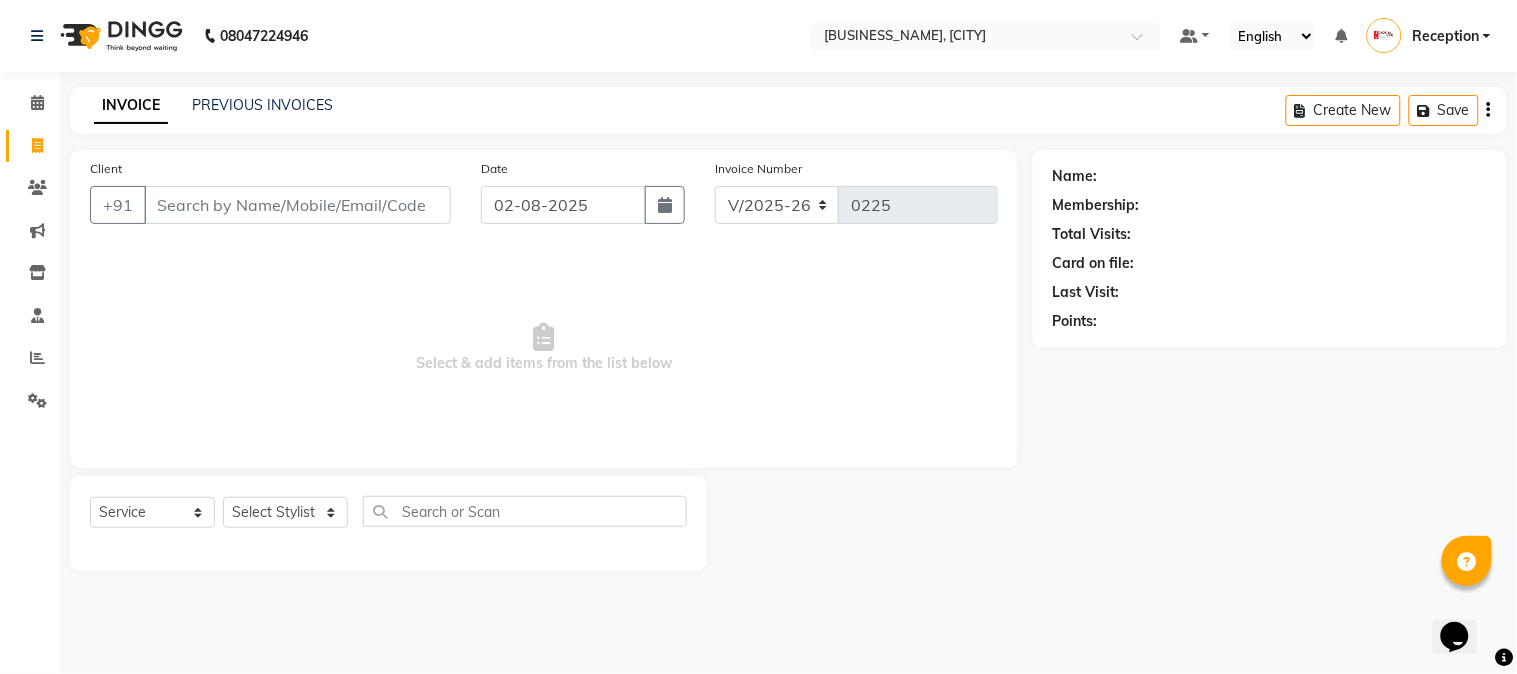 click on "Client" at bounding box center (297, 205) 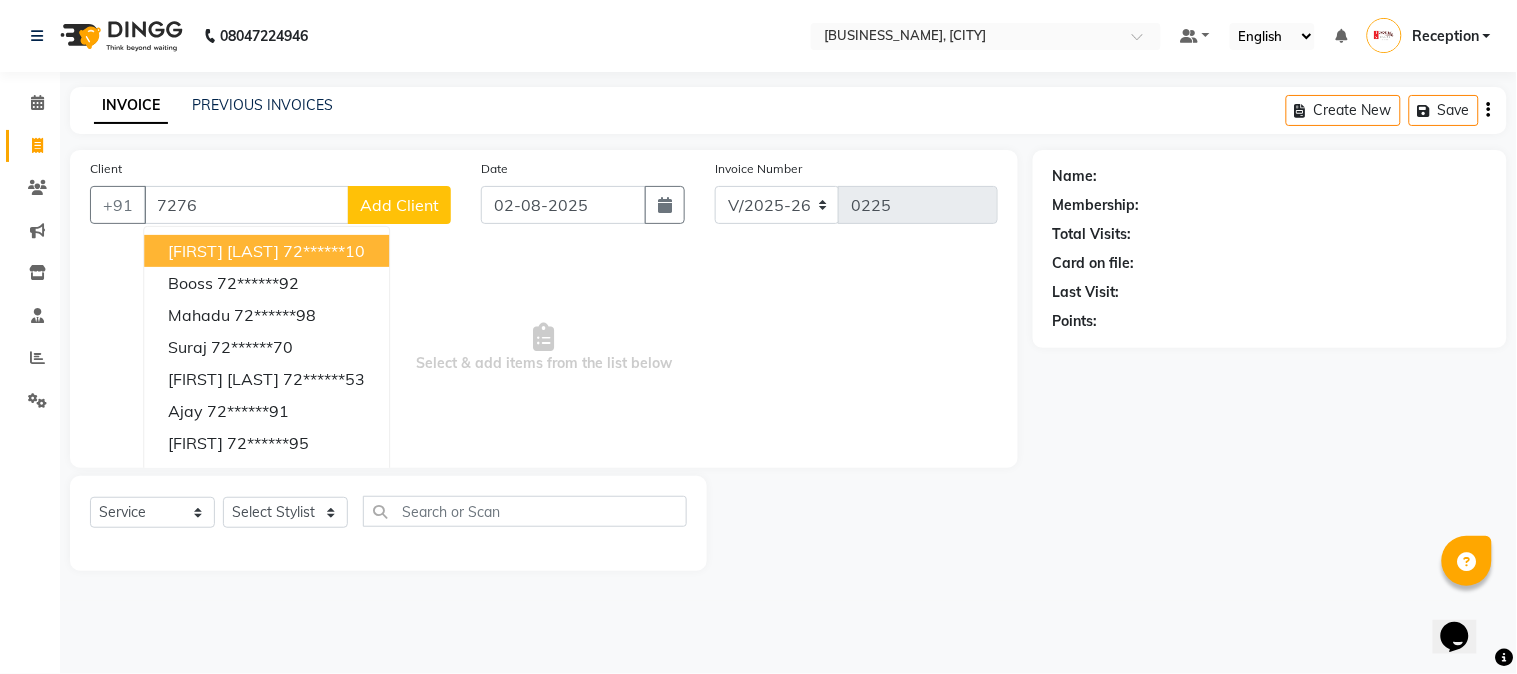 click on "[FIRST] [LAST]" at bounding box center (223, 251) 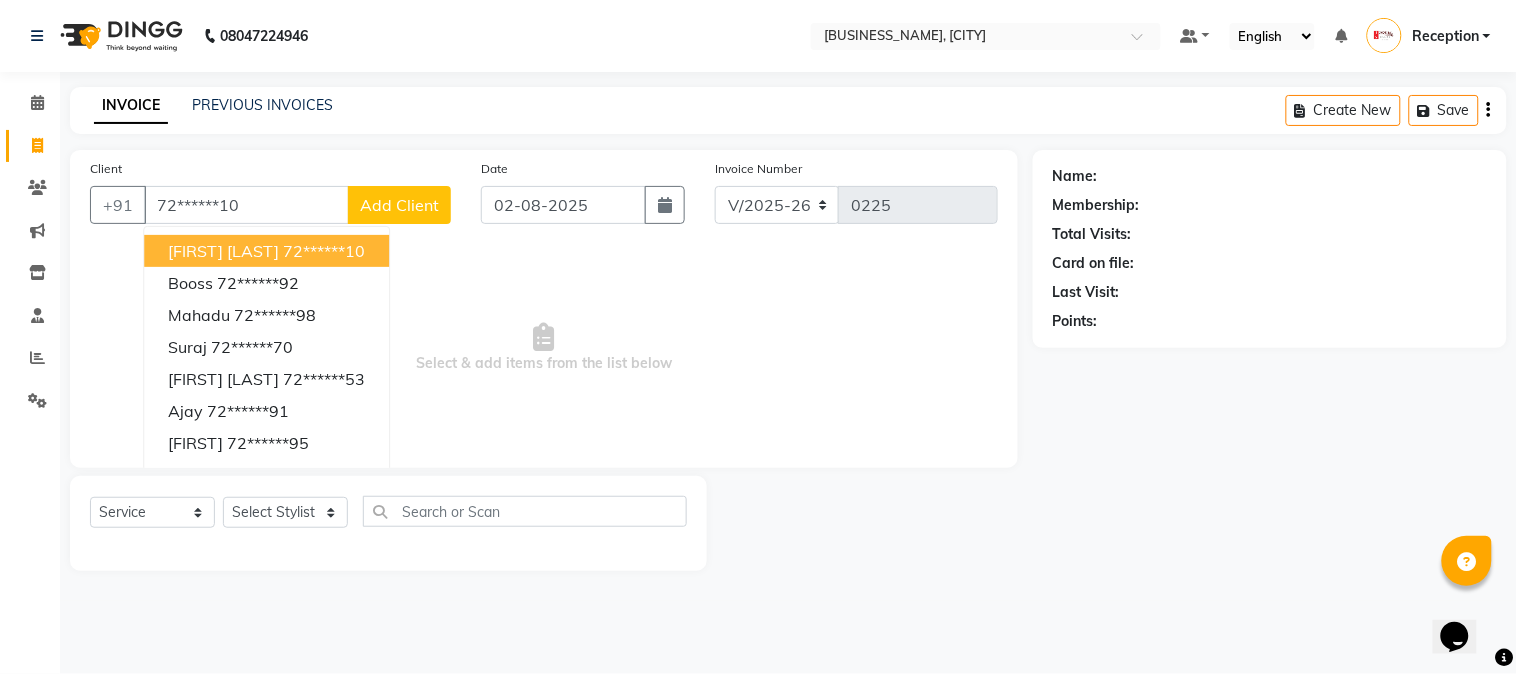 type on "72******10" 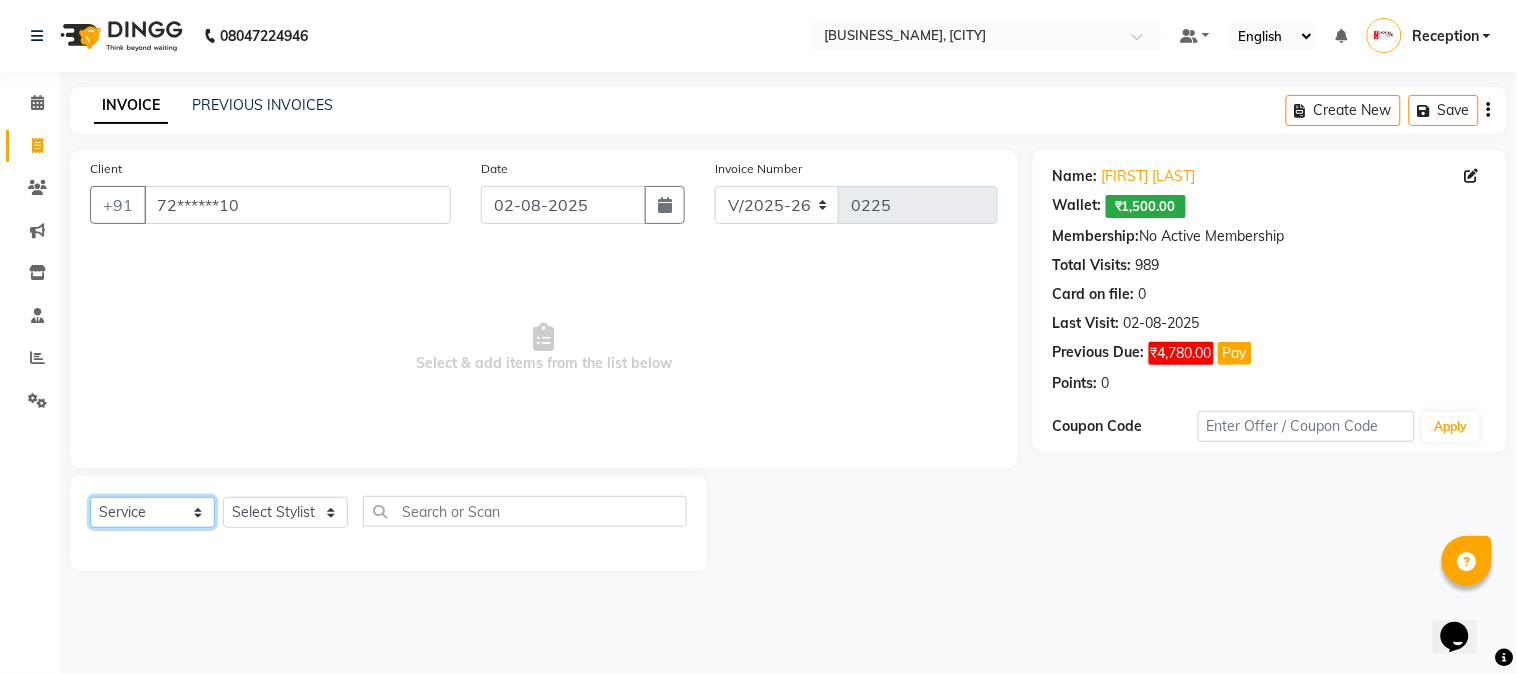 click on "Select  Service  Product  Membership  Package Voucher Prepaid Gift Card" 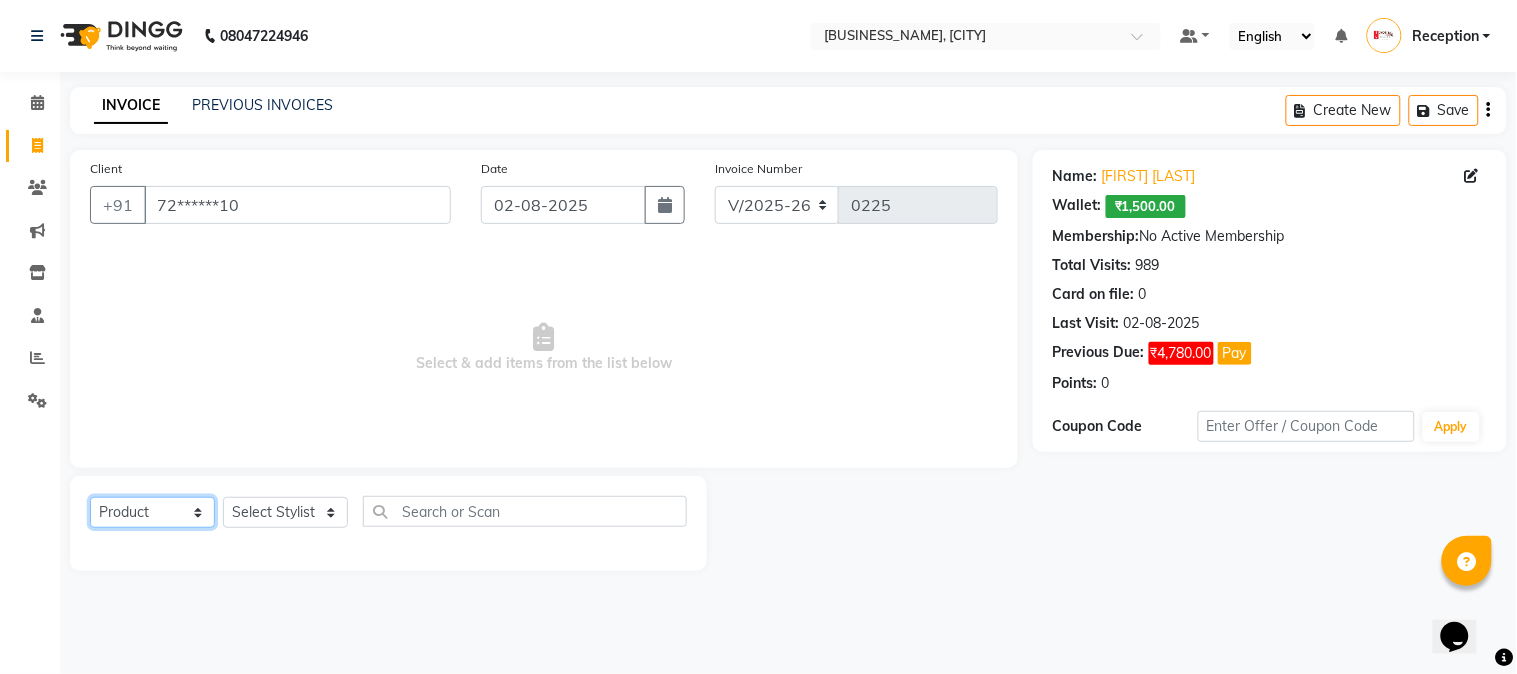 click on "Select  Service  Product  Membership  Package Voucher Prepaid Gift Card" 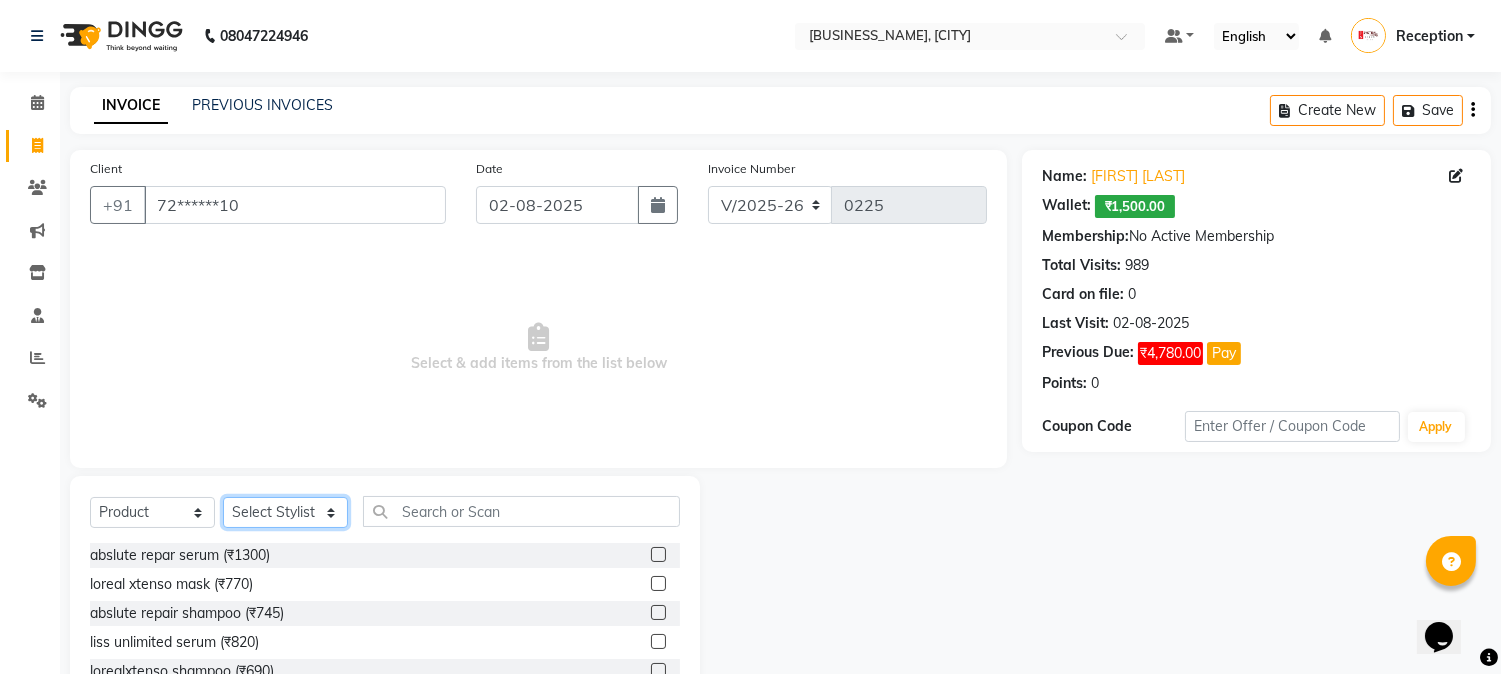 click on "Select Stylist [FIRST] [LAST] [FIRST] [FIRST] [FIRST]" 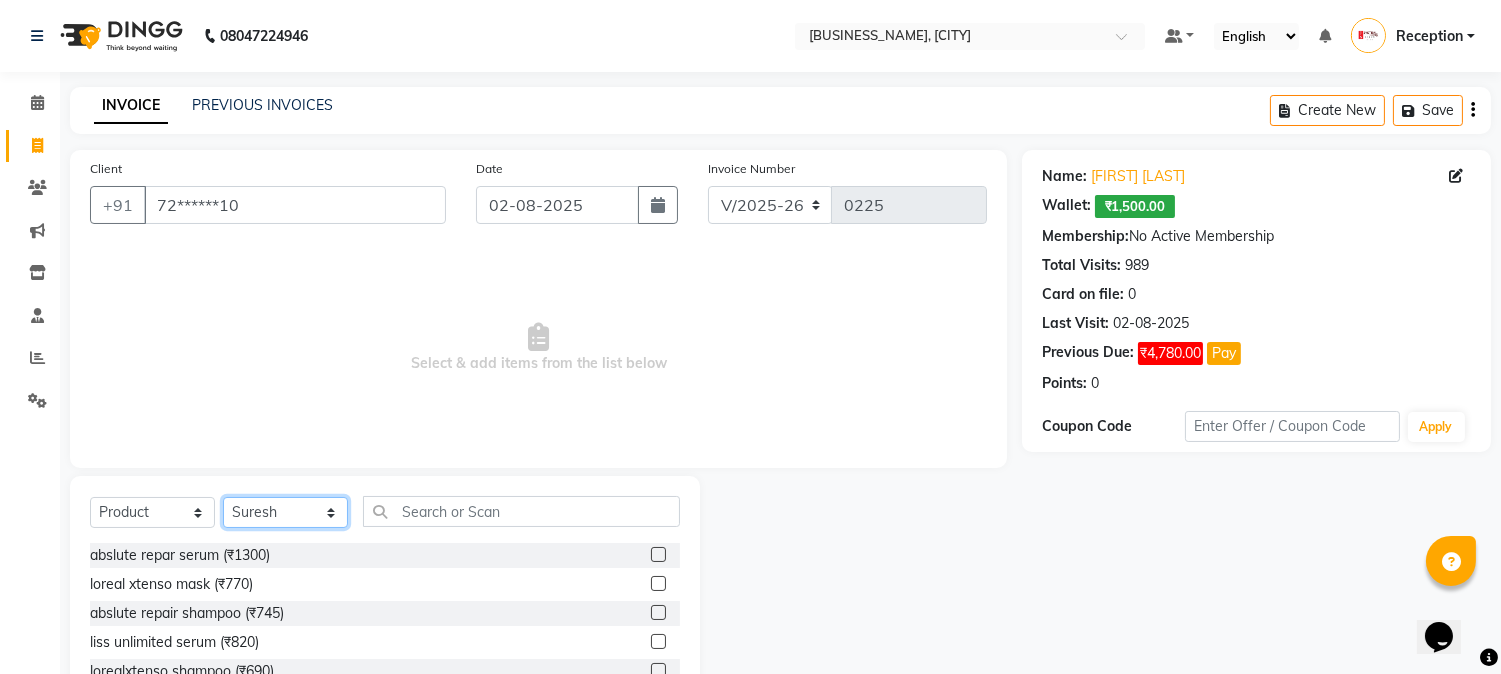 click on "Select Stylist [FIRST] [LAST] [FIRST] [FIRST] [FIRST]" 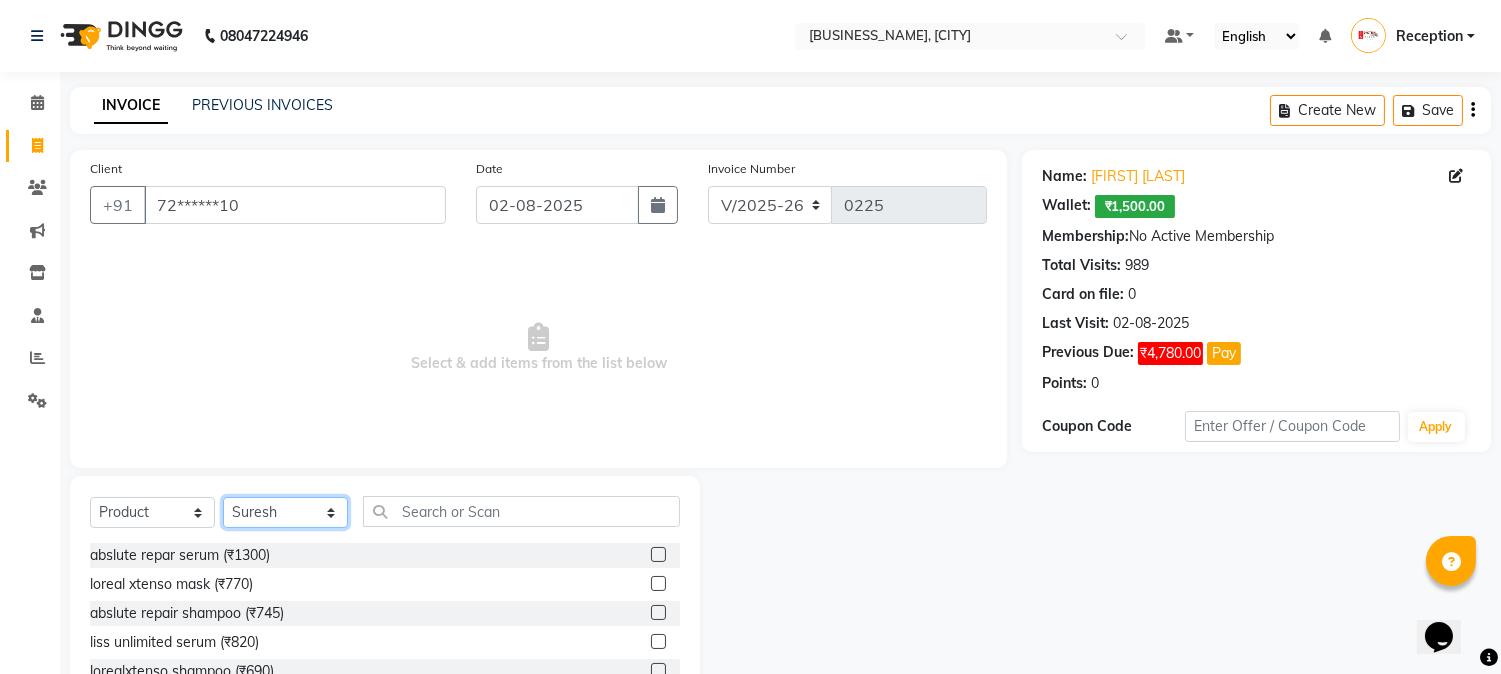 scroll, scrollTop: 126, scrollLeft: 0, axis: vertical 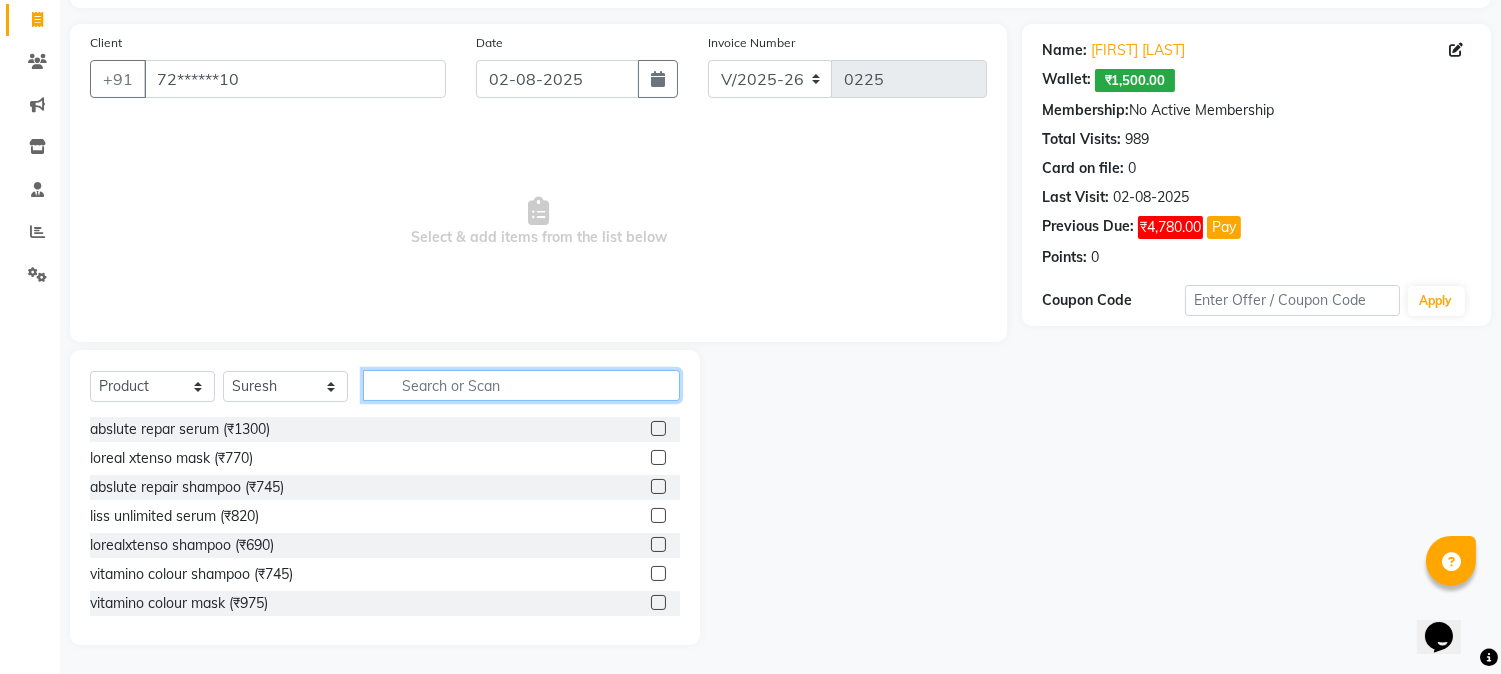 click 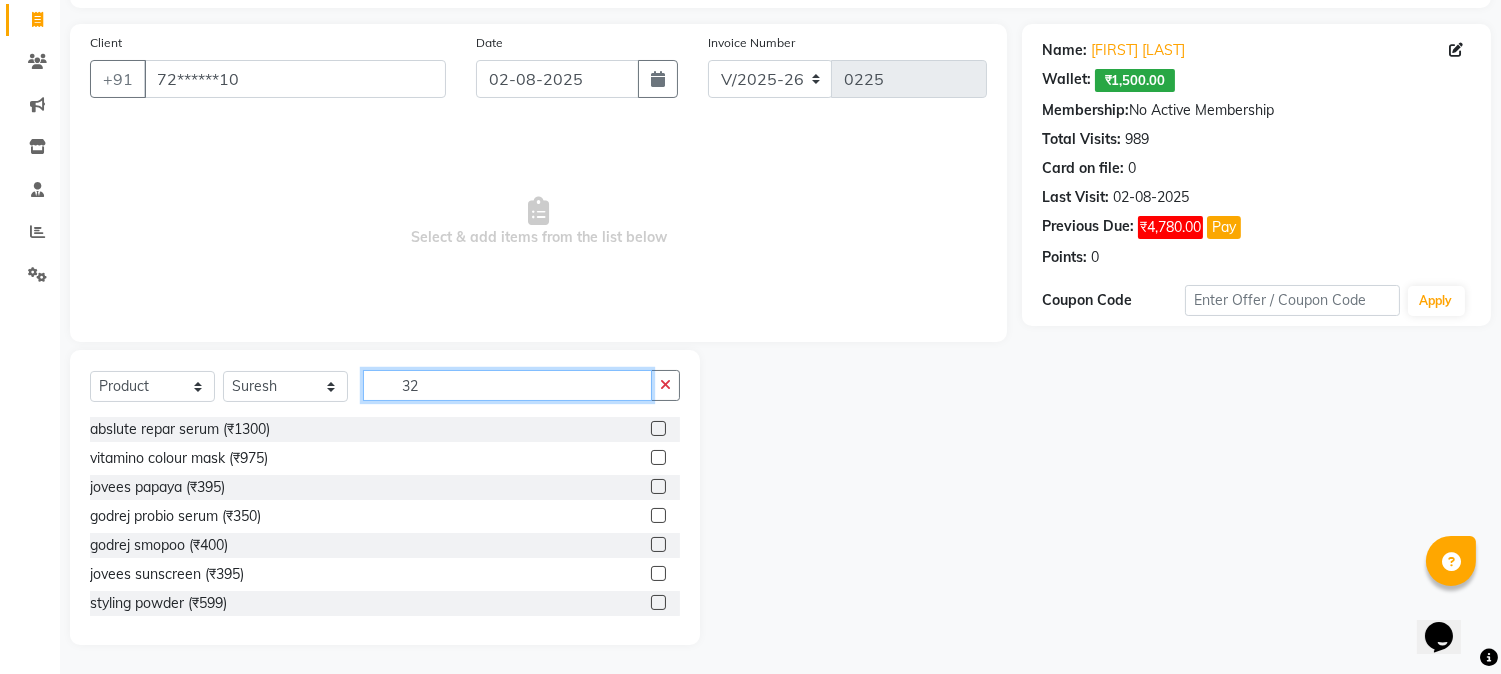 scroll, scrollTop: 0, scrollLeft: 0, axis: both 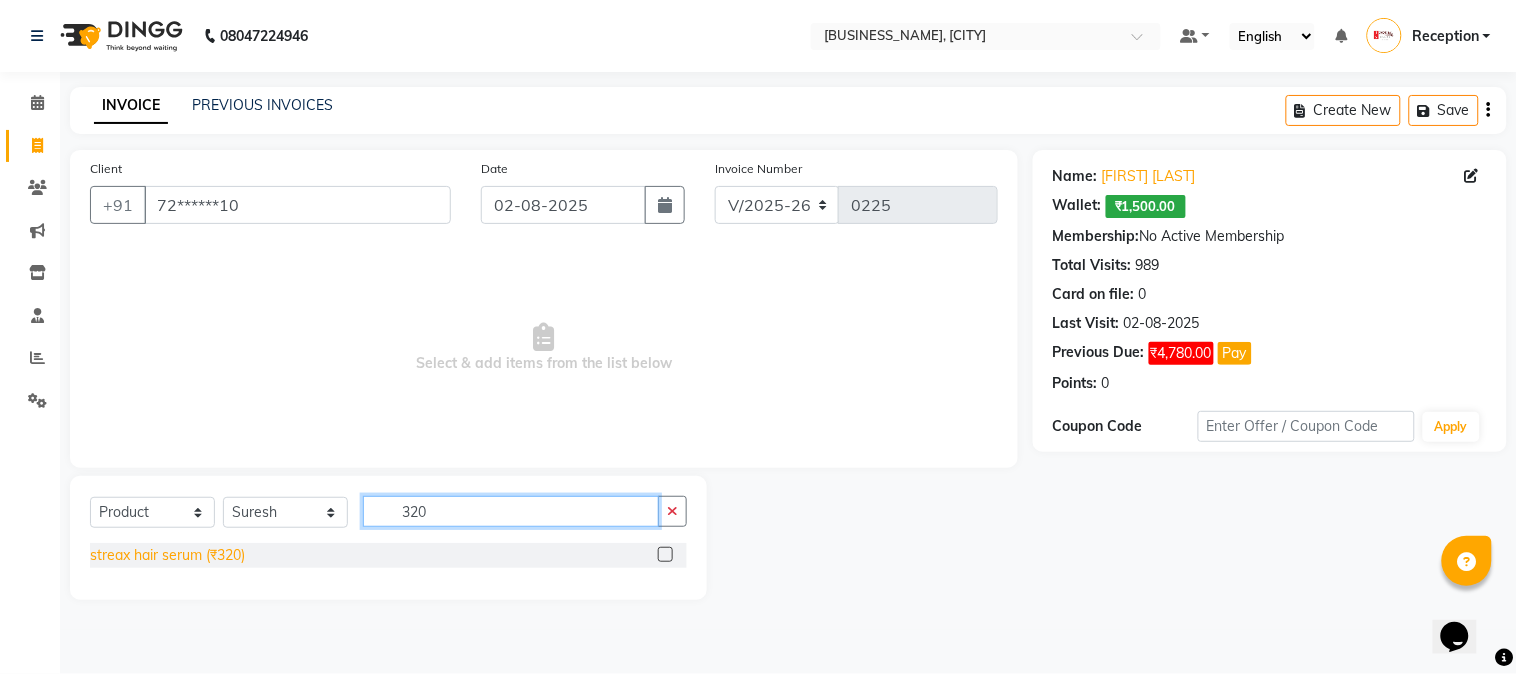 type on "320" 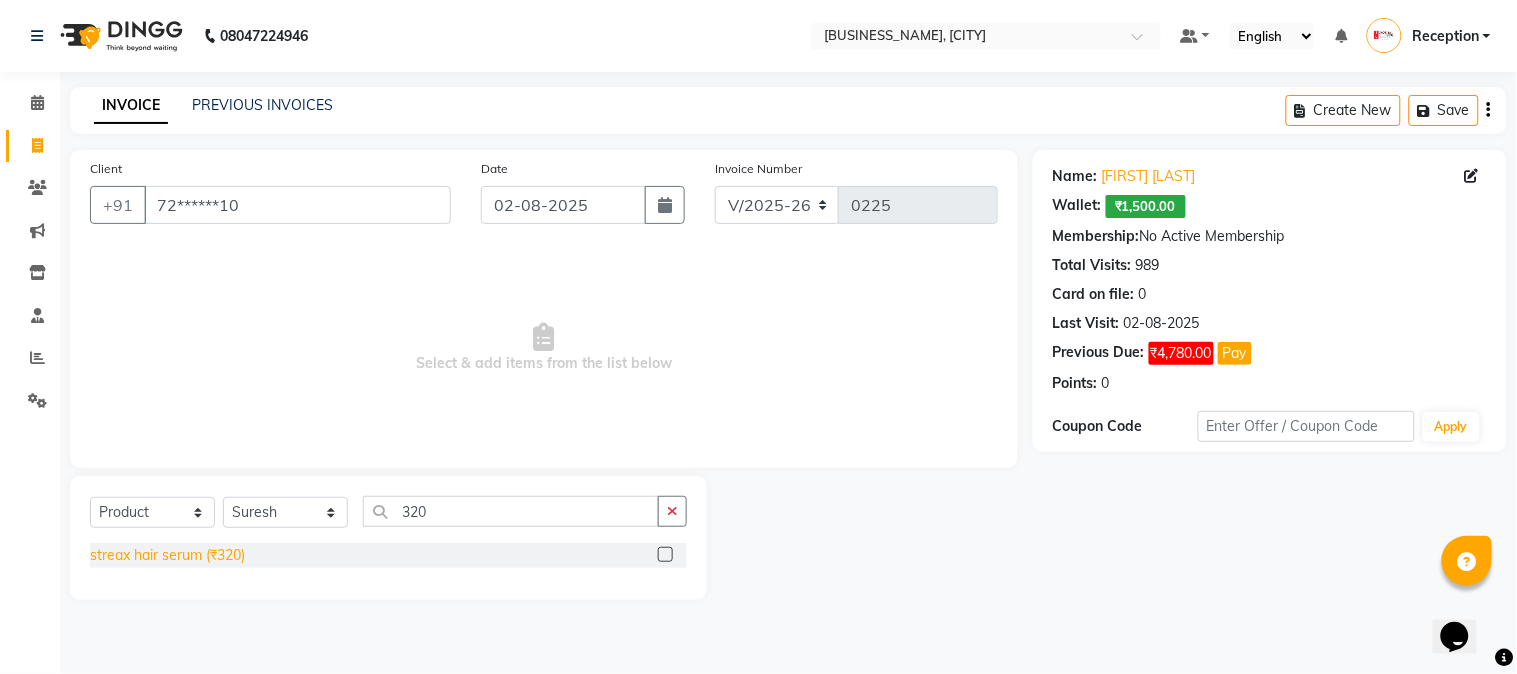 click on "streax hair serum (₹320)" 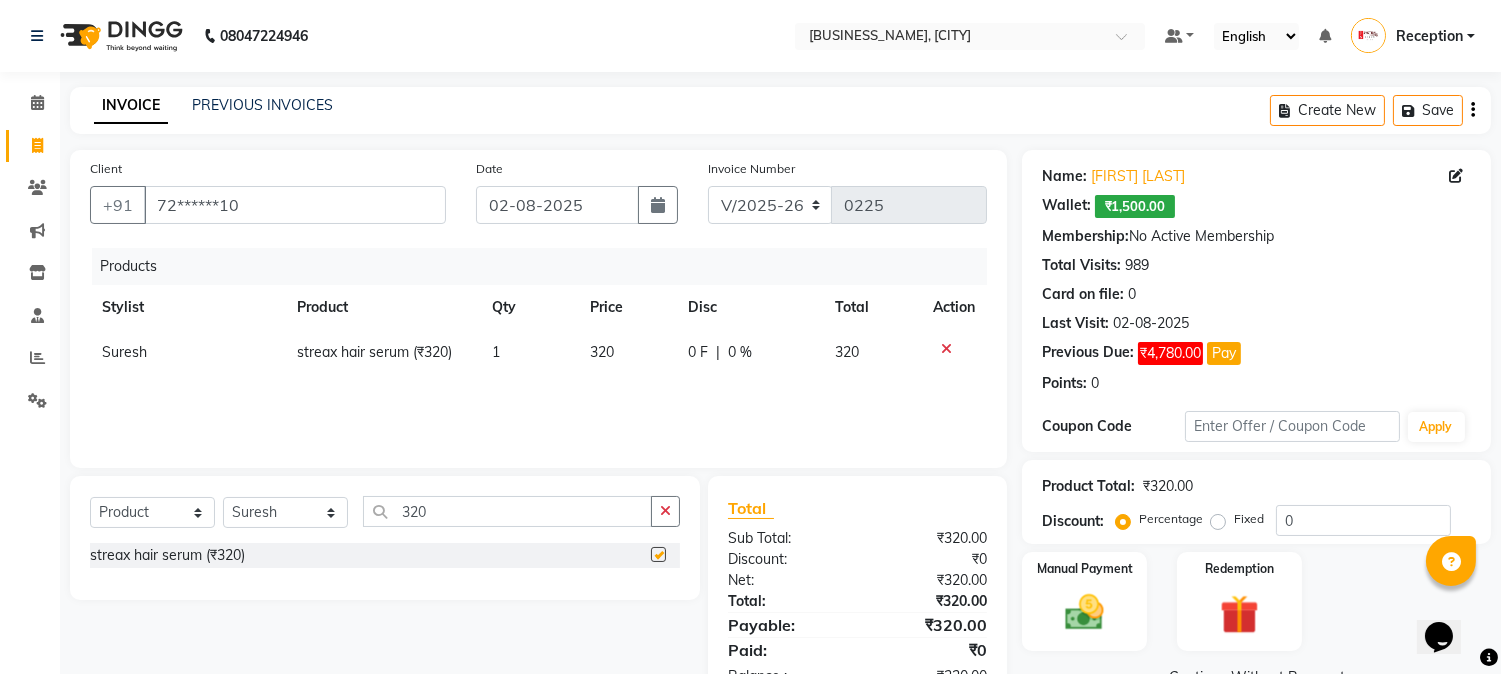 checkbox on "false" 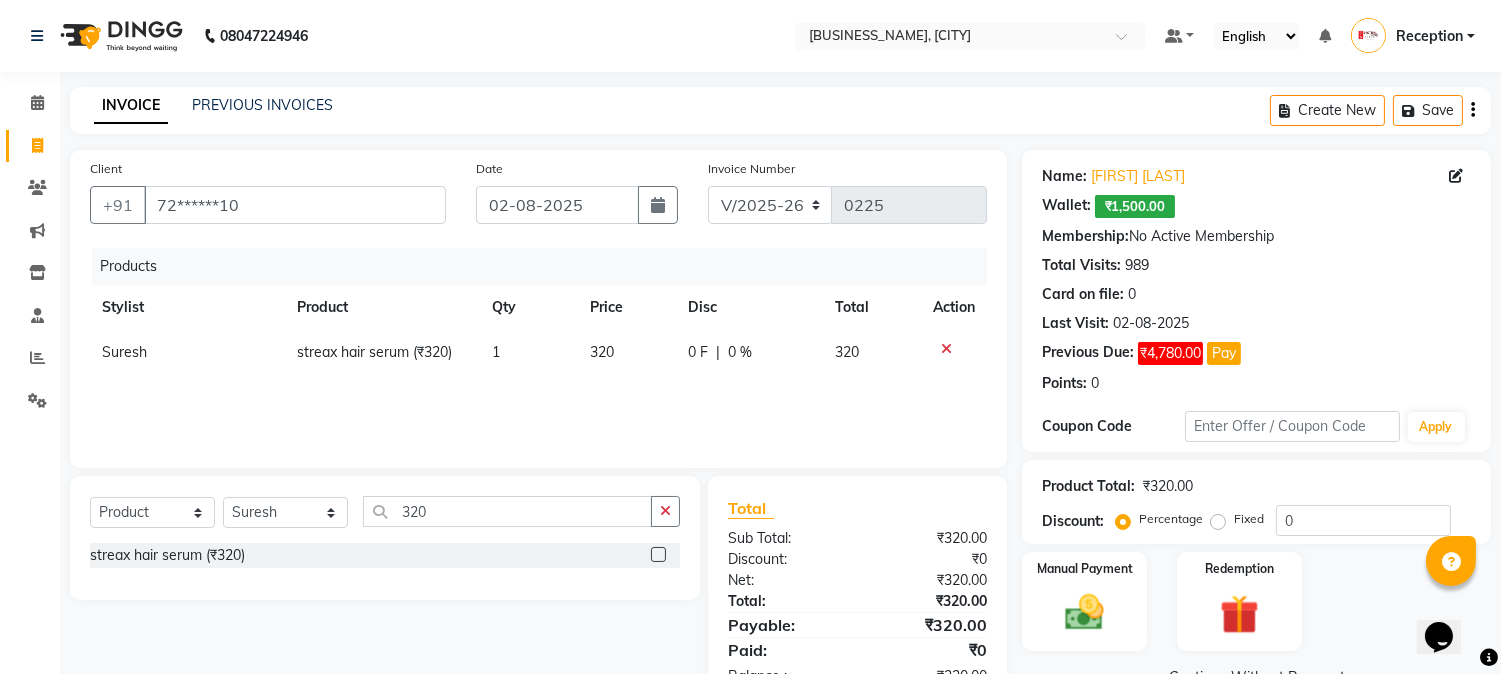 scroll, scrollTop: 63, scrollLeft: 0, axis: vertical 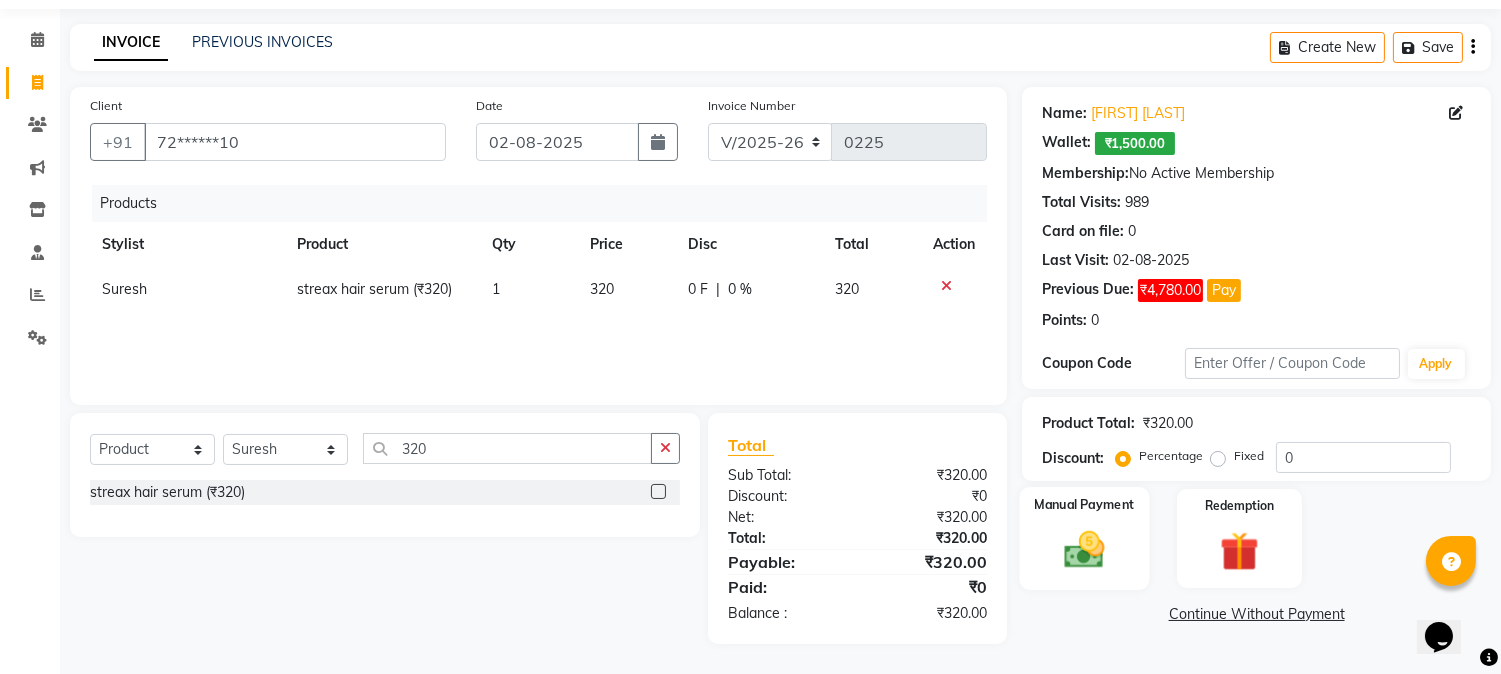 click 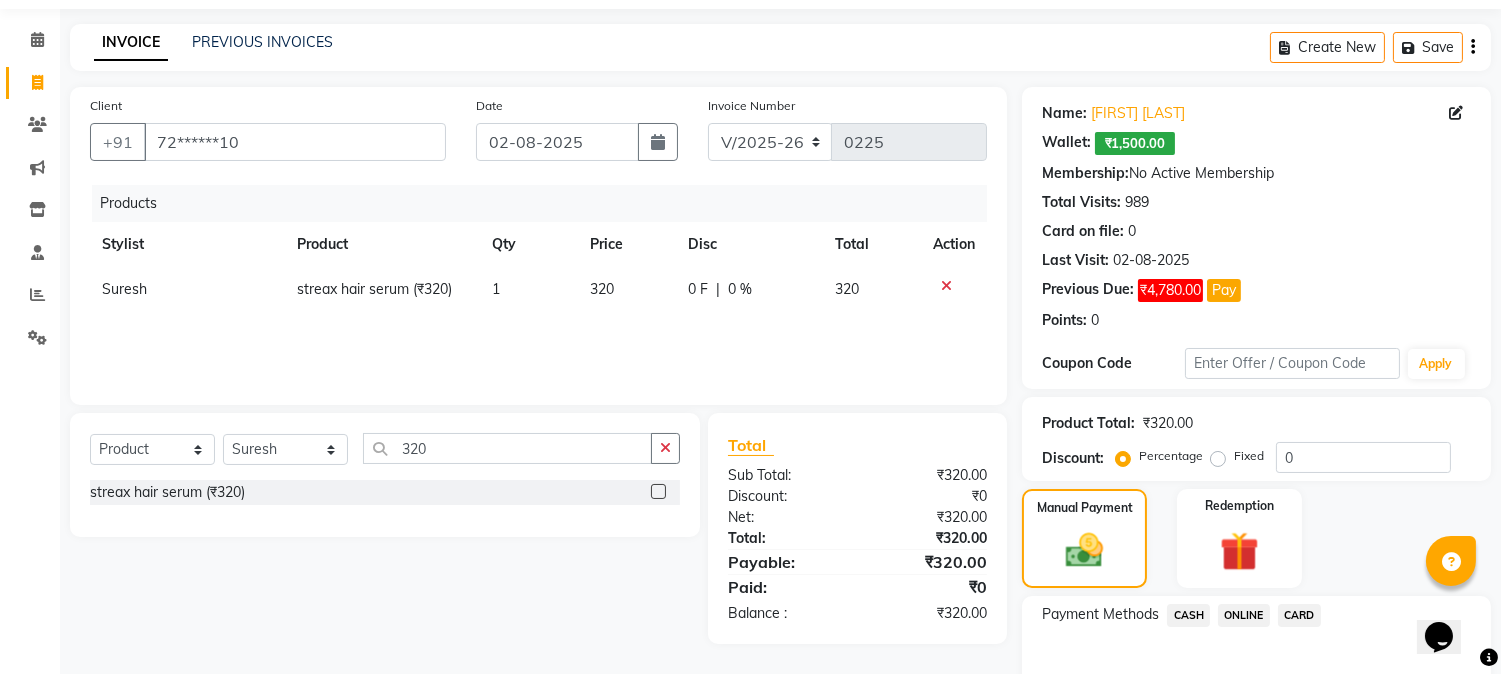 scroll, scrollTop: 174, scrollLeft: 0, axis: vertical 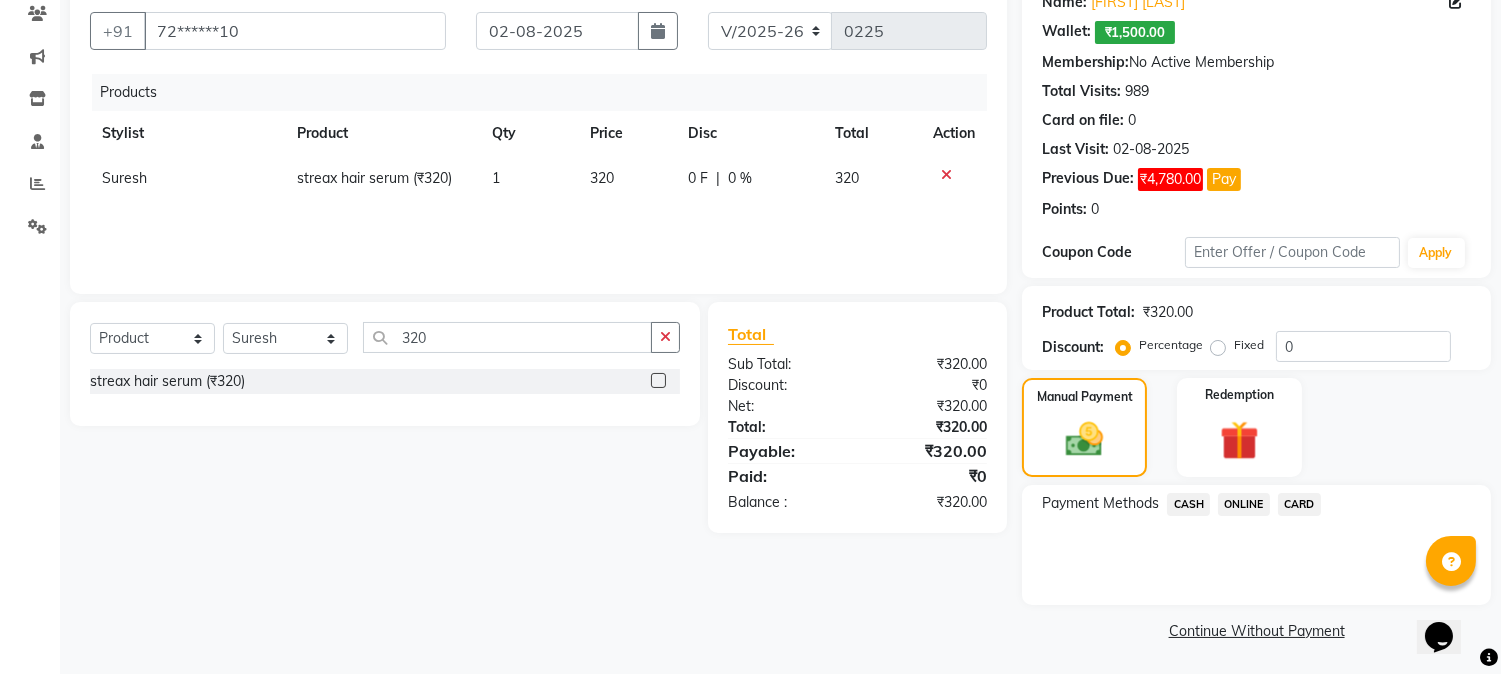 click on "CASH" 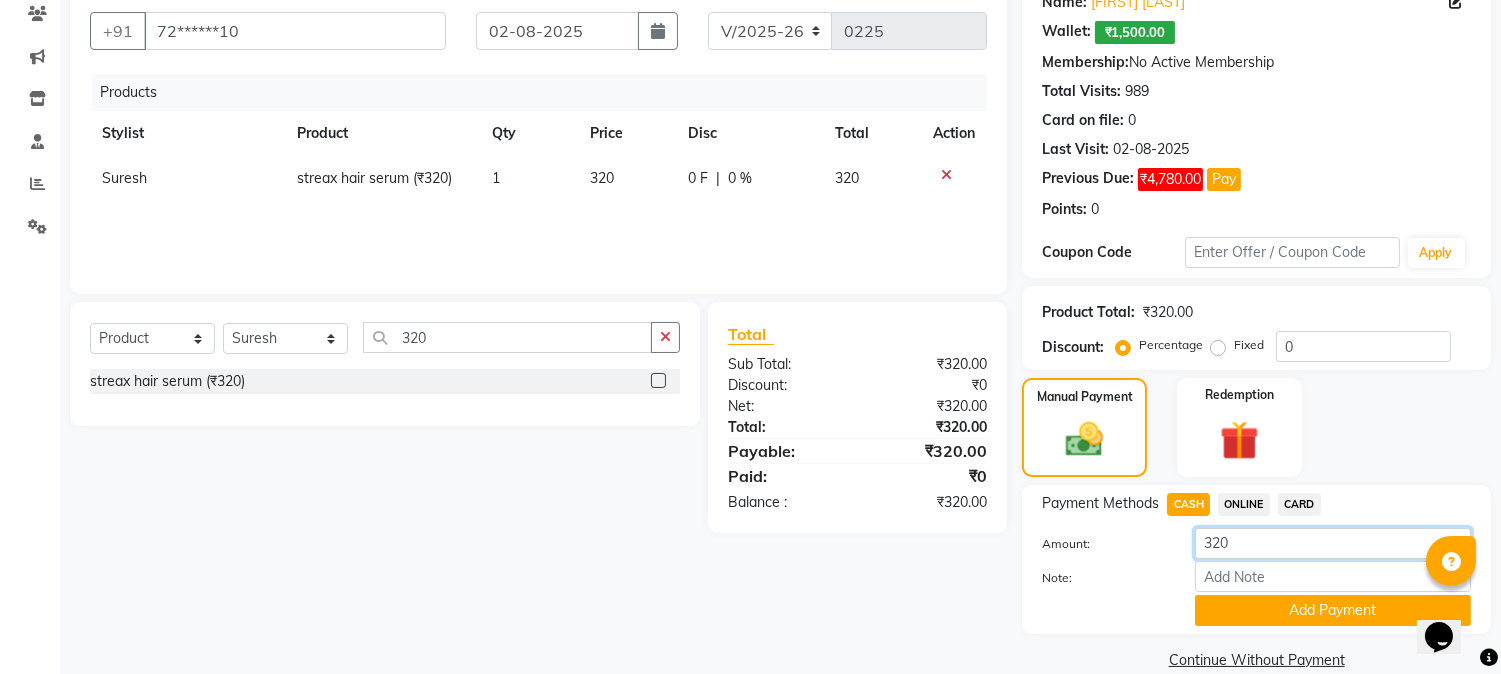 click on "320" 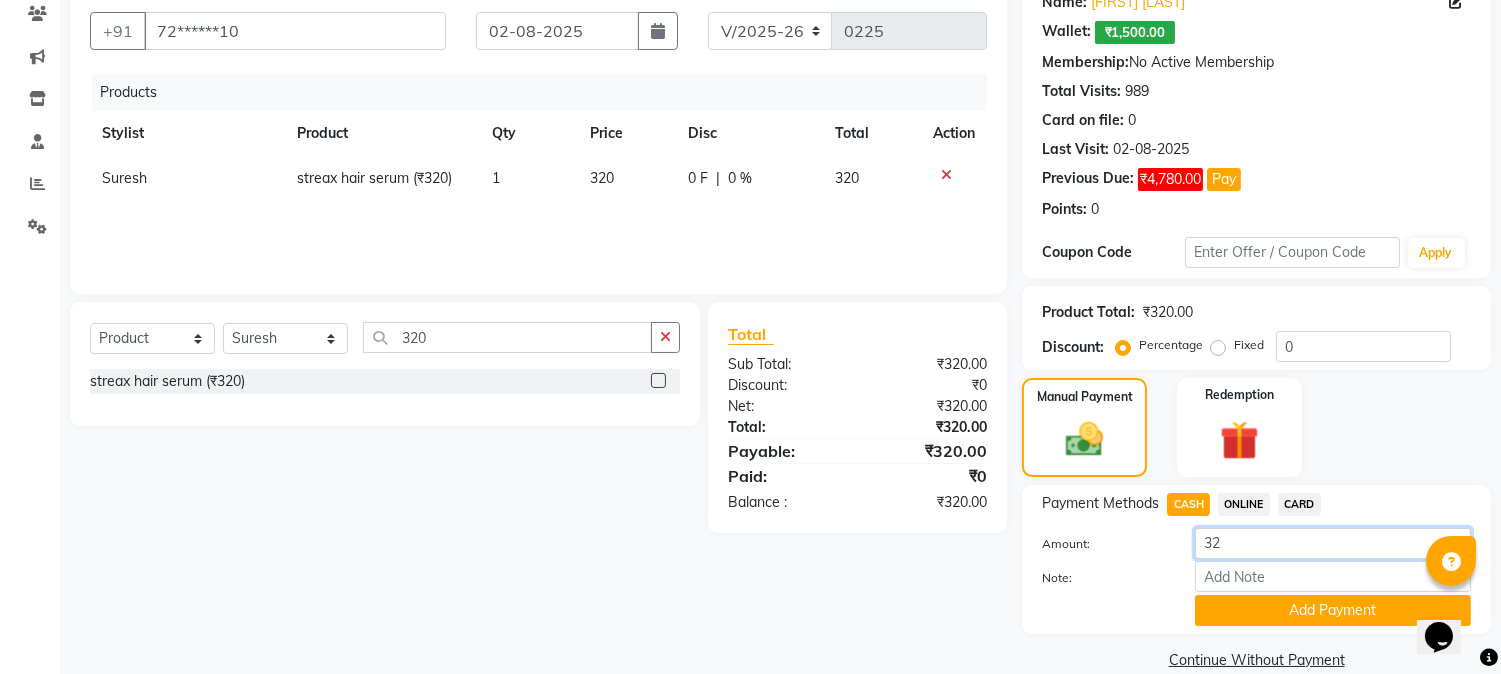 type on "3" 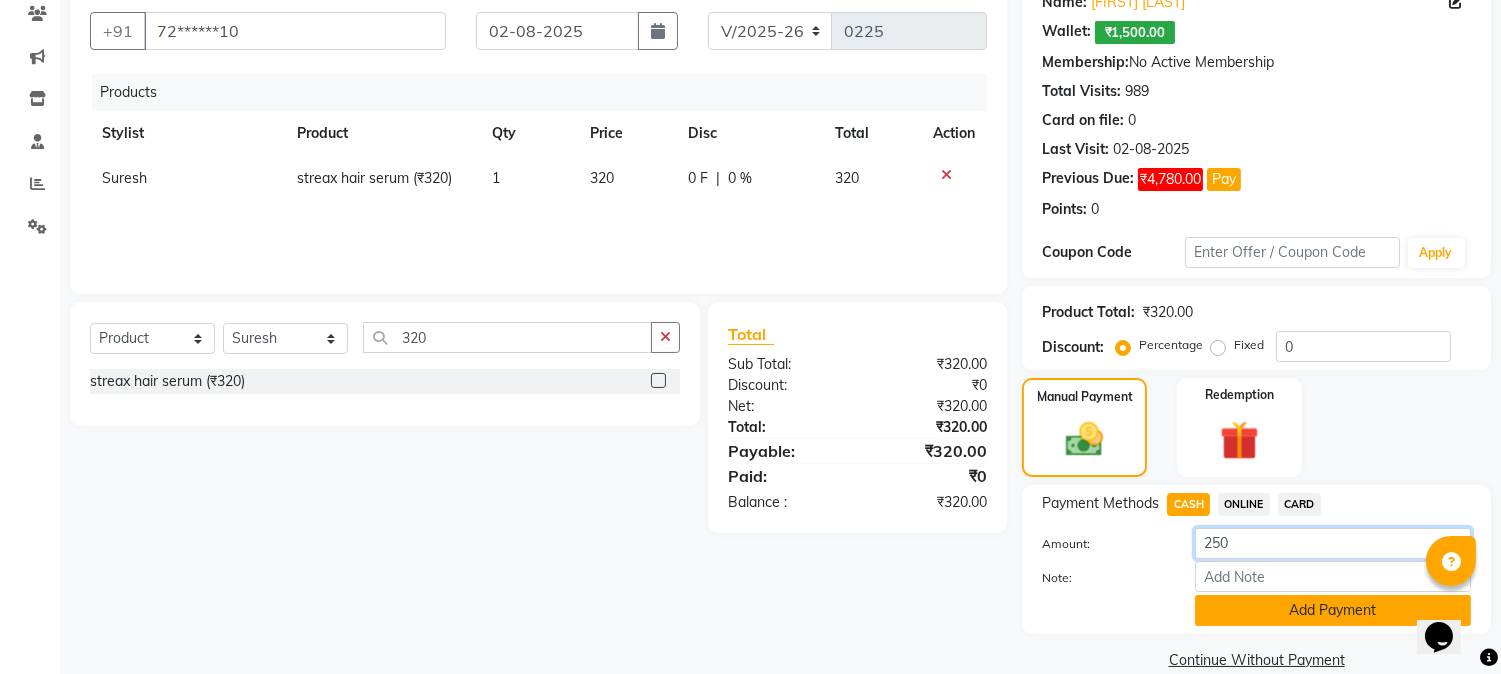 type on "250" 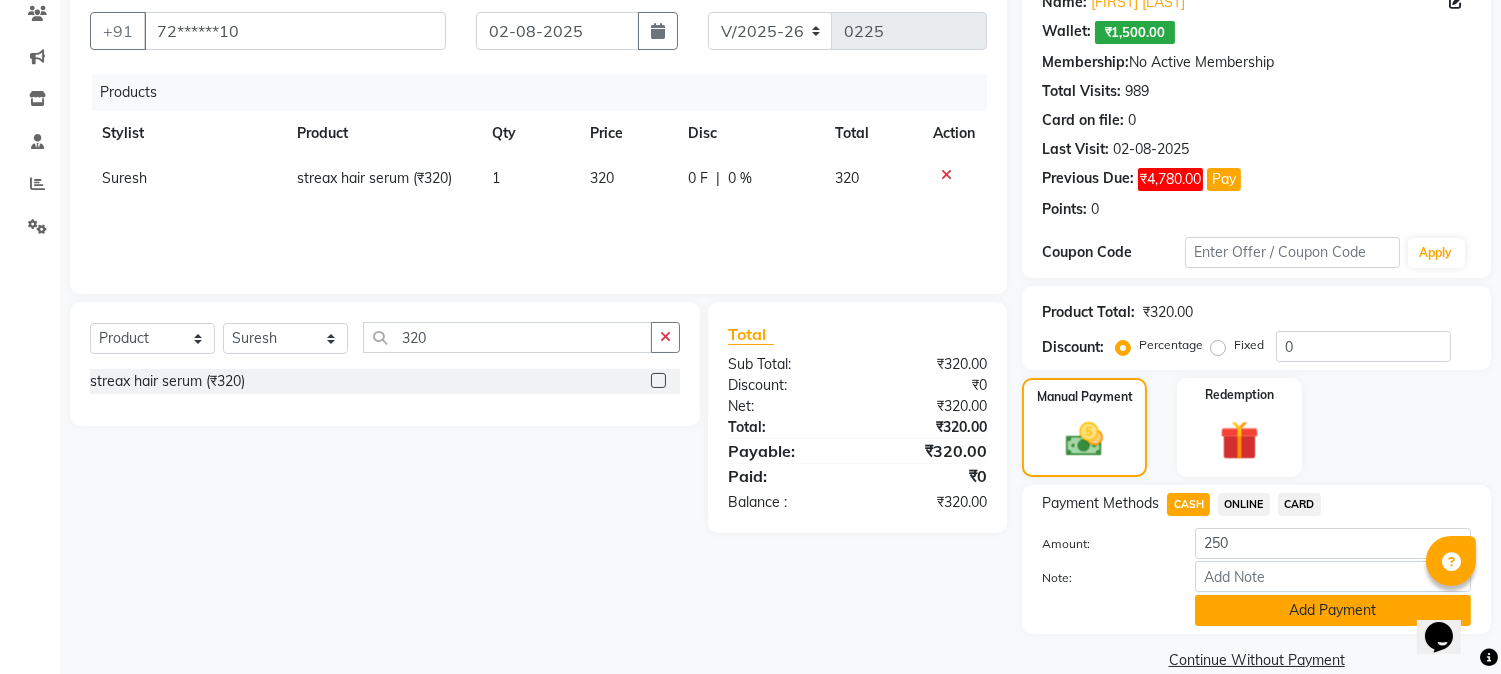 click on "Add Payment" 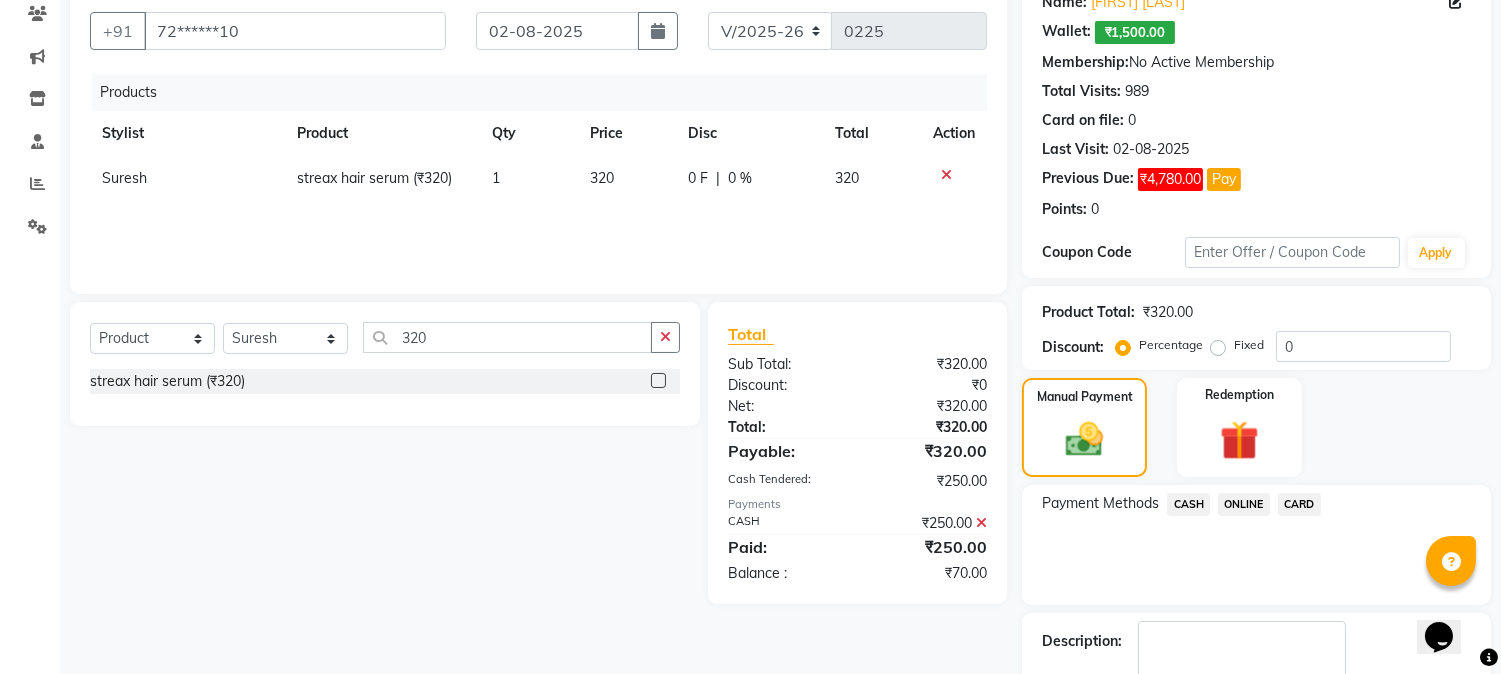 click on "ONLINE" 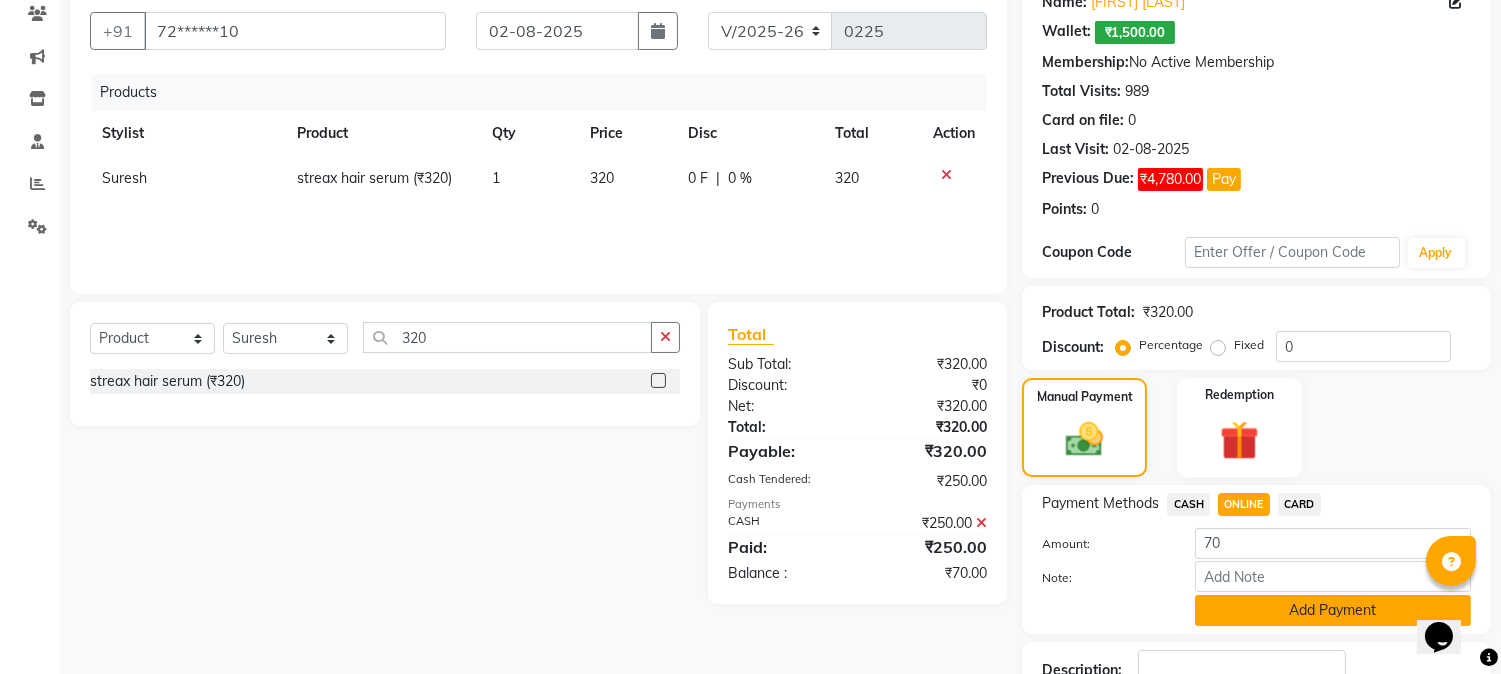 click on "Add Payment" 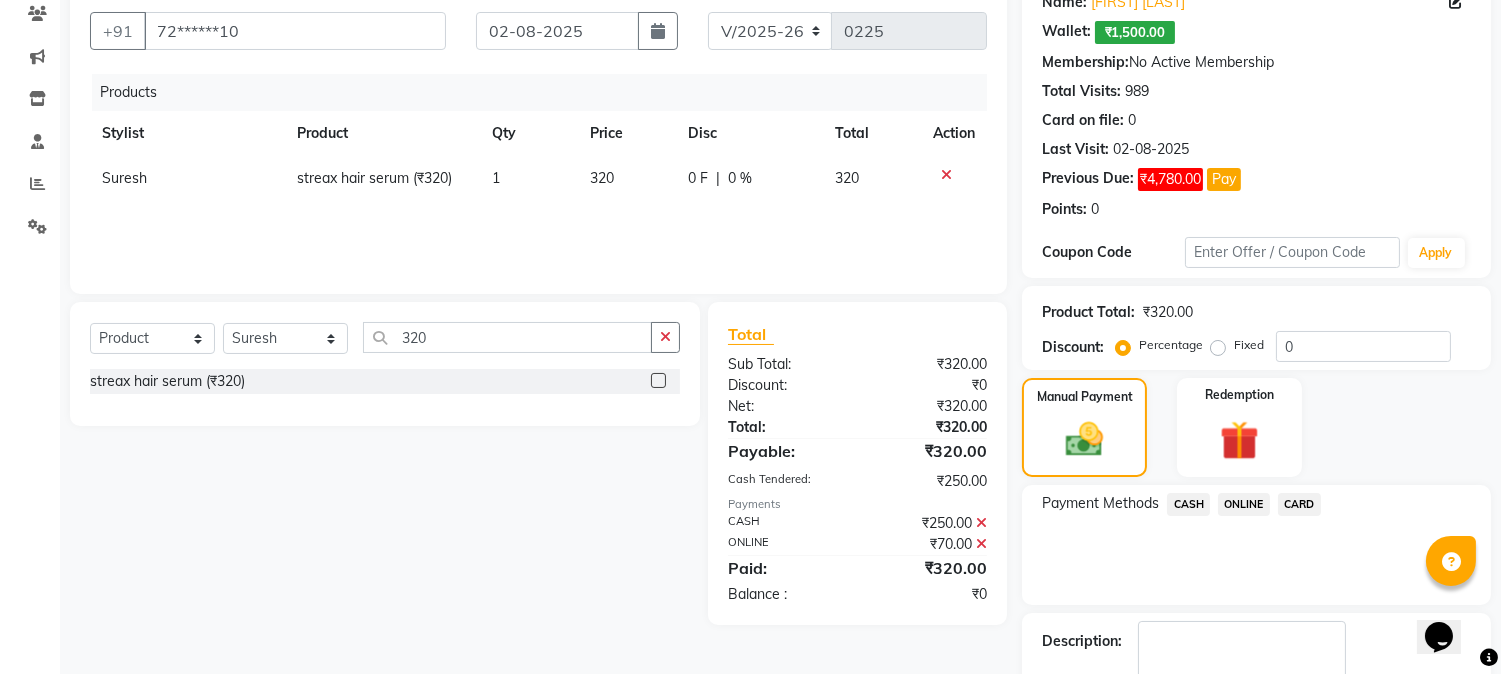 scroll, scrollTop: 287, scrollLeft: 0, axis: vertical 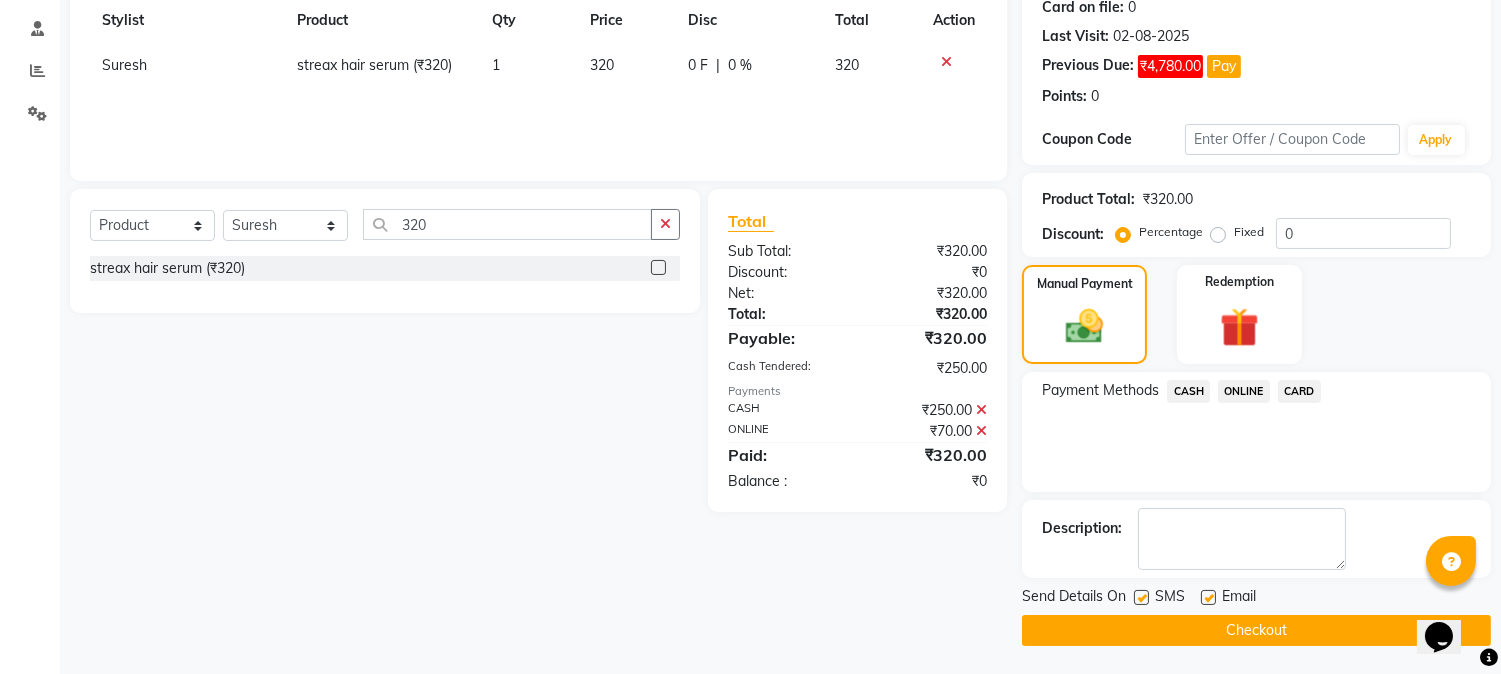 click on "Checkout" 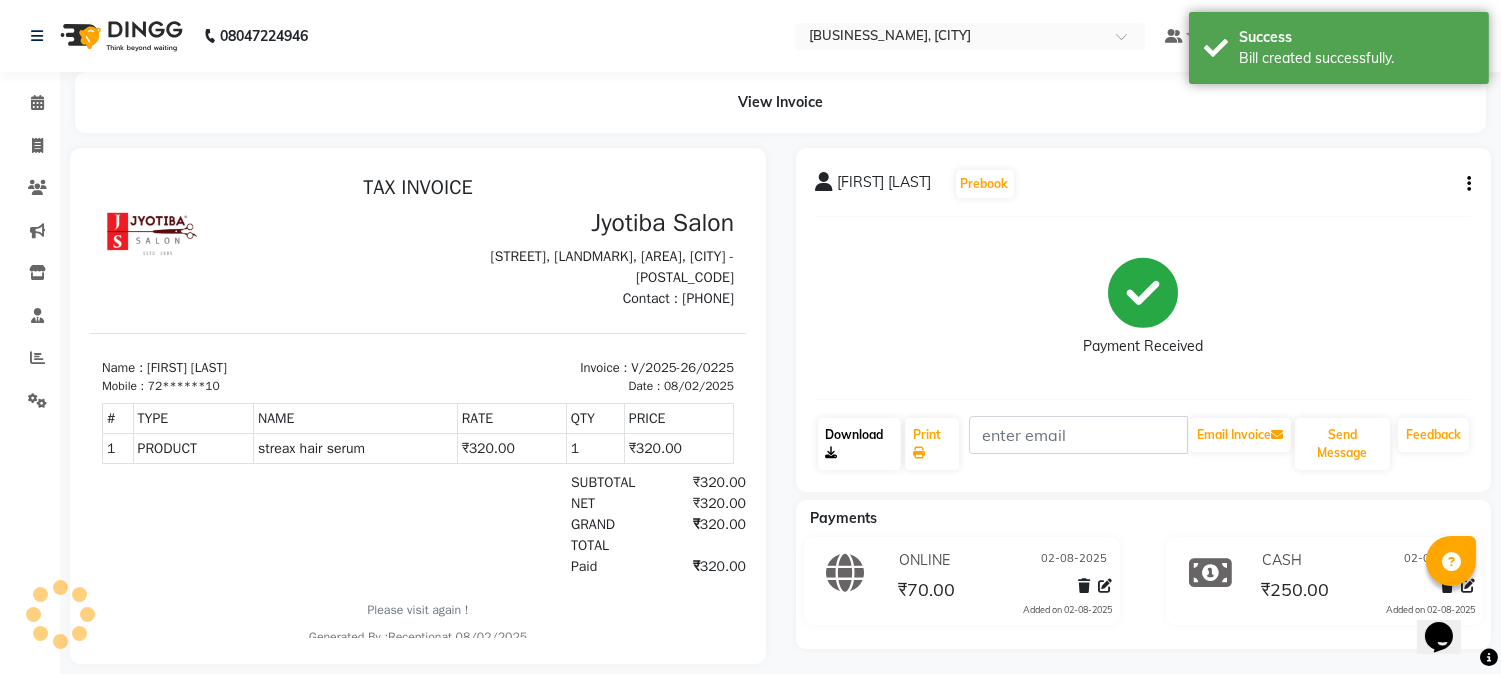 scroll, scrollTop: 0, scrollLeft: 0, axis: both 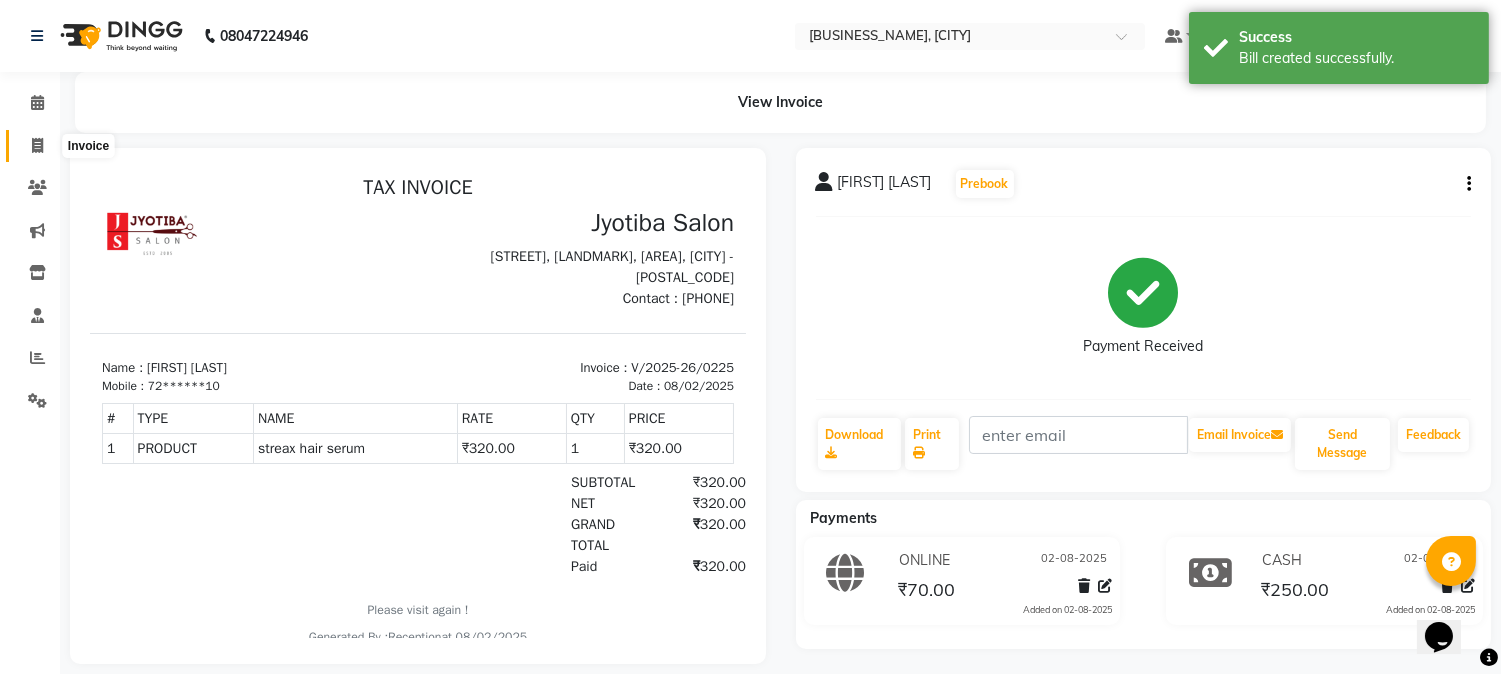 click 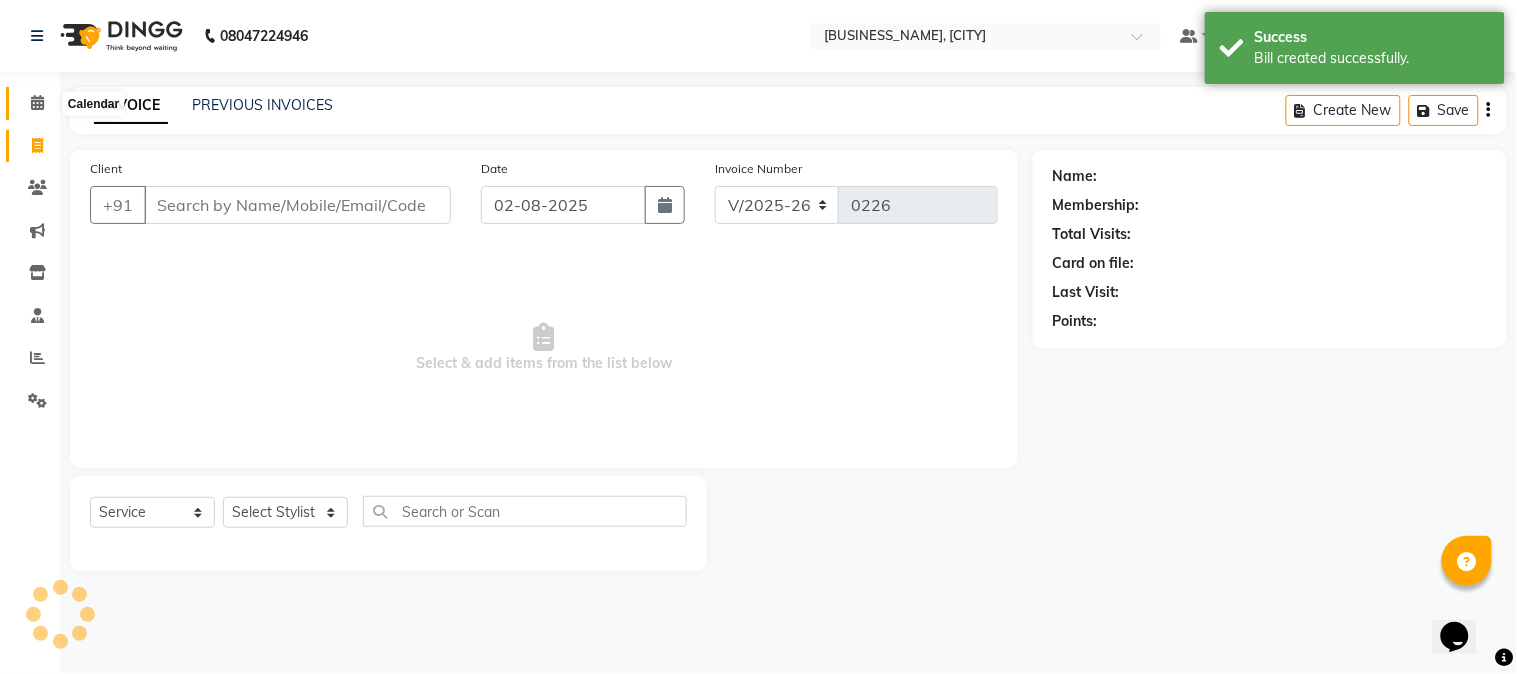 click 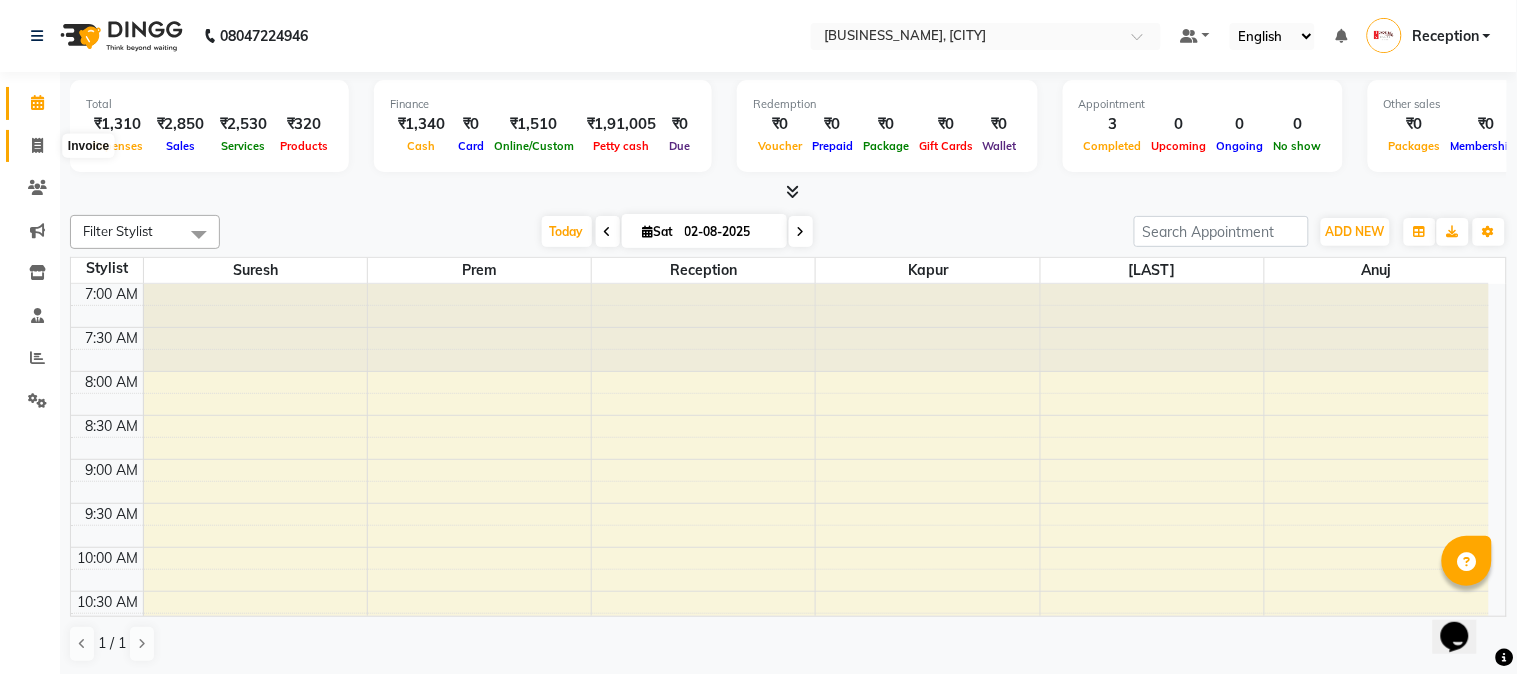 click 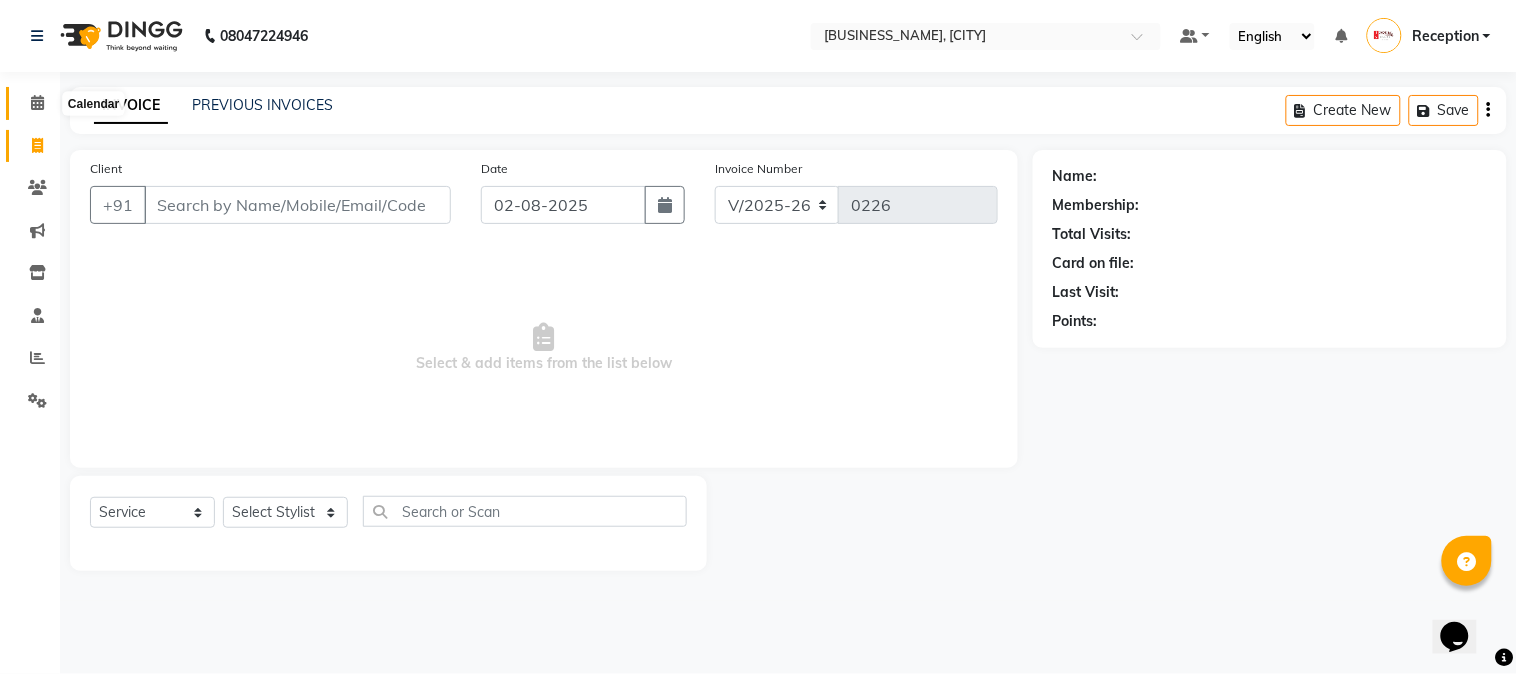 click 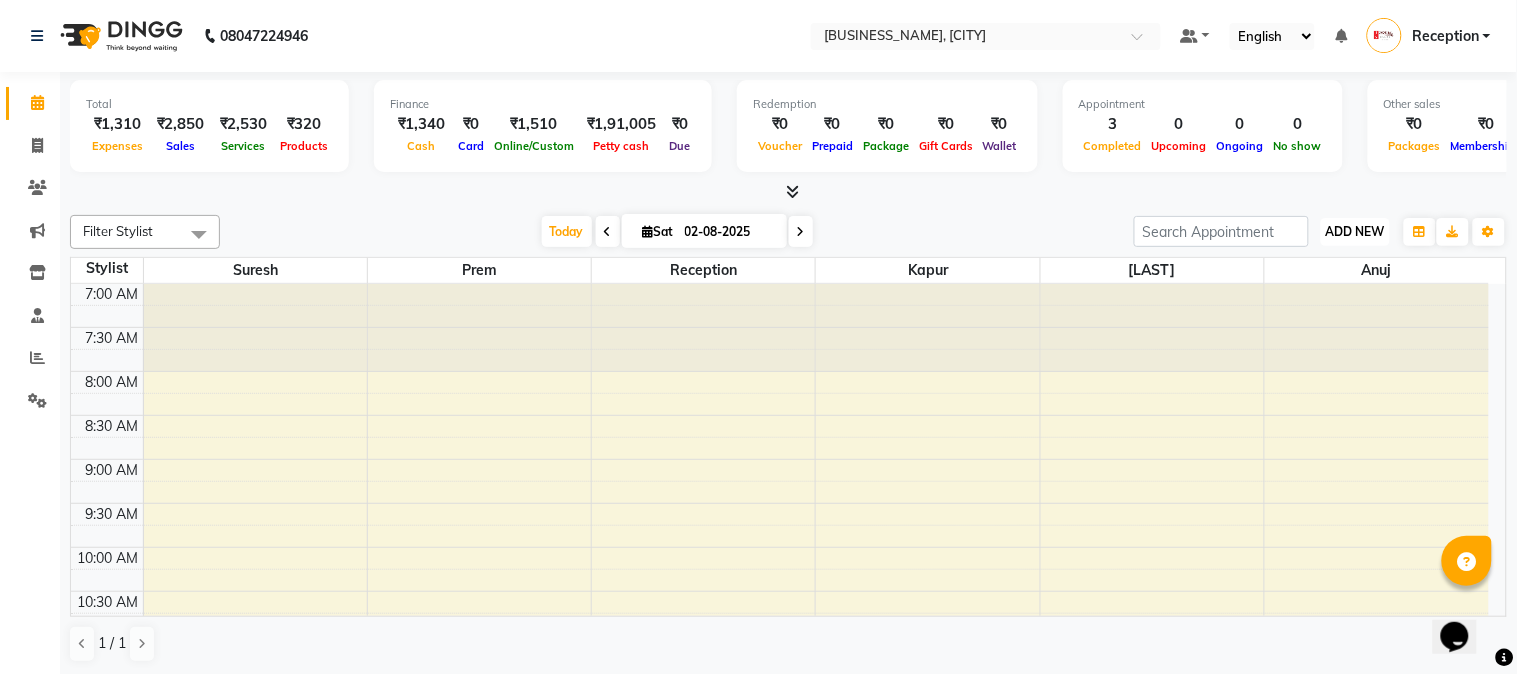 click on "ADD NEW Toggle Dropdown" at bounding box center (1355, 232) 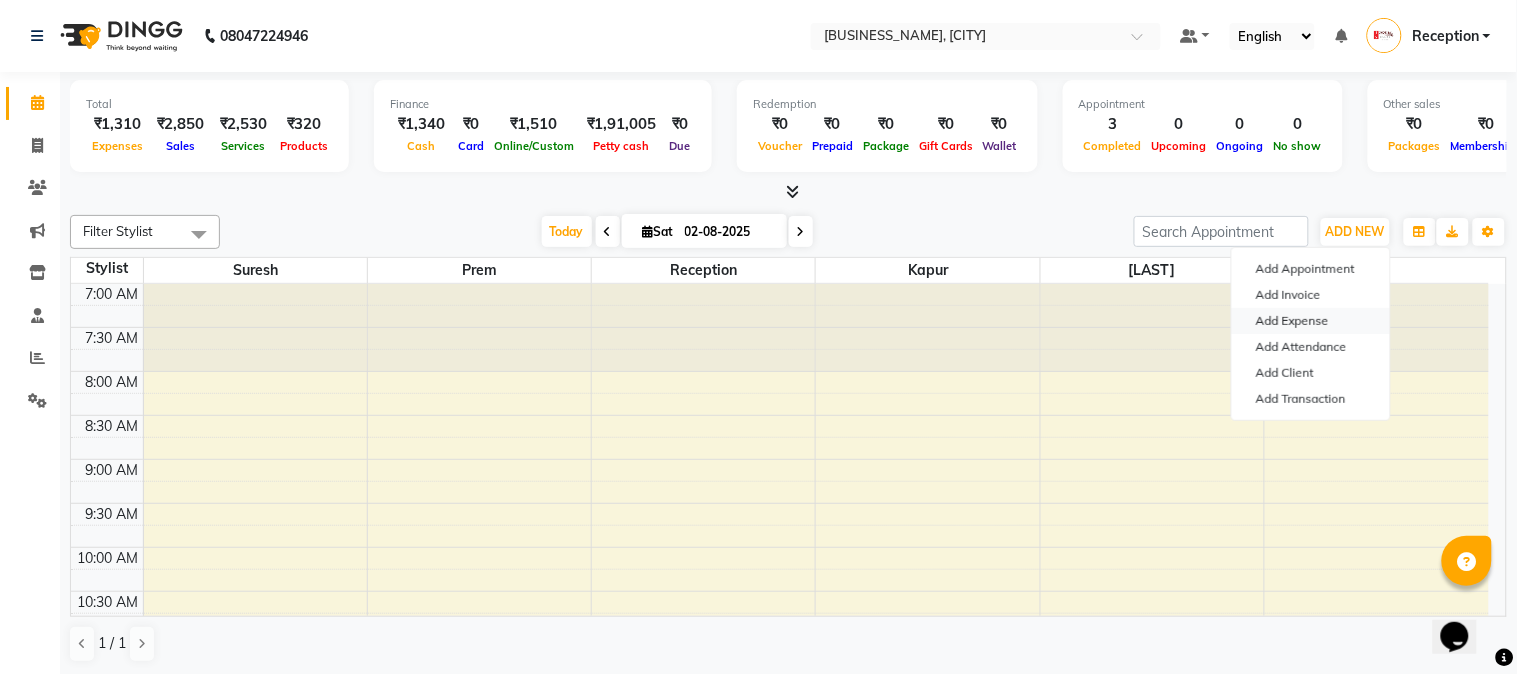 click on "Add Expense" at bounding box center [1311, 321] 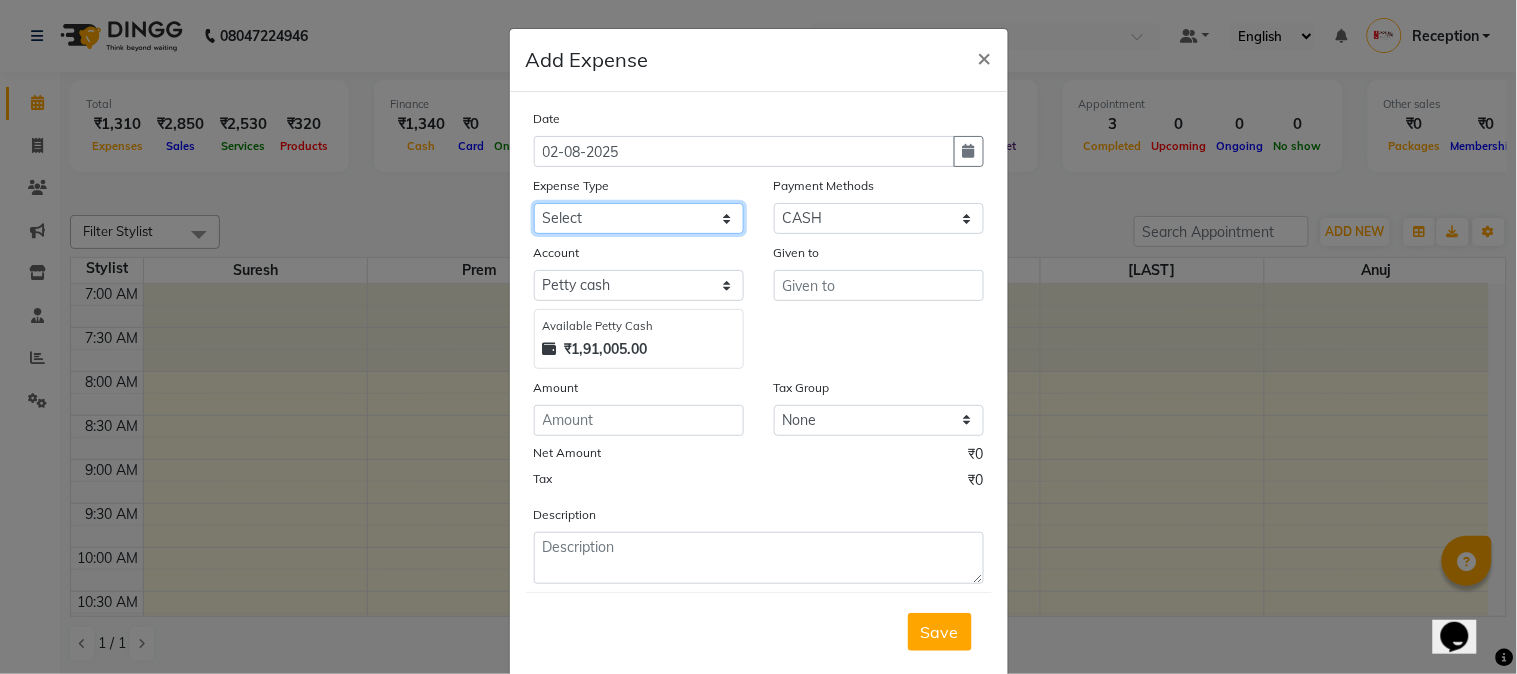 click on "Select Advance salary Advance salary ajaj Bank charges Car maintenance  Cash transfer to bank Cash transfer to hub Client Snacks Clinical charges Equipment Fuel Govt fee home Incentive Insurance International purchase Loan Repayment Maintenance Marketing Miscellaneous MRA Other Over times Pantry Product Rent Salary shop shop Staff Snacks Tax Tea & Refreshment TIP Utilities Wifi recharge" 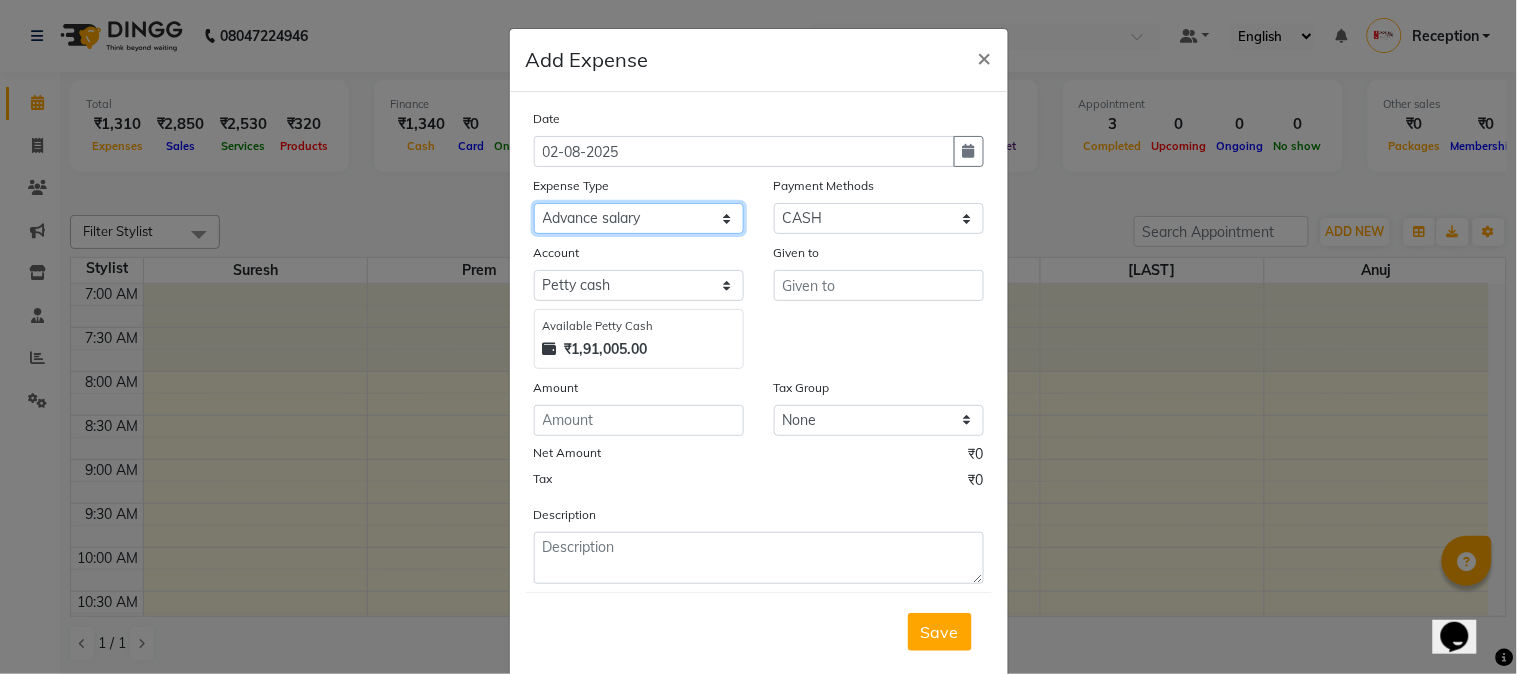 click on "Select Advance salary Advance salary ajaj Bank charges Car maintenance  Cash transfer to bank Cash transfer to hub Client Snacks Clinical charges Equipment Fuel Govt fee home Incentive Insurance International purchase Loan Repayment Maintenance Marketing Miscellaneous MRA Other Over times Pantry Product Rent Salary shop shop Staff Snacks Tax Tea & Refreshment TIP Utilities Wifi recharge" 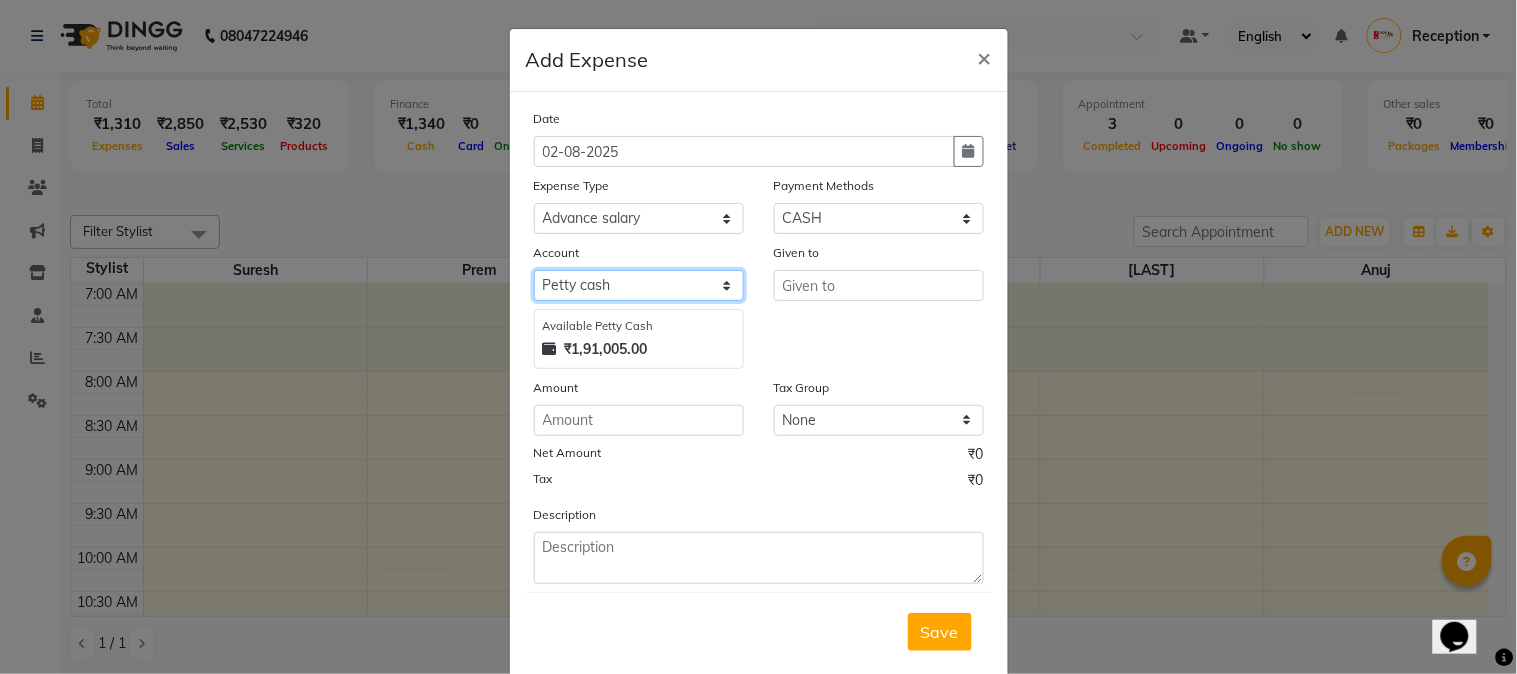 click on "Select Default account Petty cash" 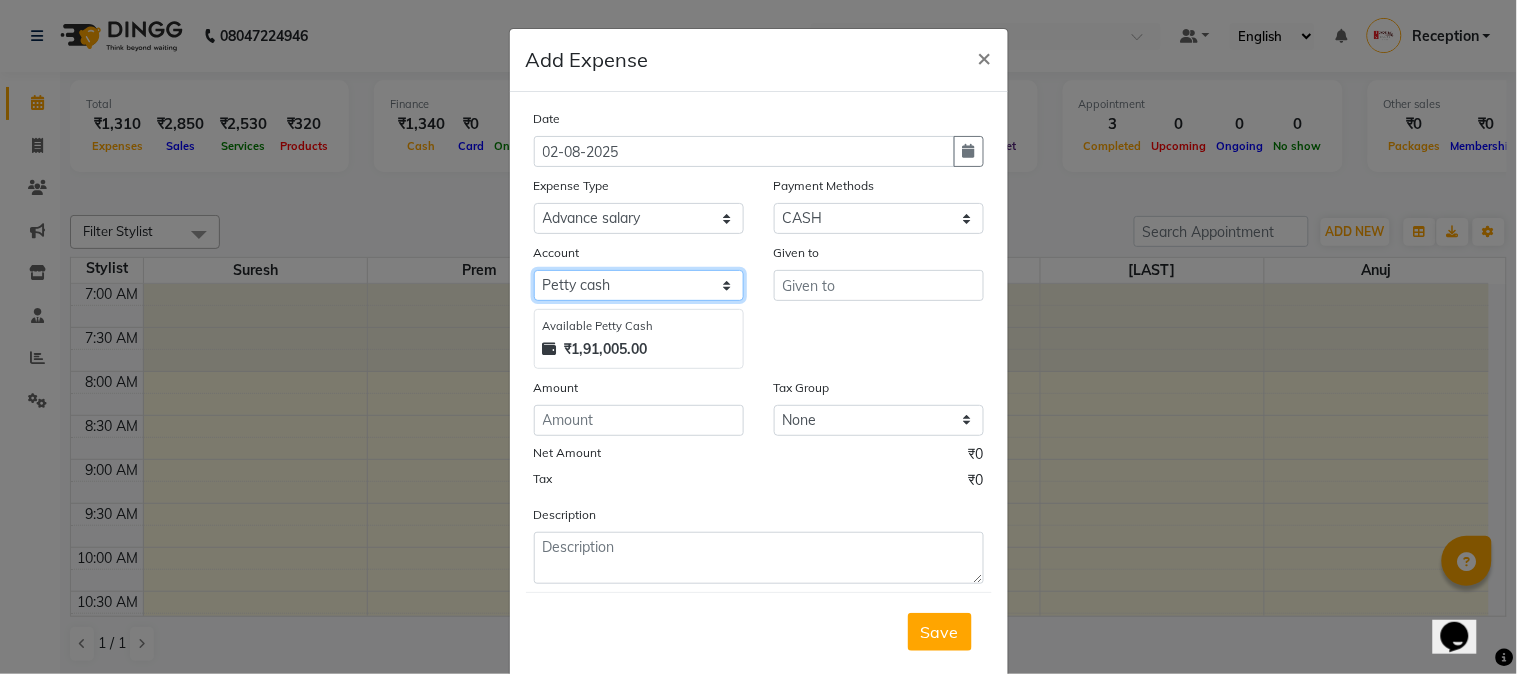 select on "675" 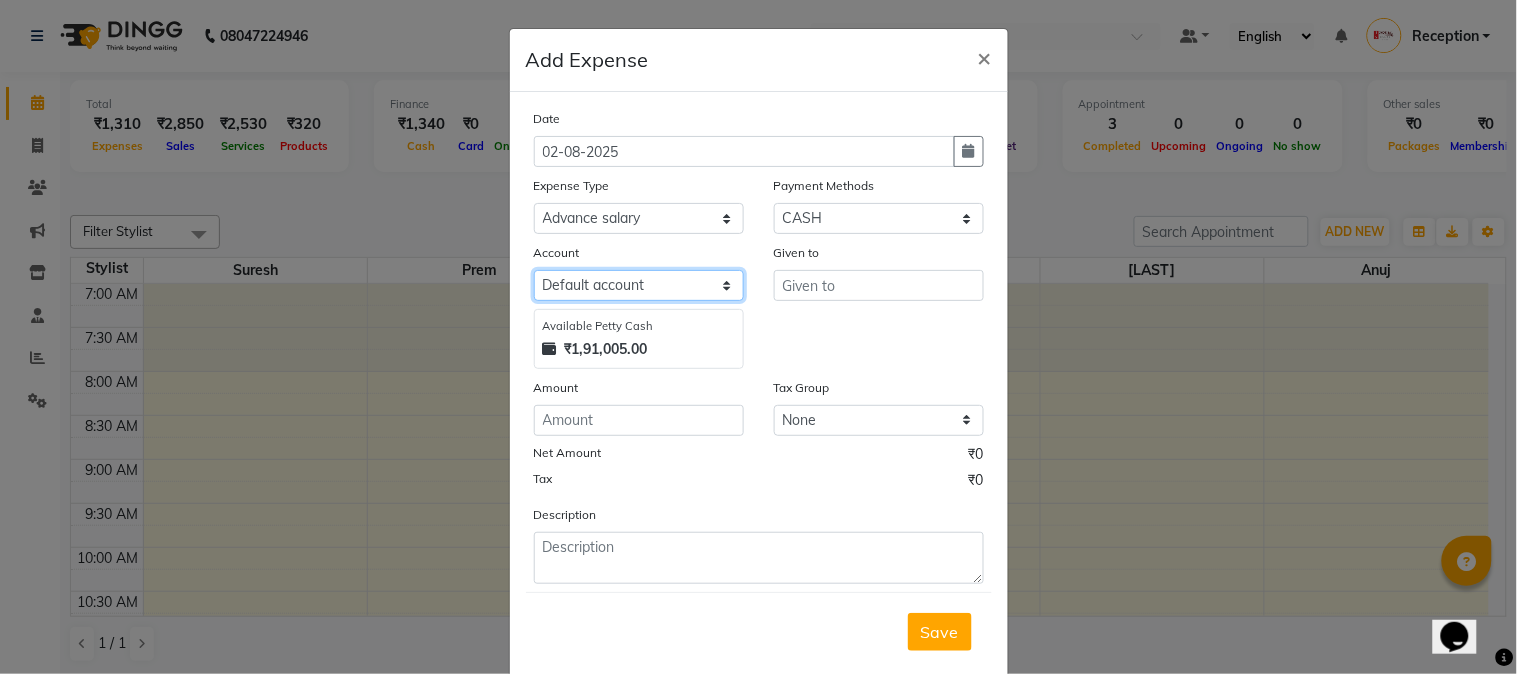 click on "Select Default account Petty cash" 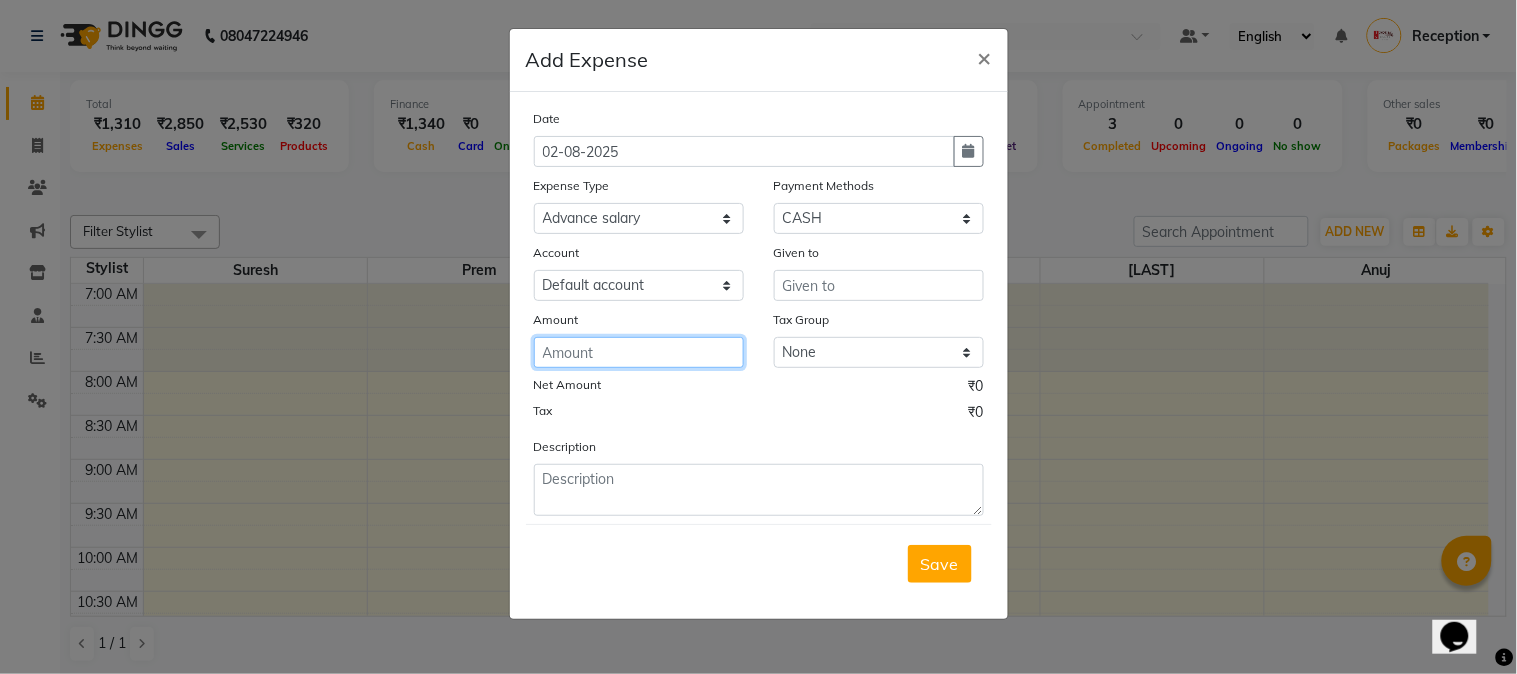 click 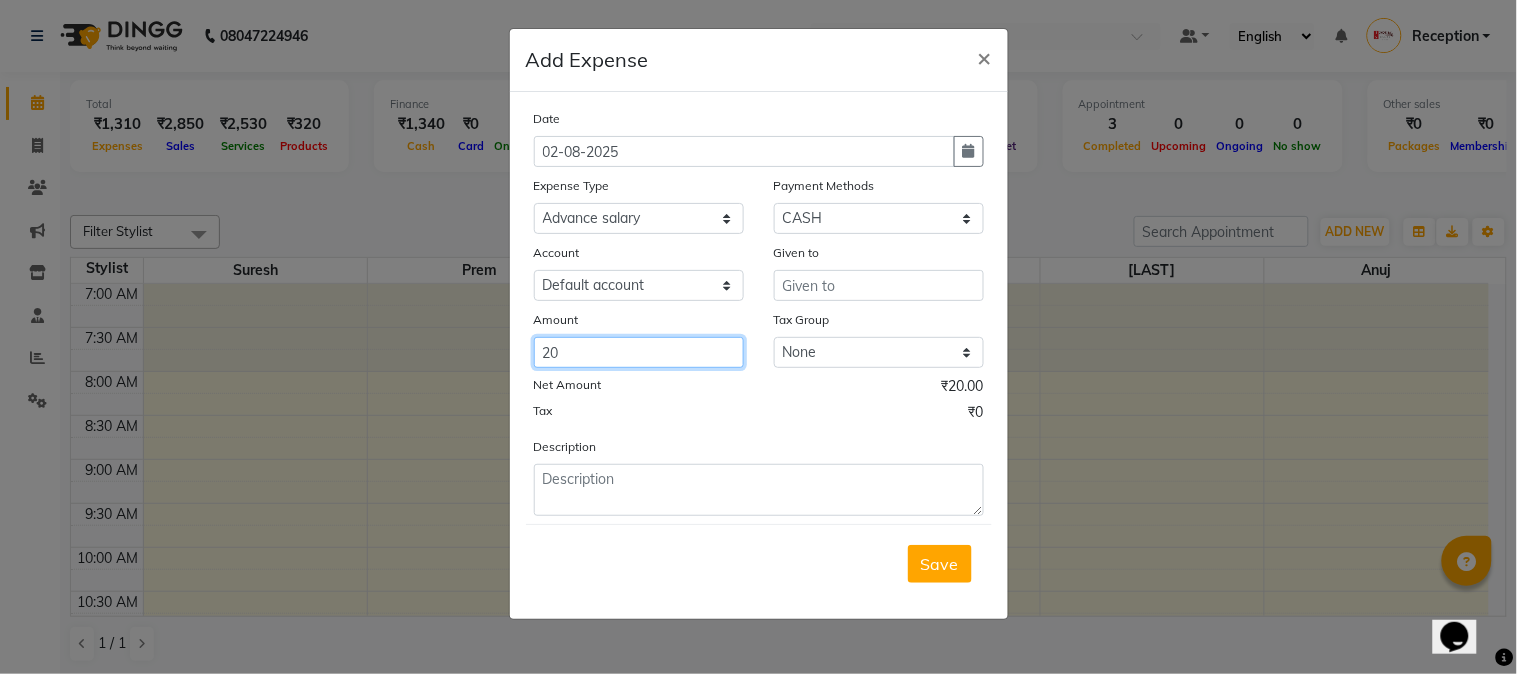 type on "20" 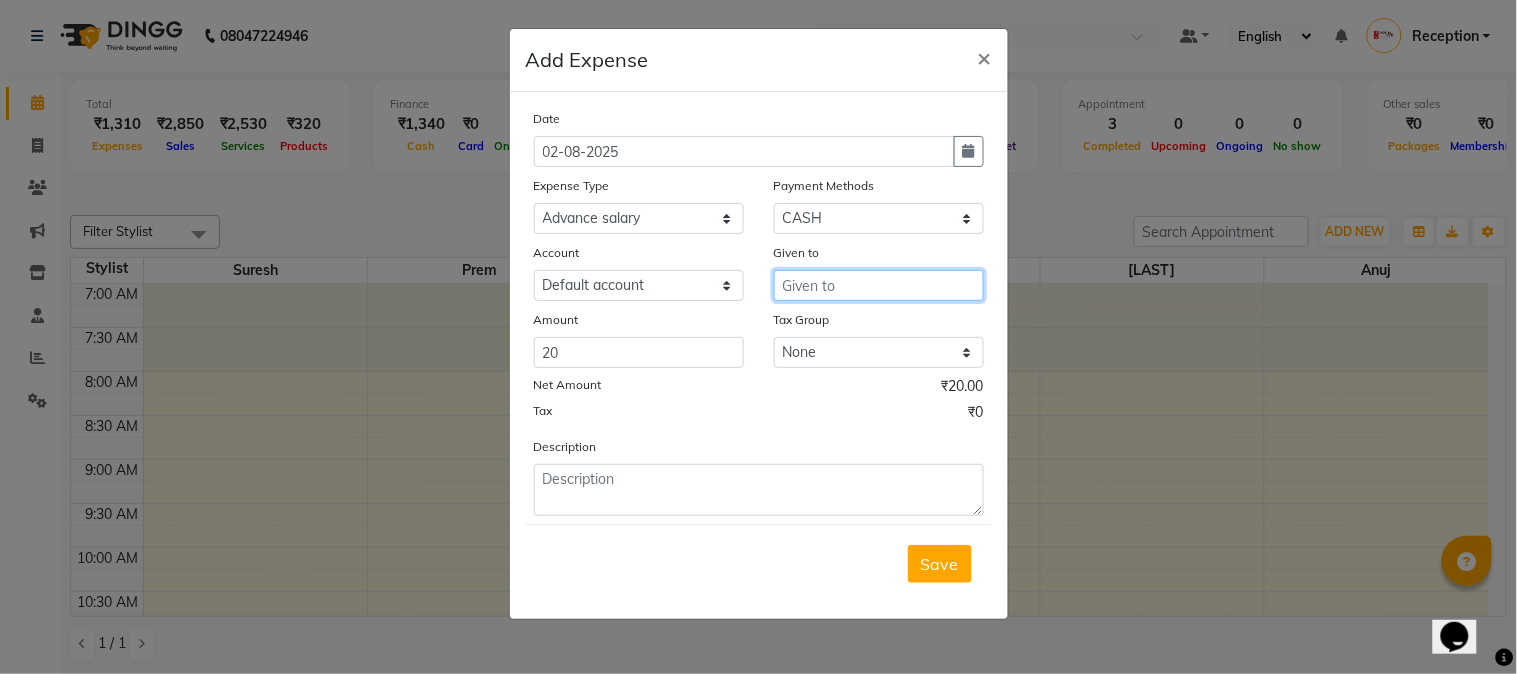 click at bounding box center (879, 285) 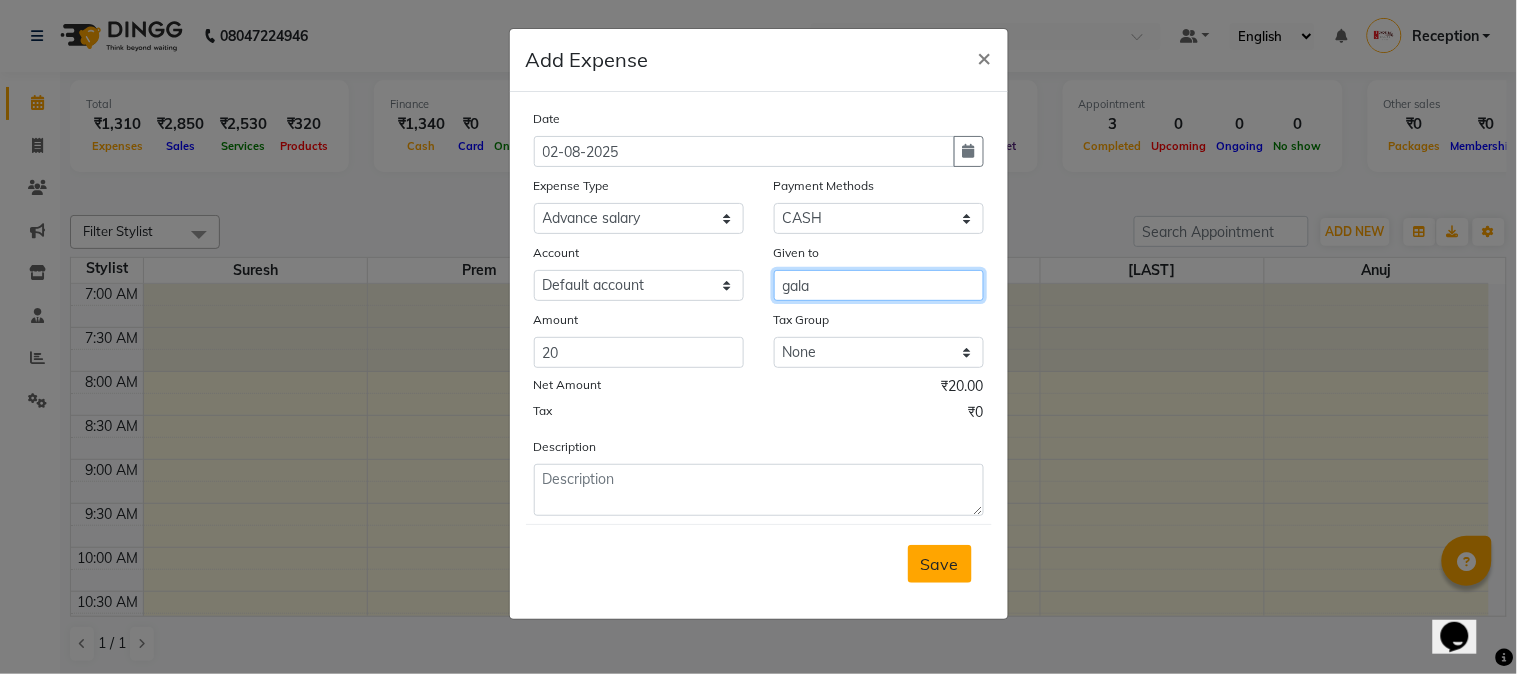 type on "gala" 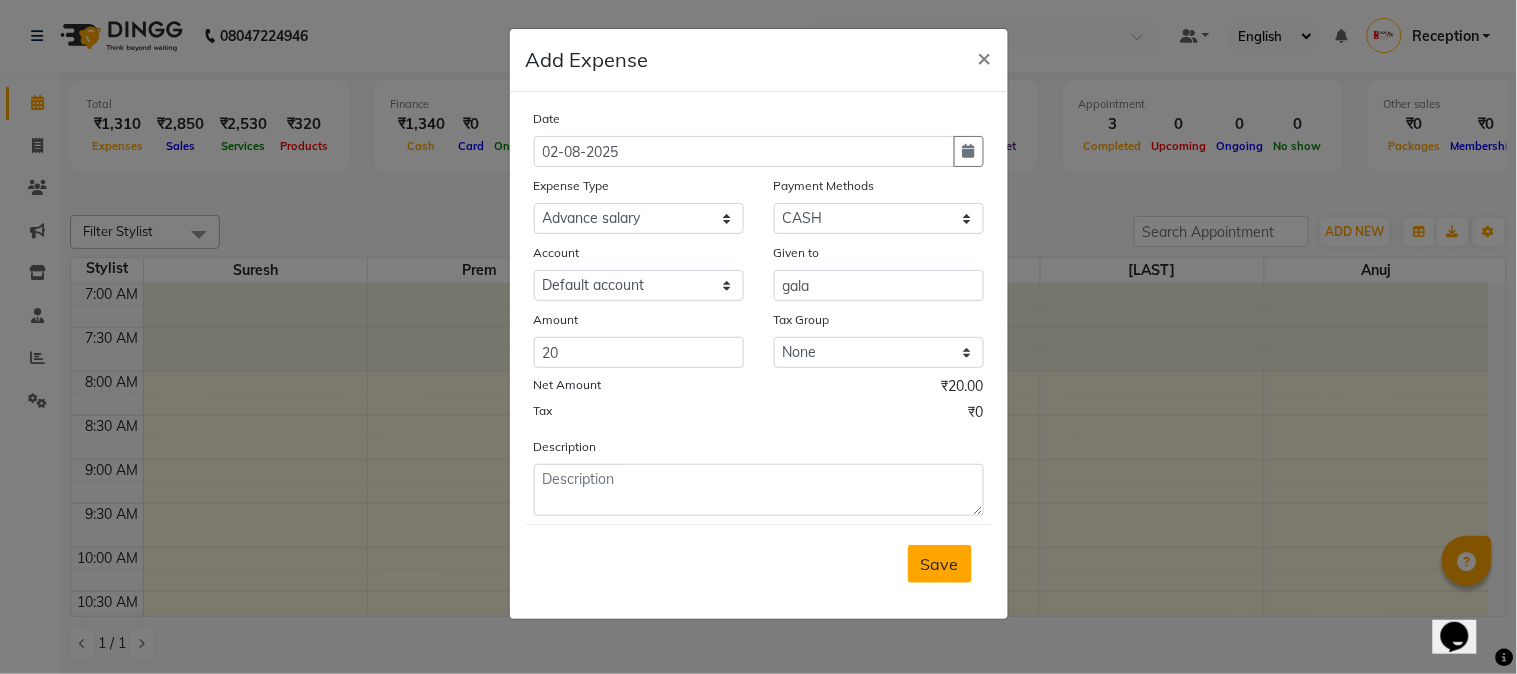 click on "Save" at bounding box center (940, 564) 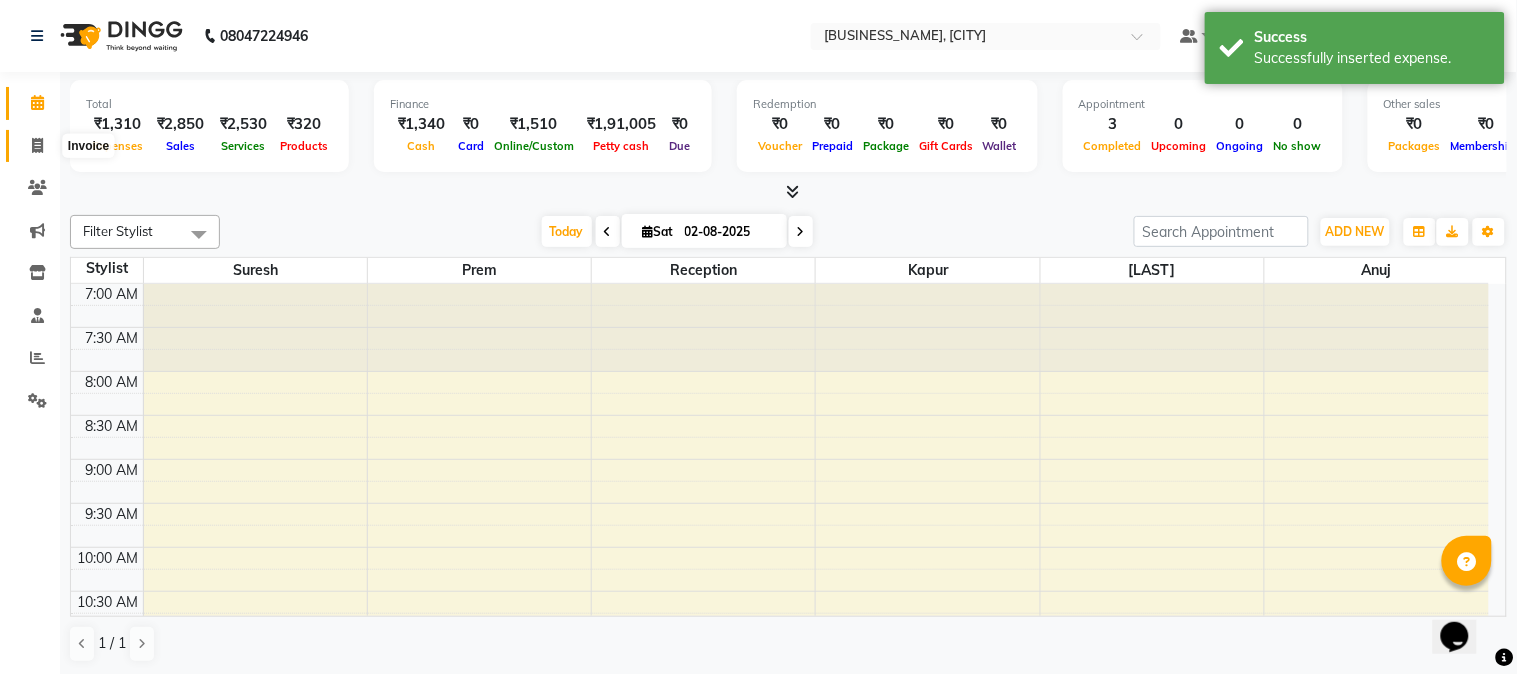 click 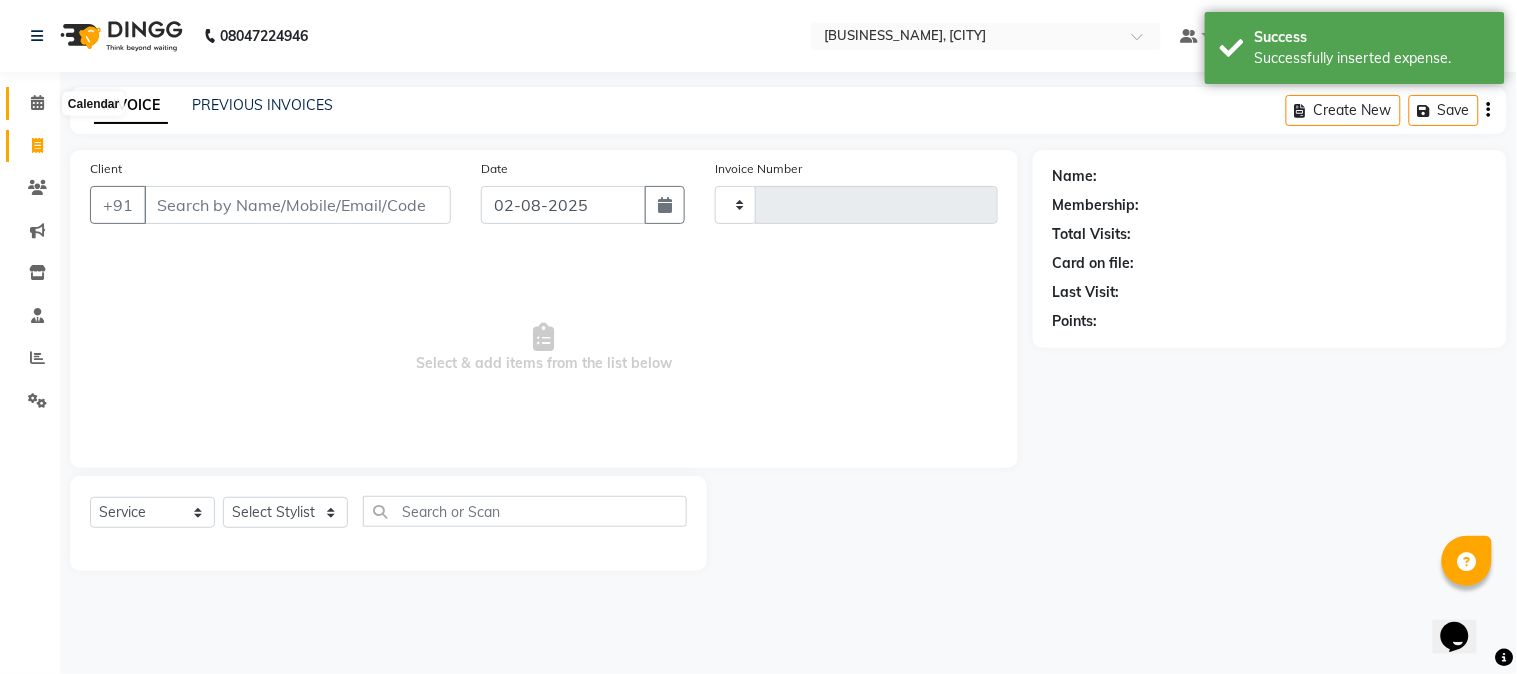 click 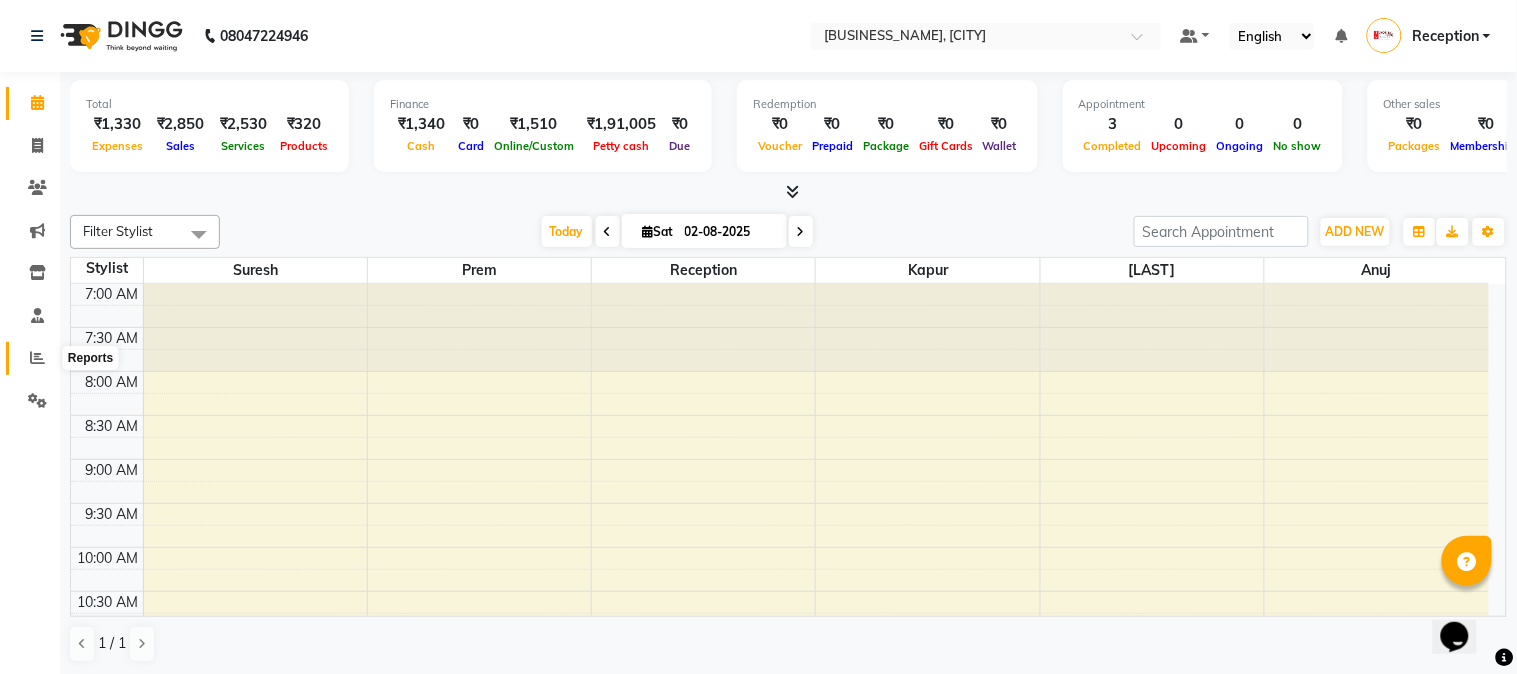 click 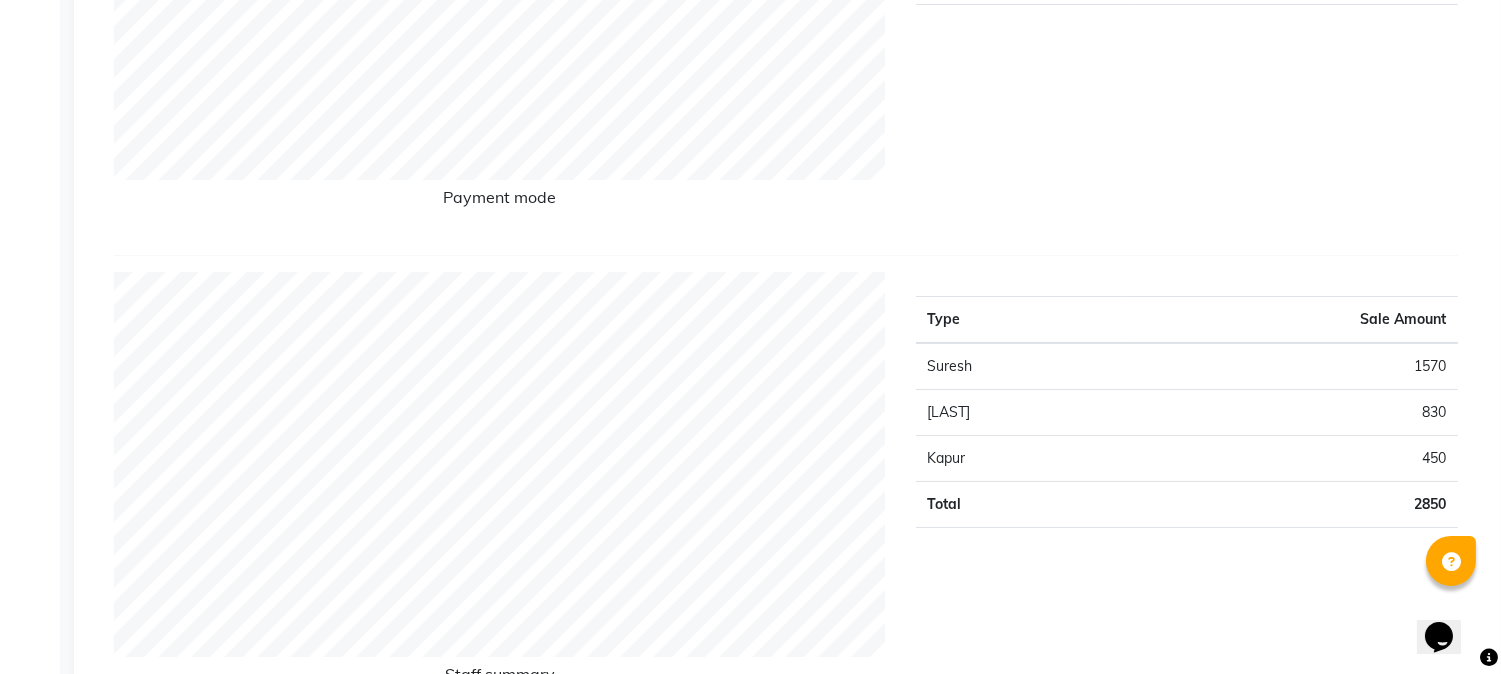 scroll, scrollTop: 0, scrollLeft: 0, axis: both 